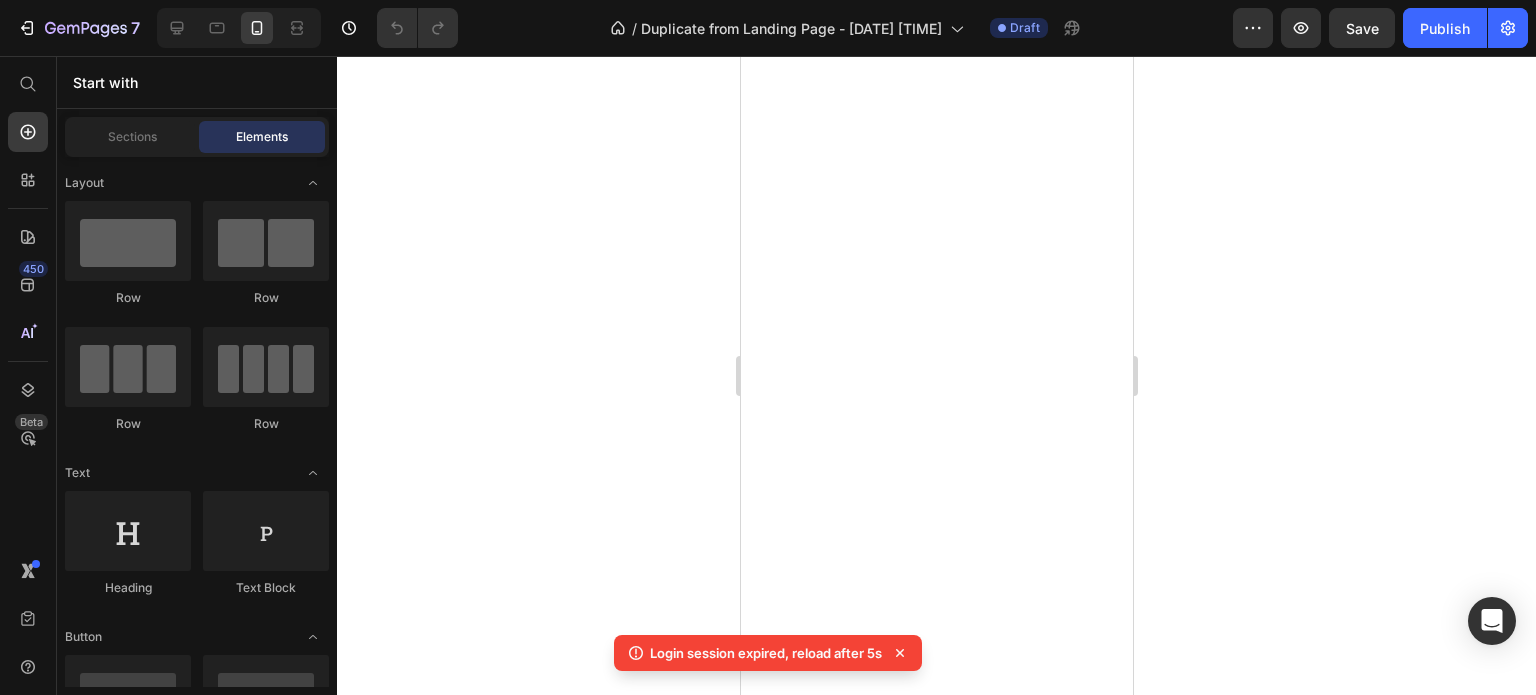scroll, scrollTop: 0, scrollLeft: 0, axis: both 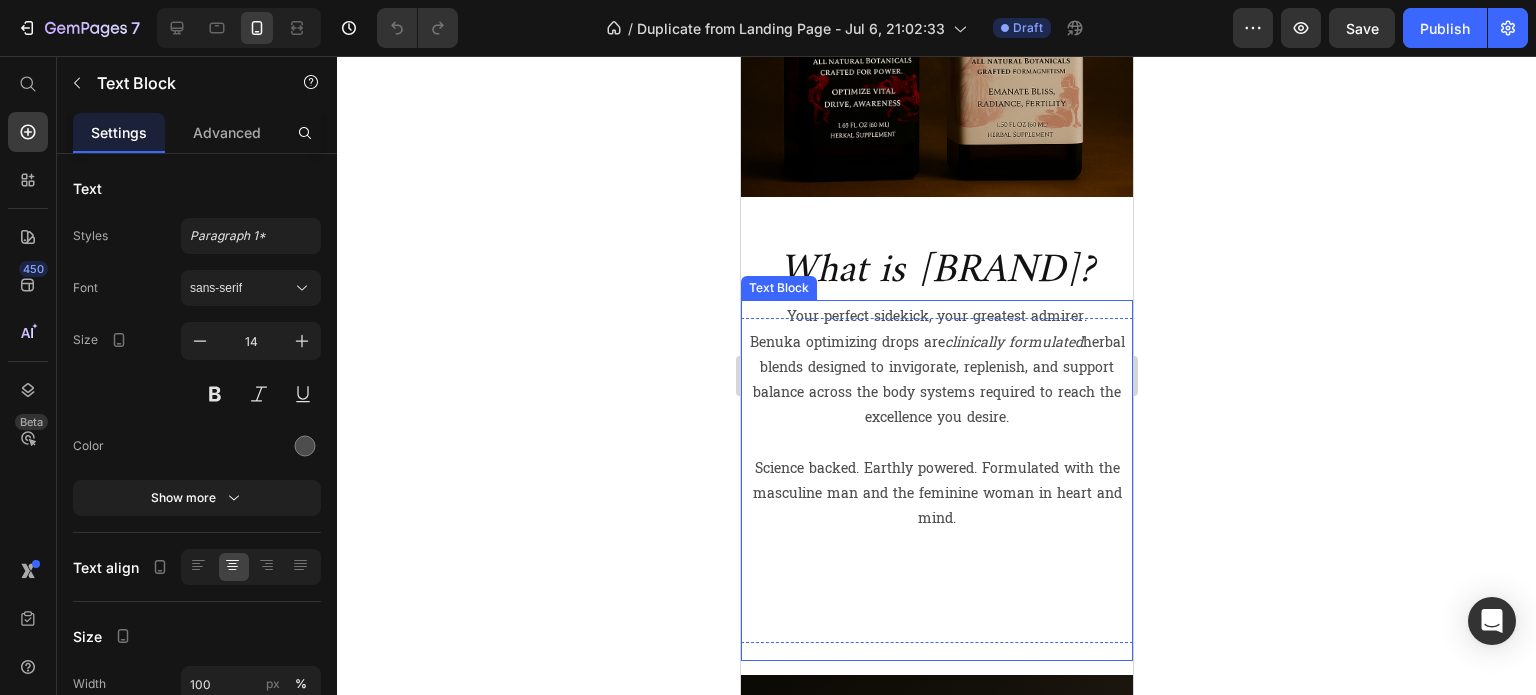 click on "[BRAND] optimizing drops are  clinically formulated  herbal blends designed to invigorate, replenish, and support balance across the body systems required to reach the excellence you desire." at bounding box center (936, 380) 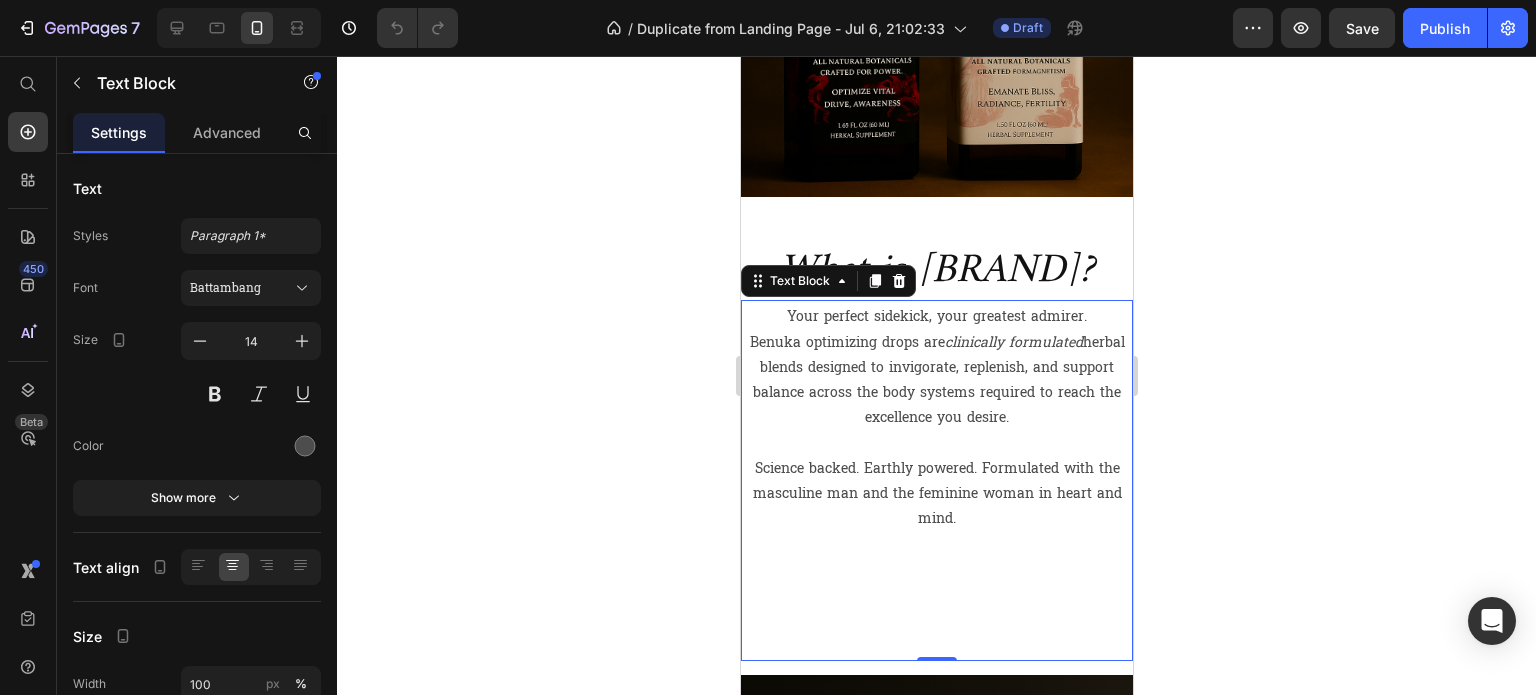click on "[BRAND] optimizing drops are  clinically formulated  herbal blends designed to invigorate, replenish, and support balance across the body systems required to reach the excellence you desire." at bounding box center [936, 380] 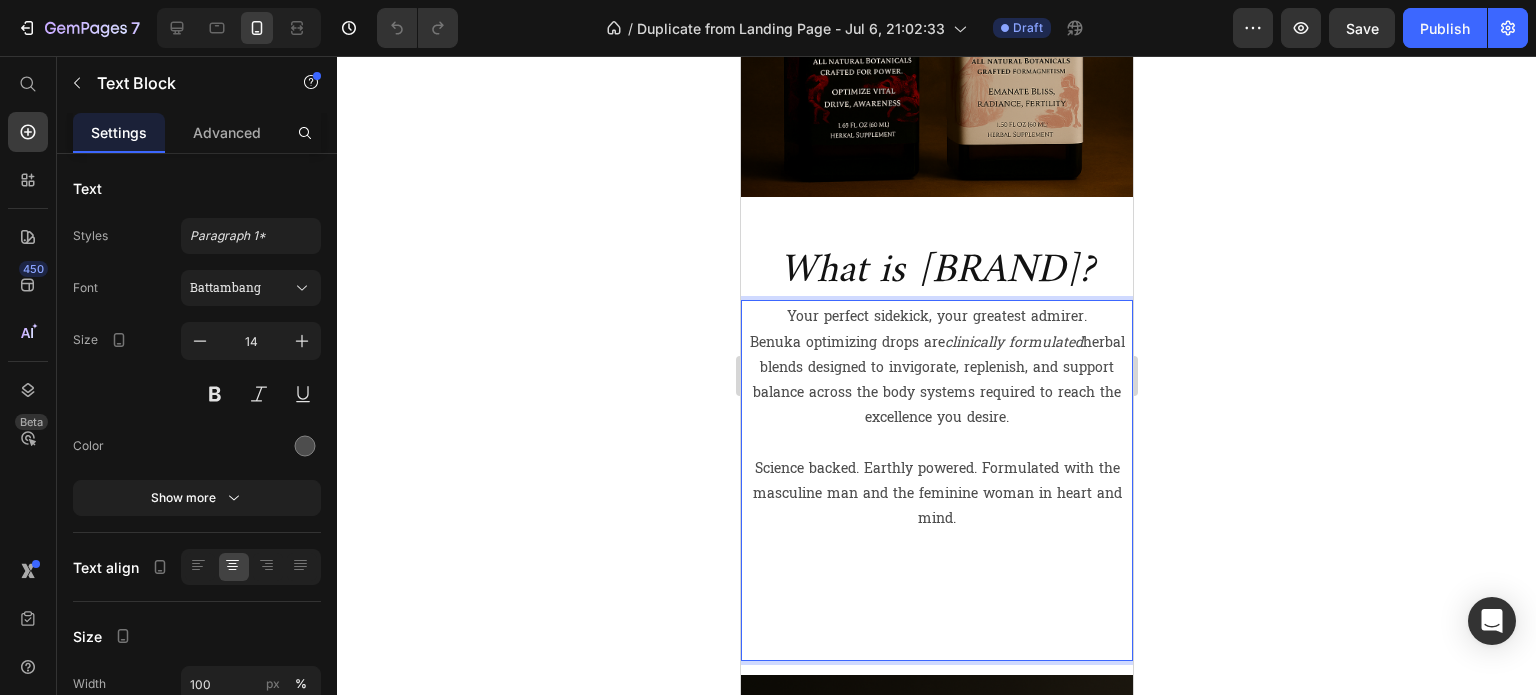 click on "[BRAND] optimizing drops are  clinically formulated  herbal blends designed to invigorate, replenish, and support balance across the body systems required to reach the excellence you desire." at bounding box center (936, 380) 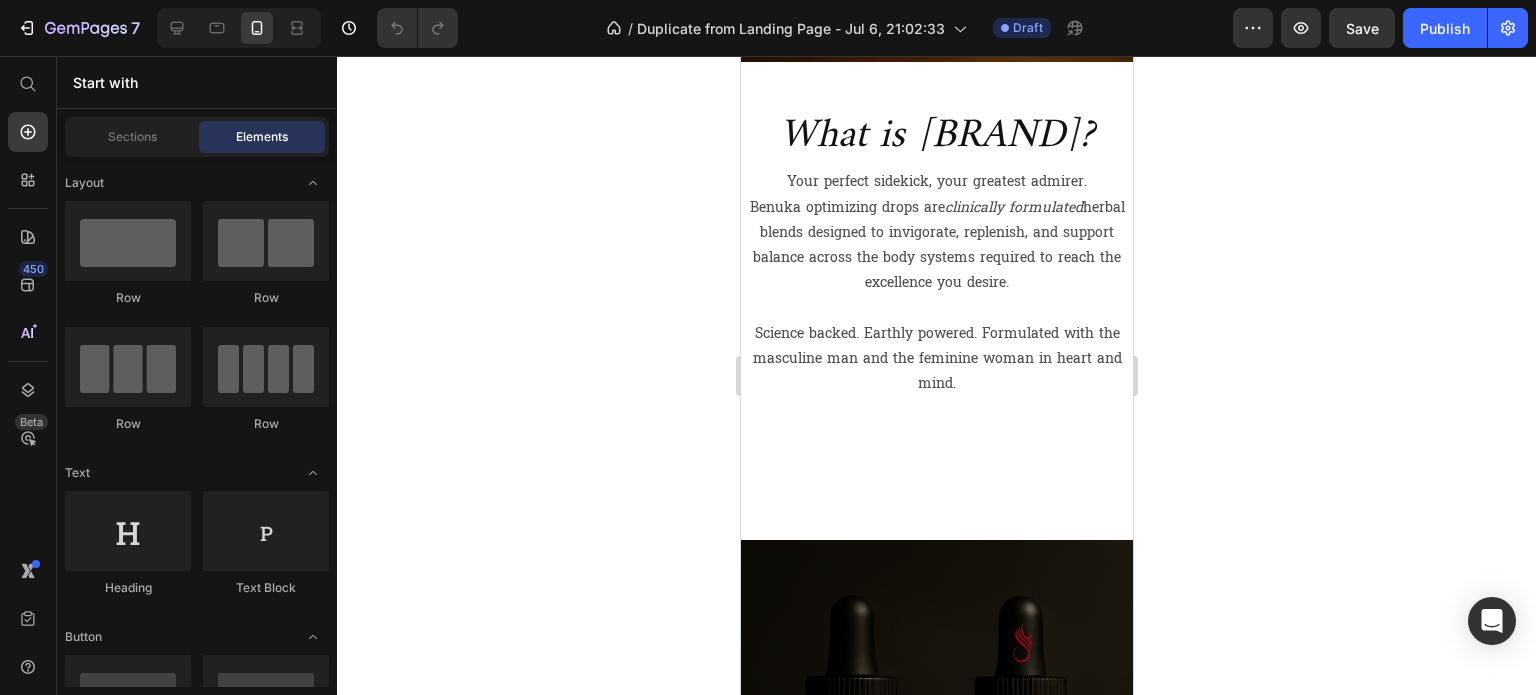 scroll, scrollTop: 556, scrollLeft: 0, axis: vertical 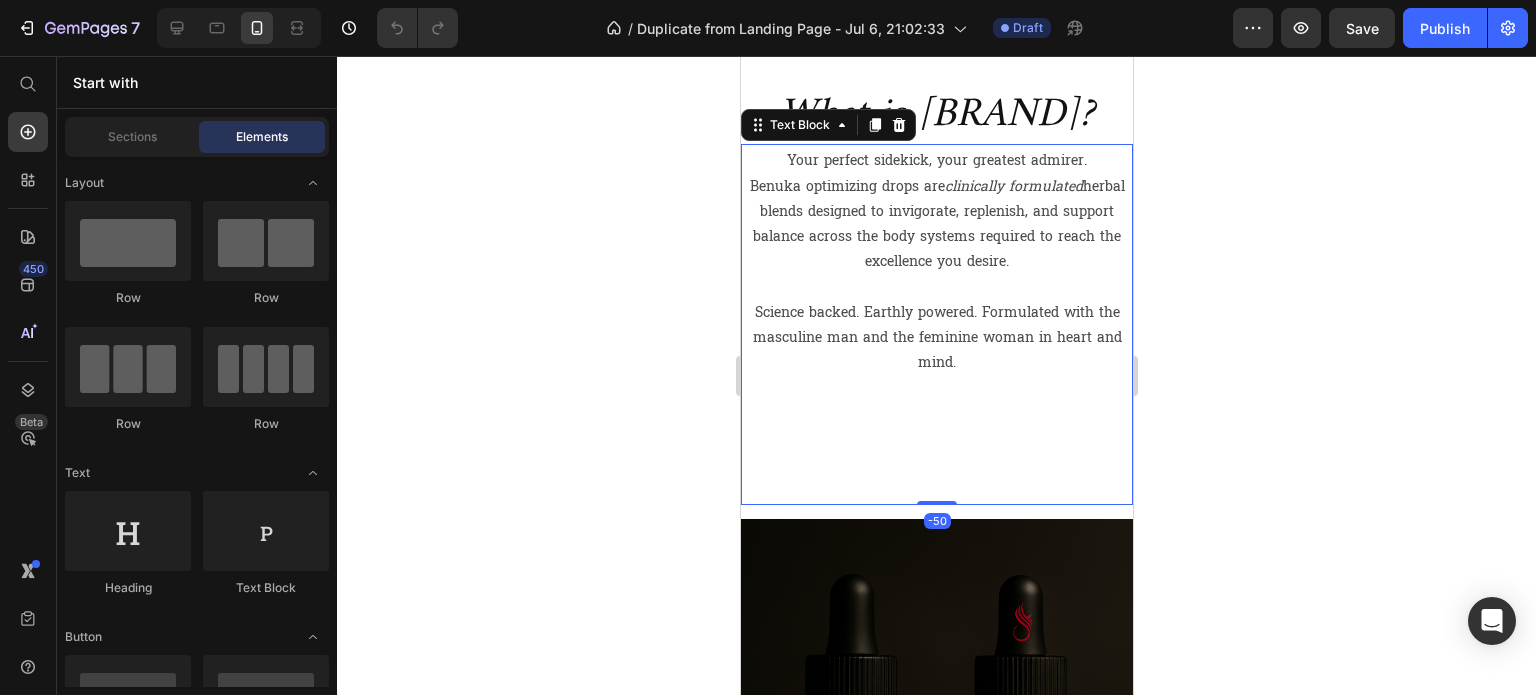 click on "Science backed. Earthly powered. Formulated with the masculine man and the feminine woman in heart and mind." at bounding box center (936, 338) 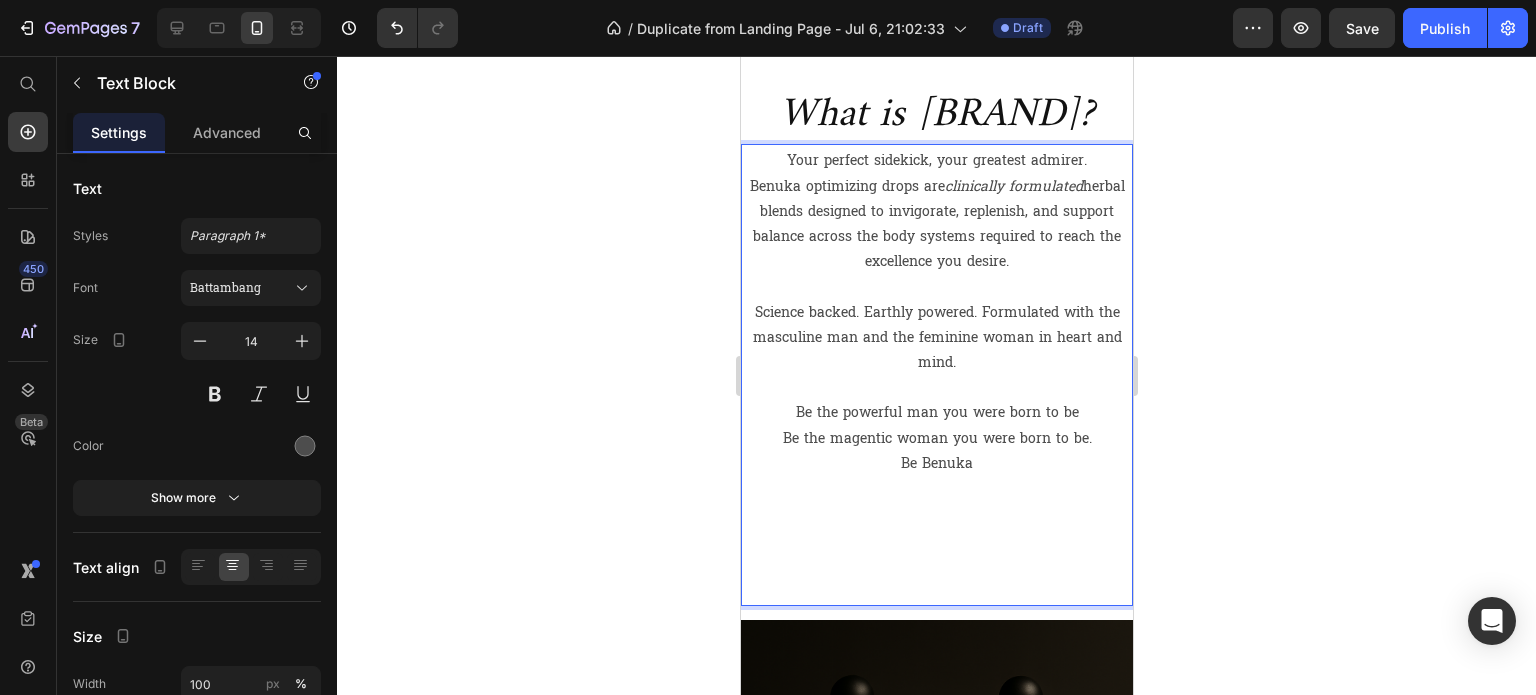 click on "Be the magentic woman you were born to be." at bounding box center [936, 438] 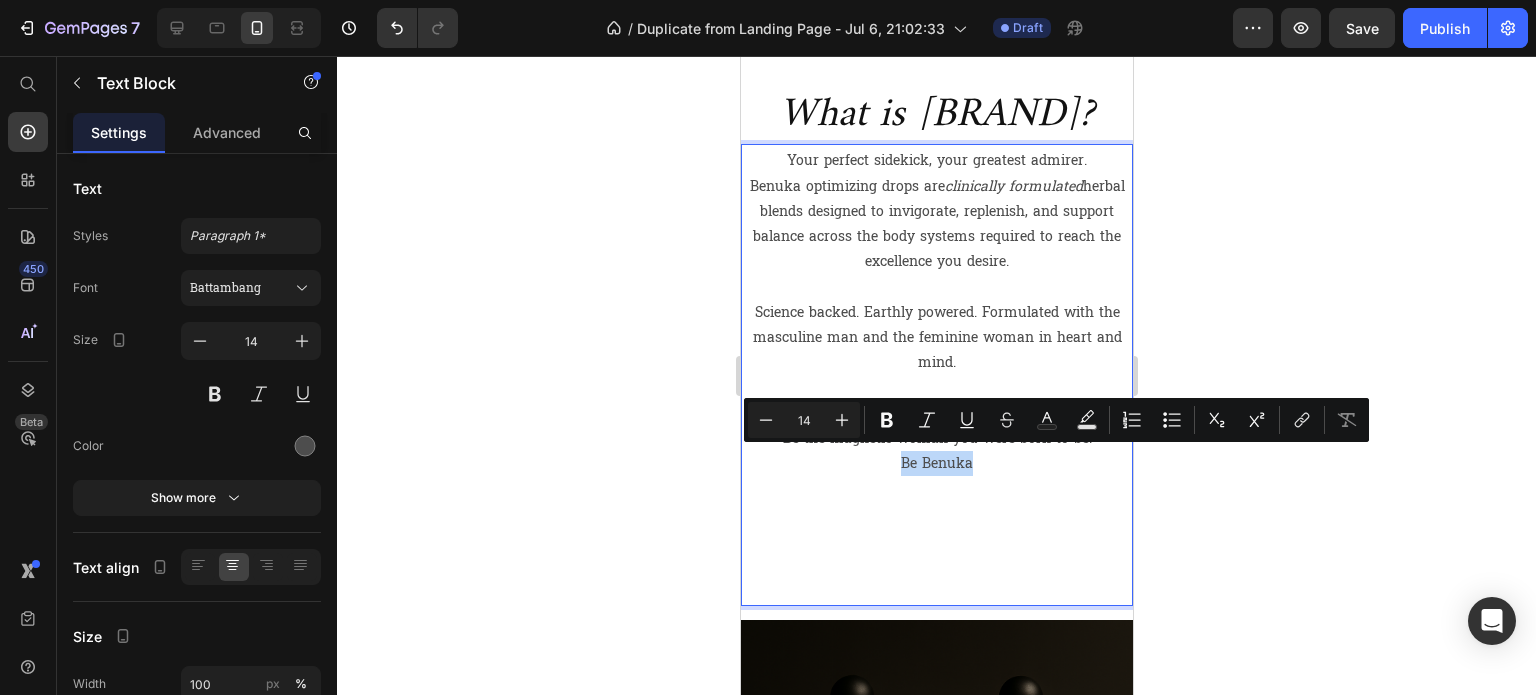drag, startPoint x: 976, startPoint y: 459, endPoint x: 885, endPoint y: 469, distance: 91.5478 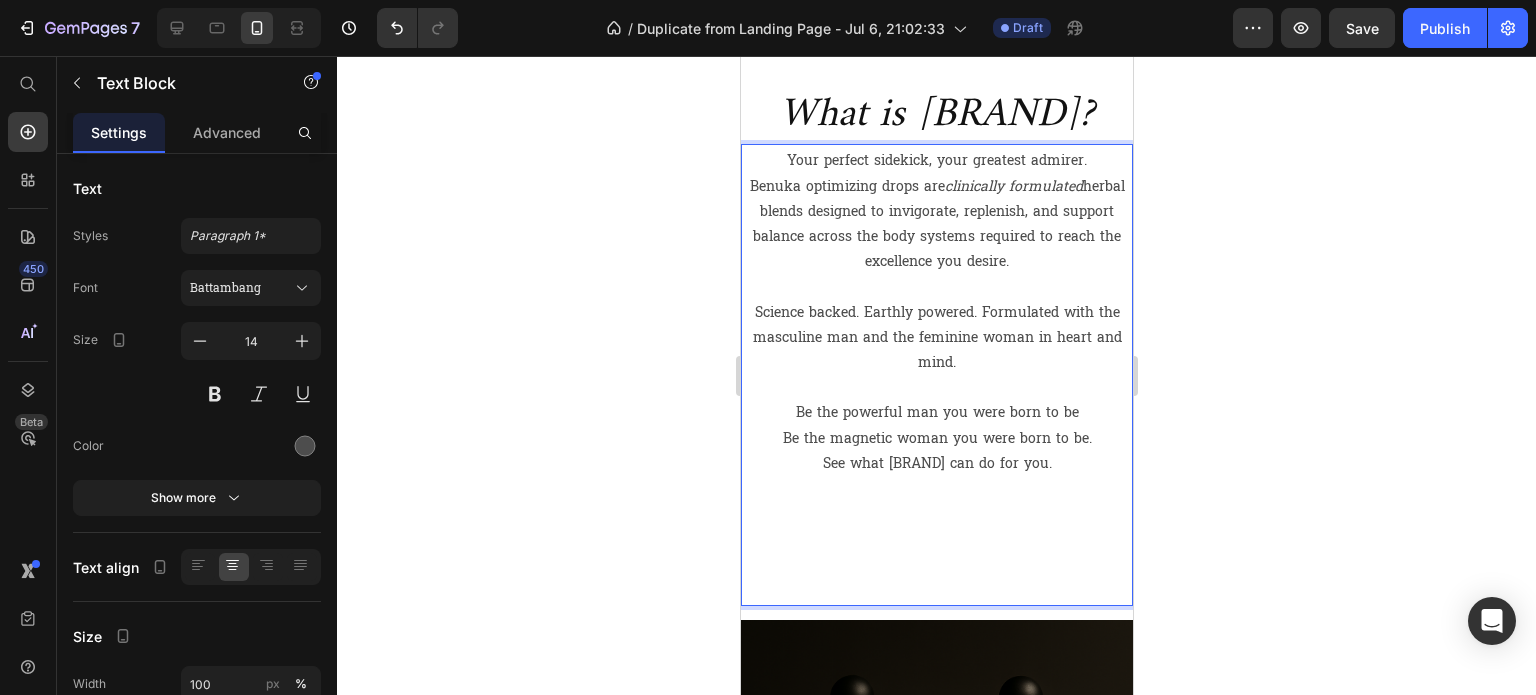 click 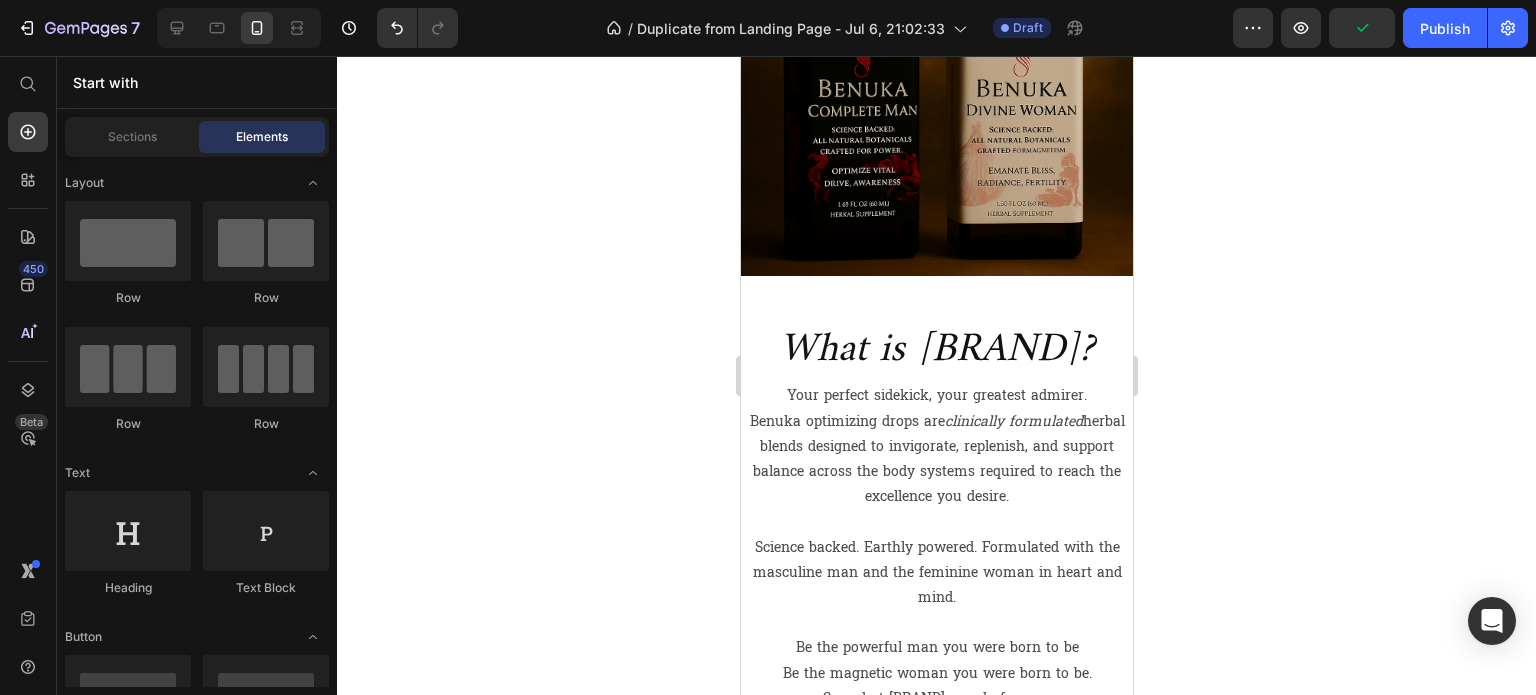 scroll, scrollTop: 0, scrollLeft: 0, axis: both 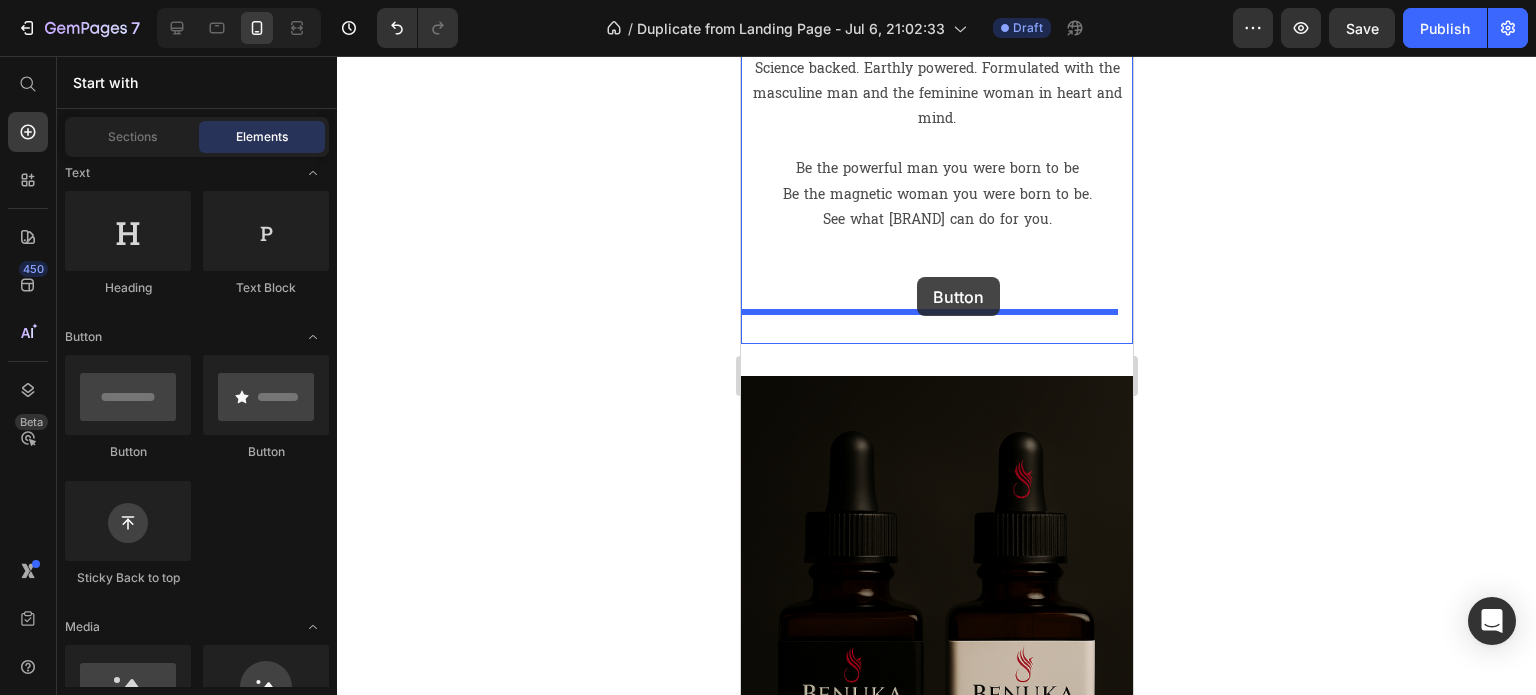 drag, startPoint x: 868, startPoint y: 459, endPoint x: 916, endPoint y: 277, distance: 188.22327 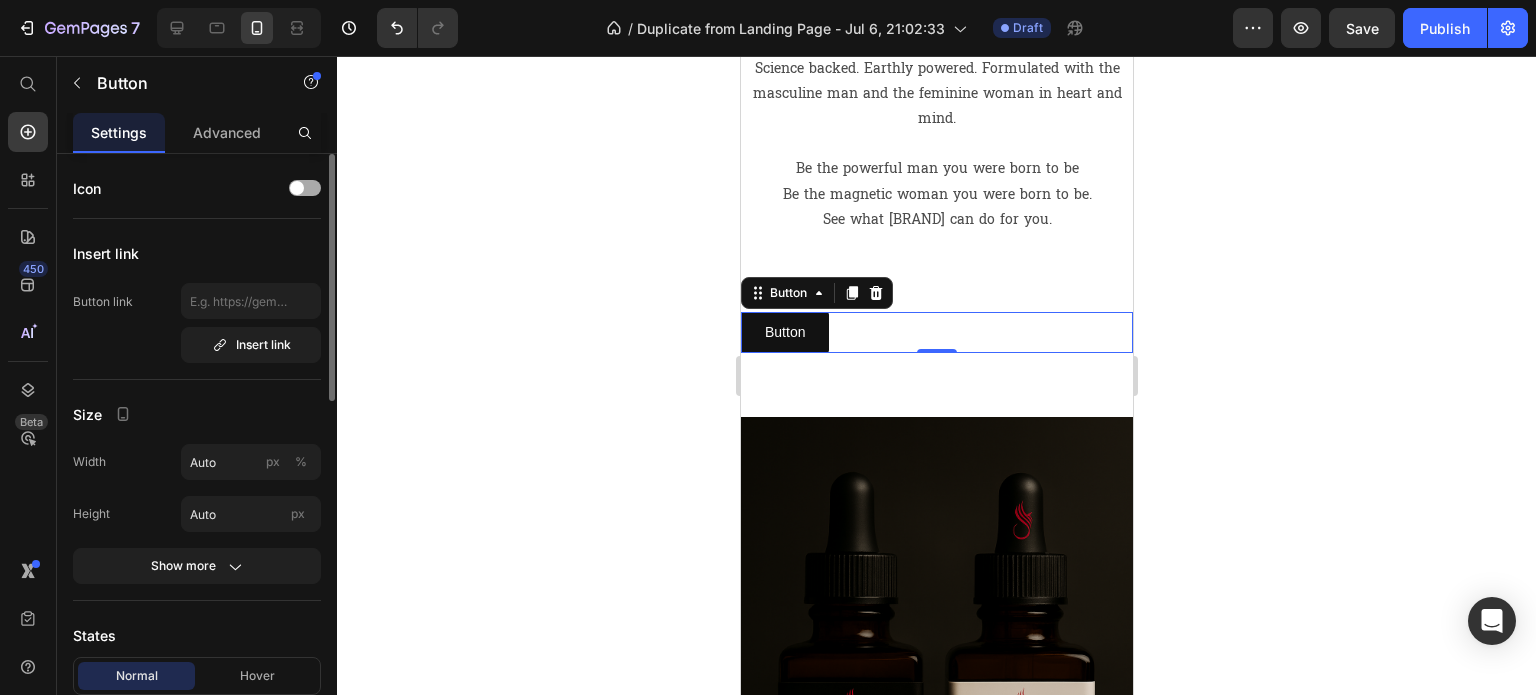 click at bounding box center (297, 188) 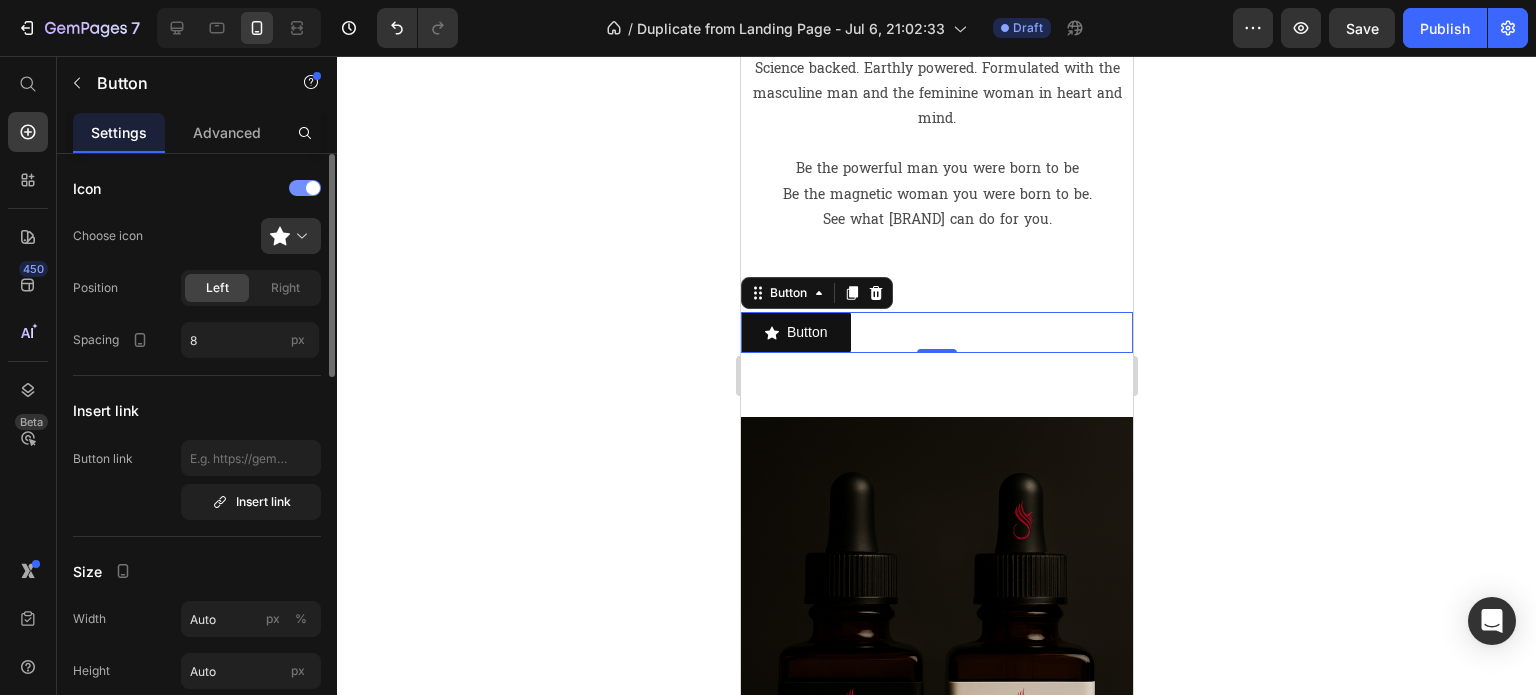 click at bounding box center (305, 188) 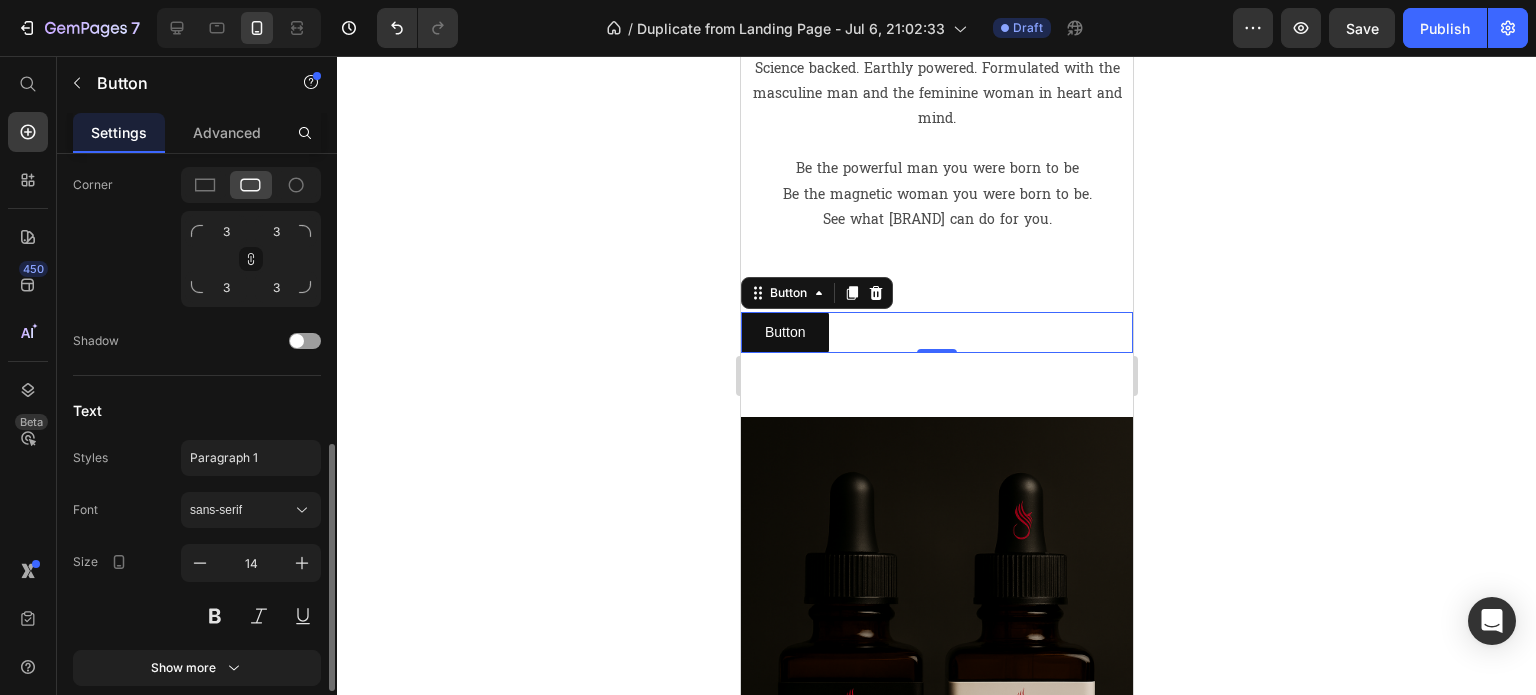 scroll, scrollTop: 844, scrollLeft: 0, axis: vertical 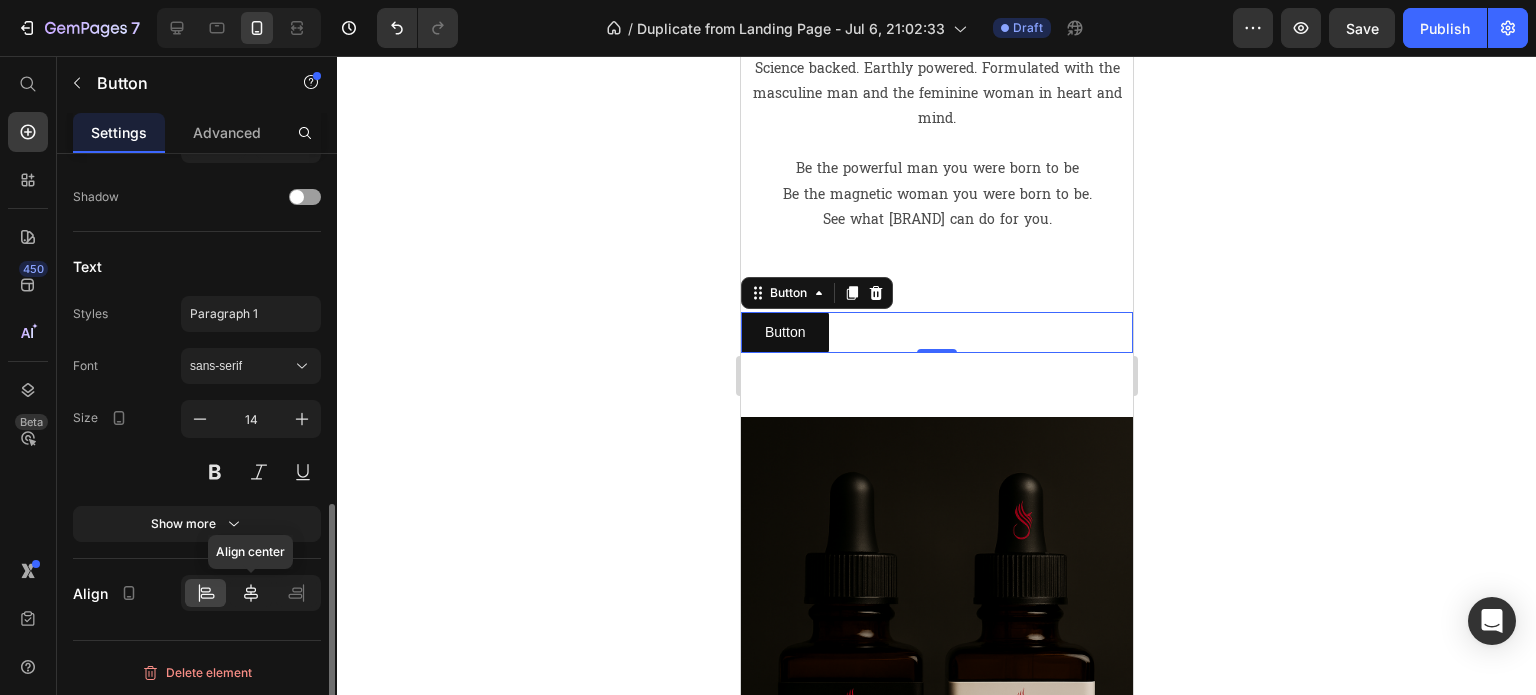 click 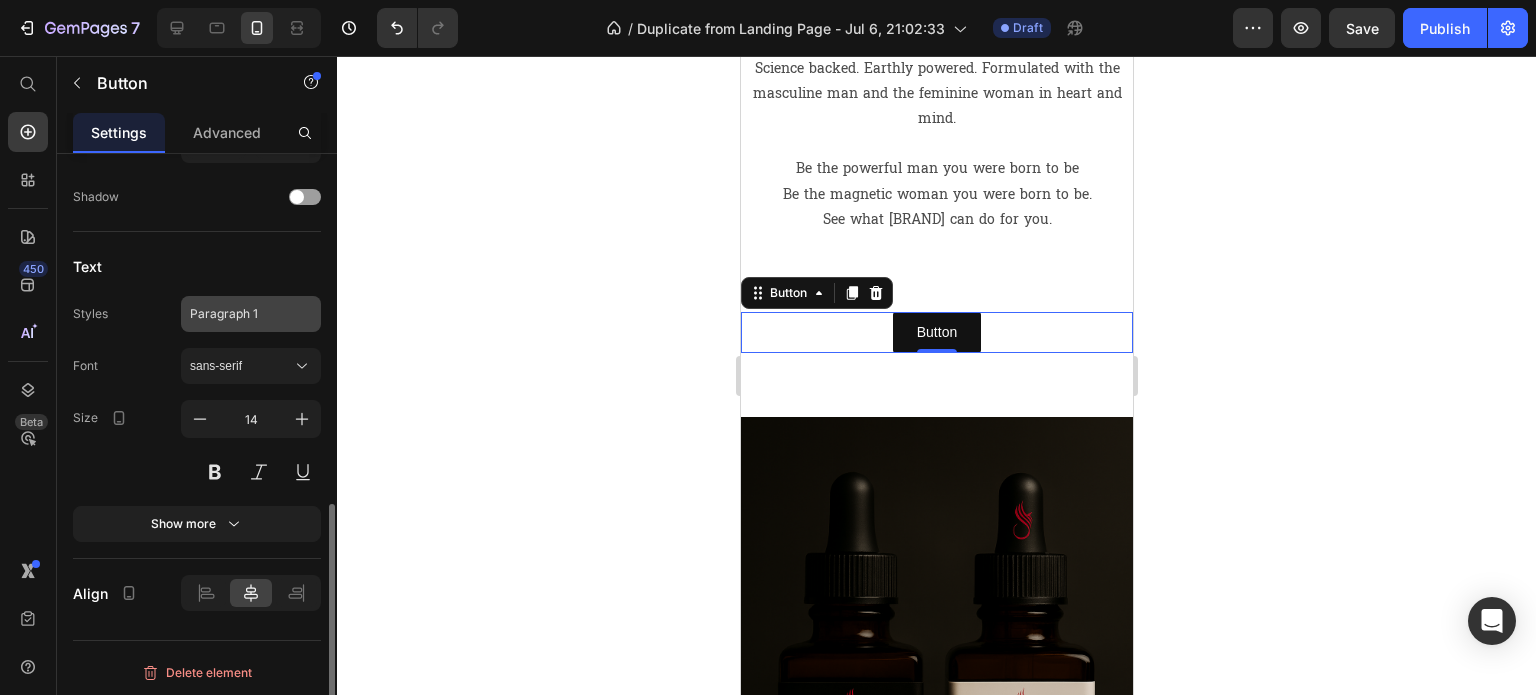 click on "Paragraph 1" at bounding box center (239, 314) 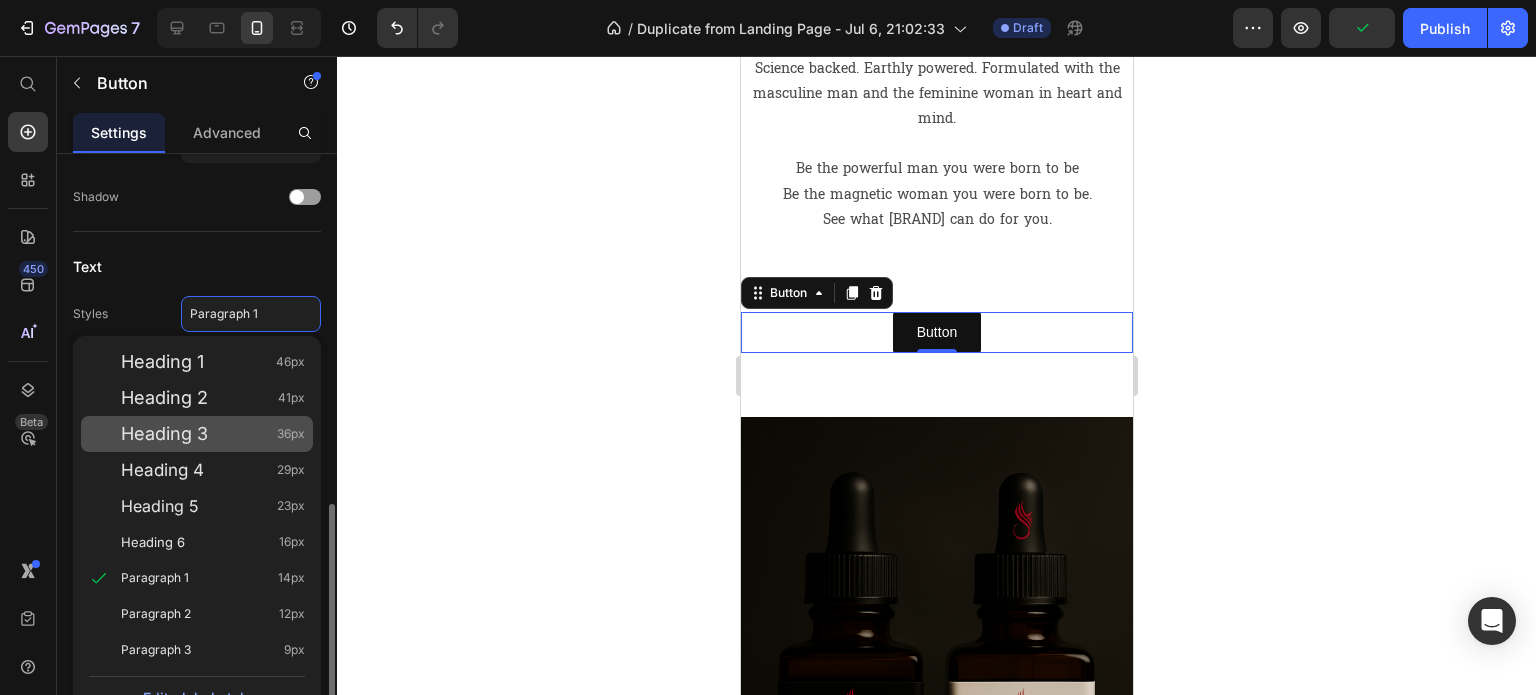 click on "Heading 3" at bounding box center [164, 434] 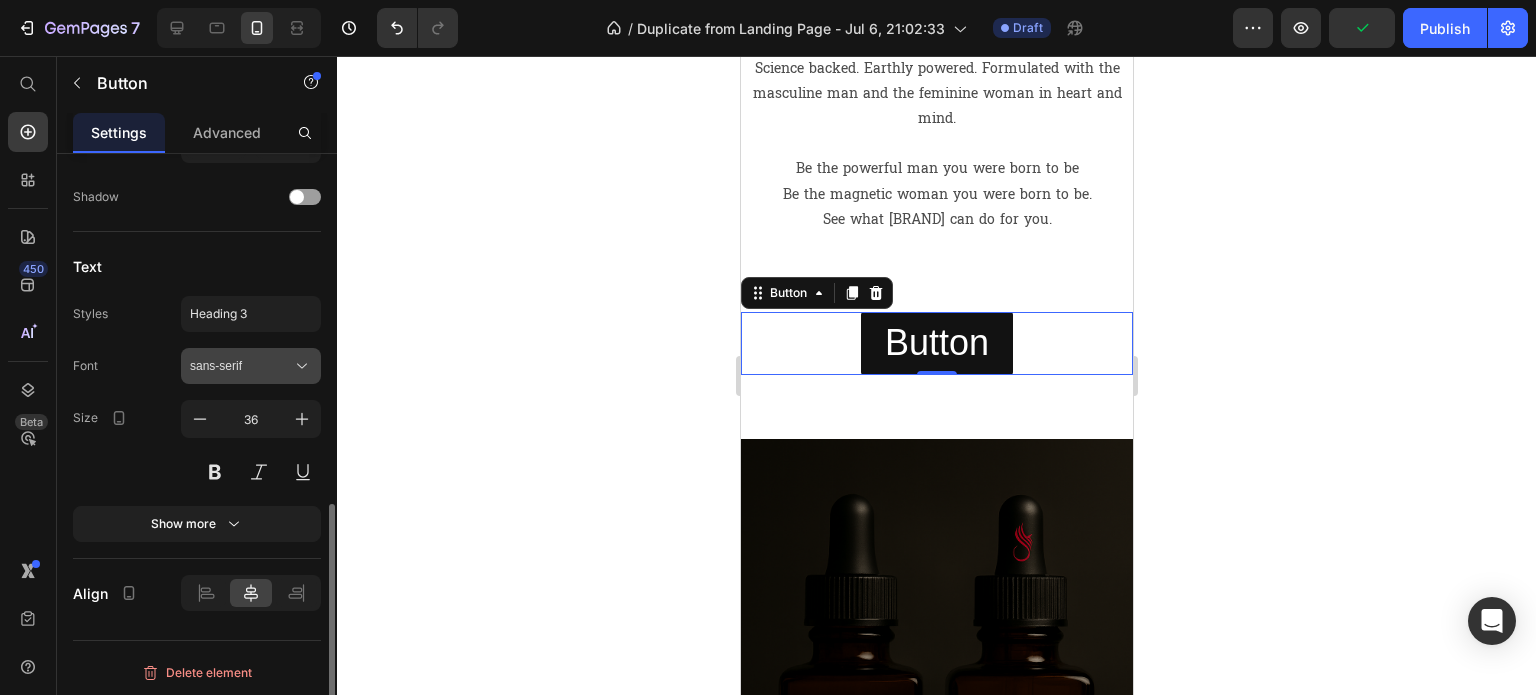 click on "sans-serif" at bounding box center [241, 366] 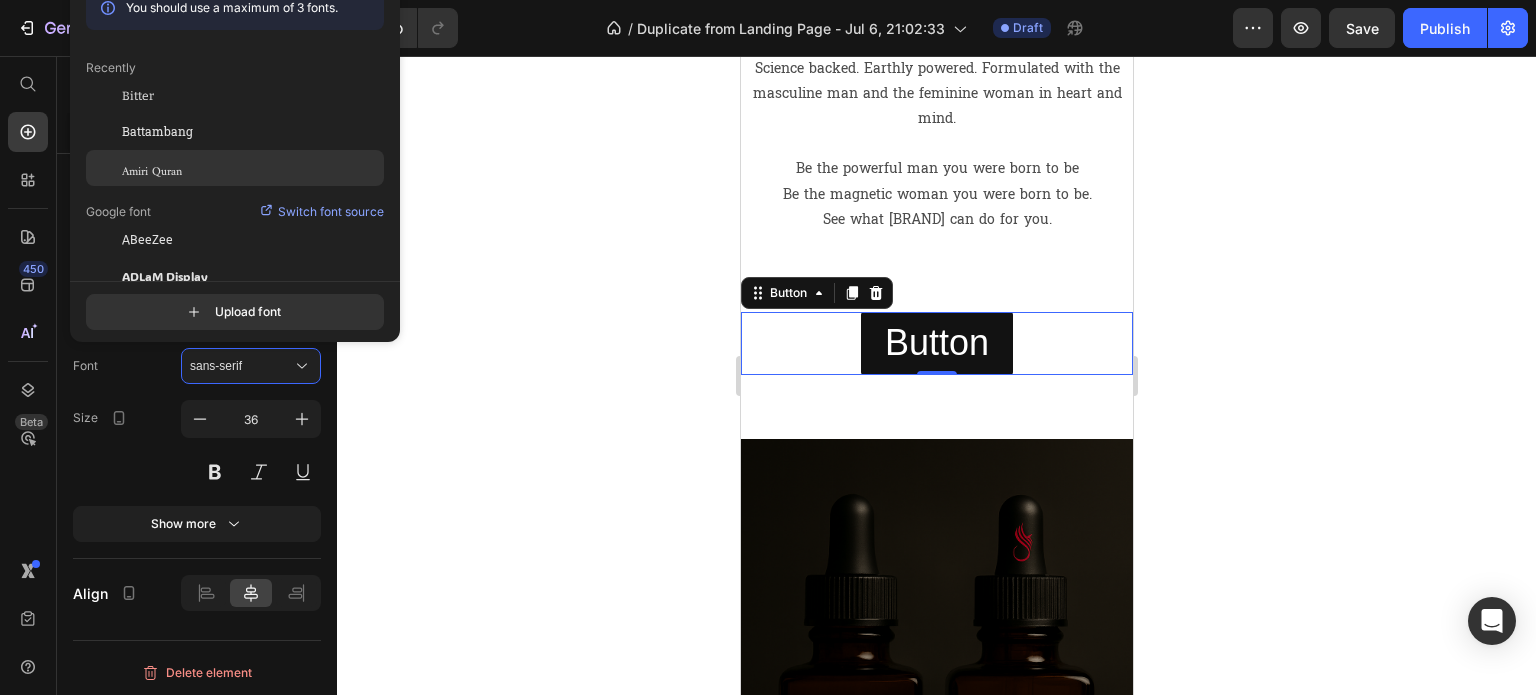 click on "Amiri Quran" at bounding box center [152, 168] 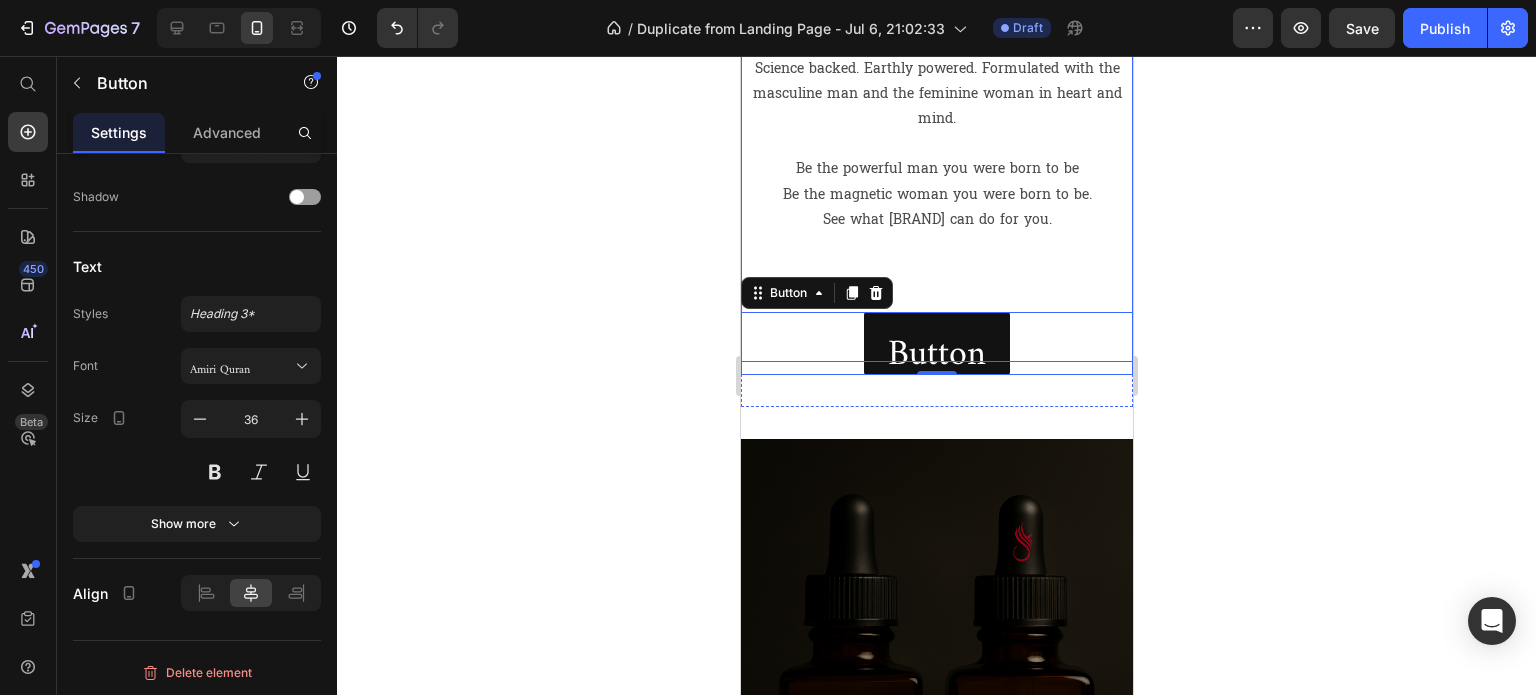 click 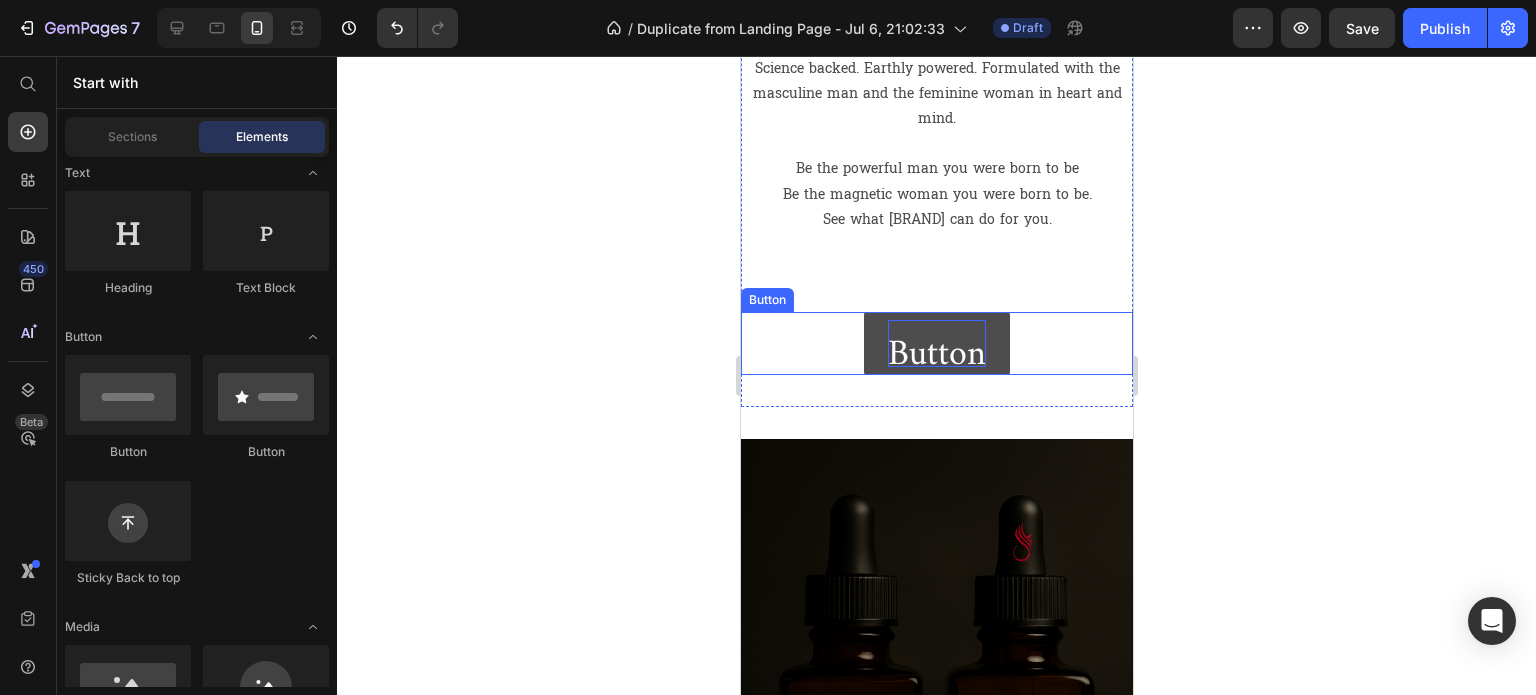 click on "Button" at bounding box center [936, 343] 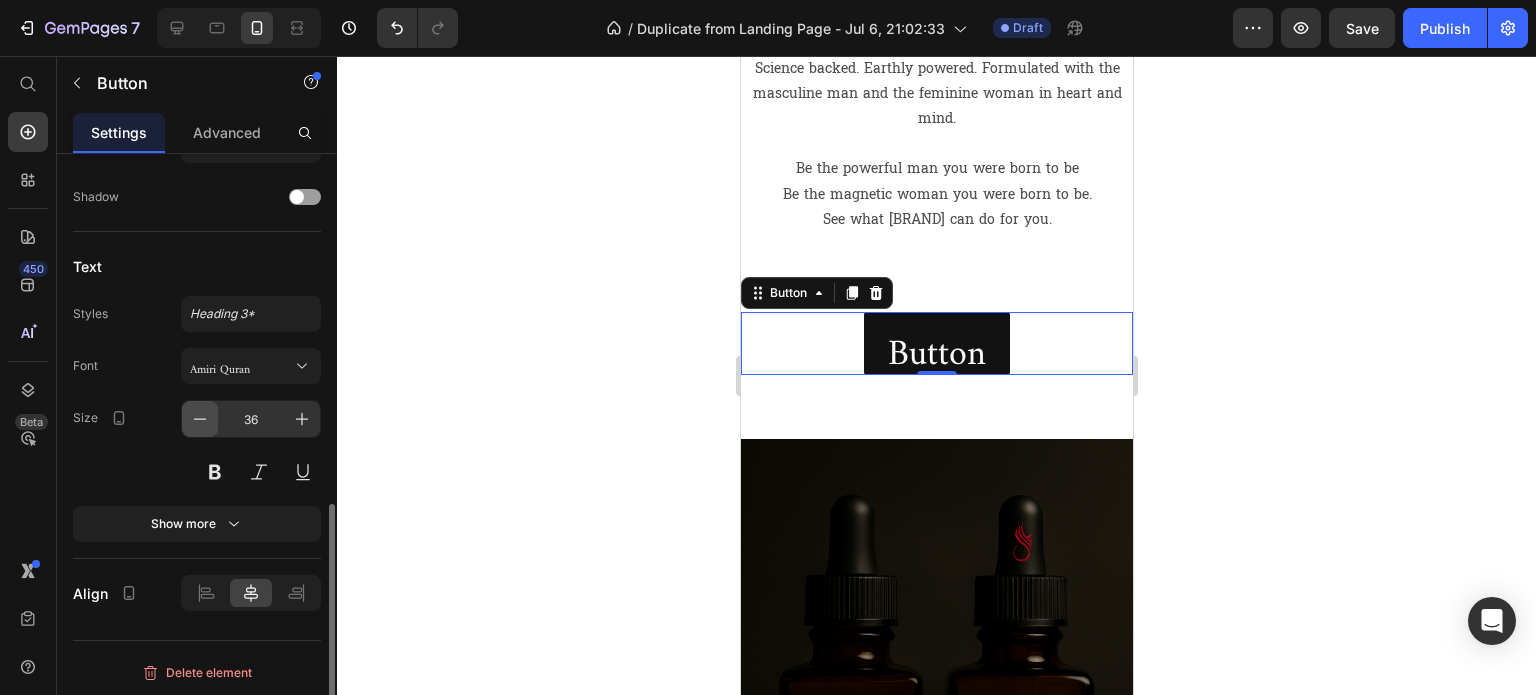 click 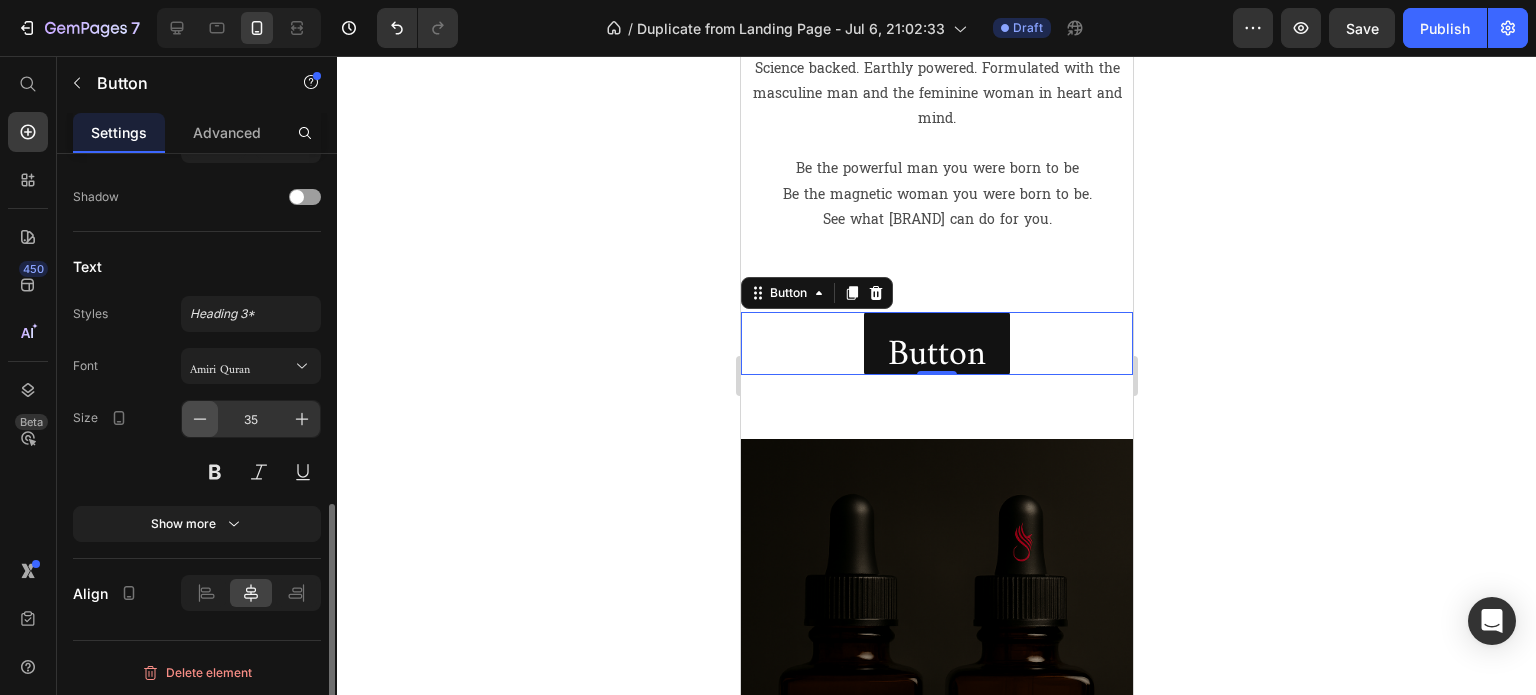 click 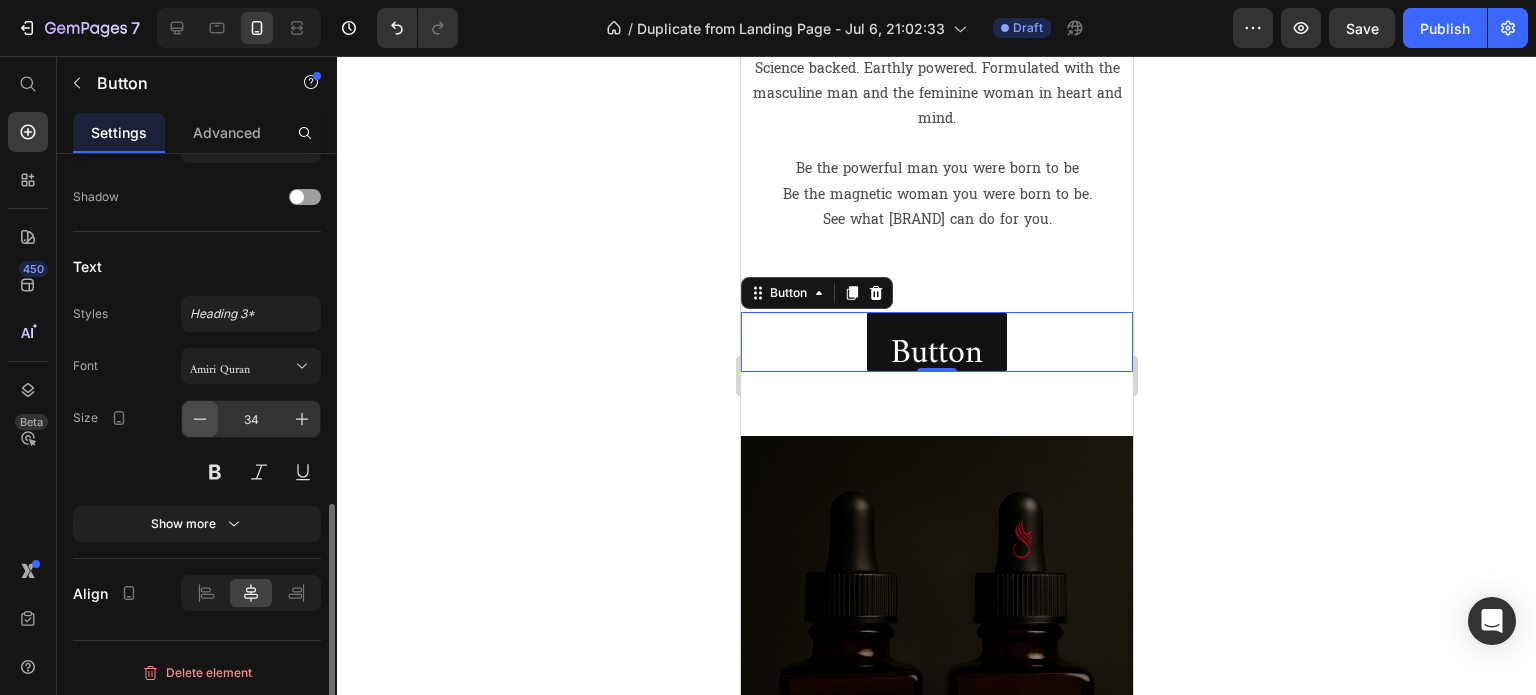 click 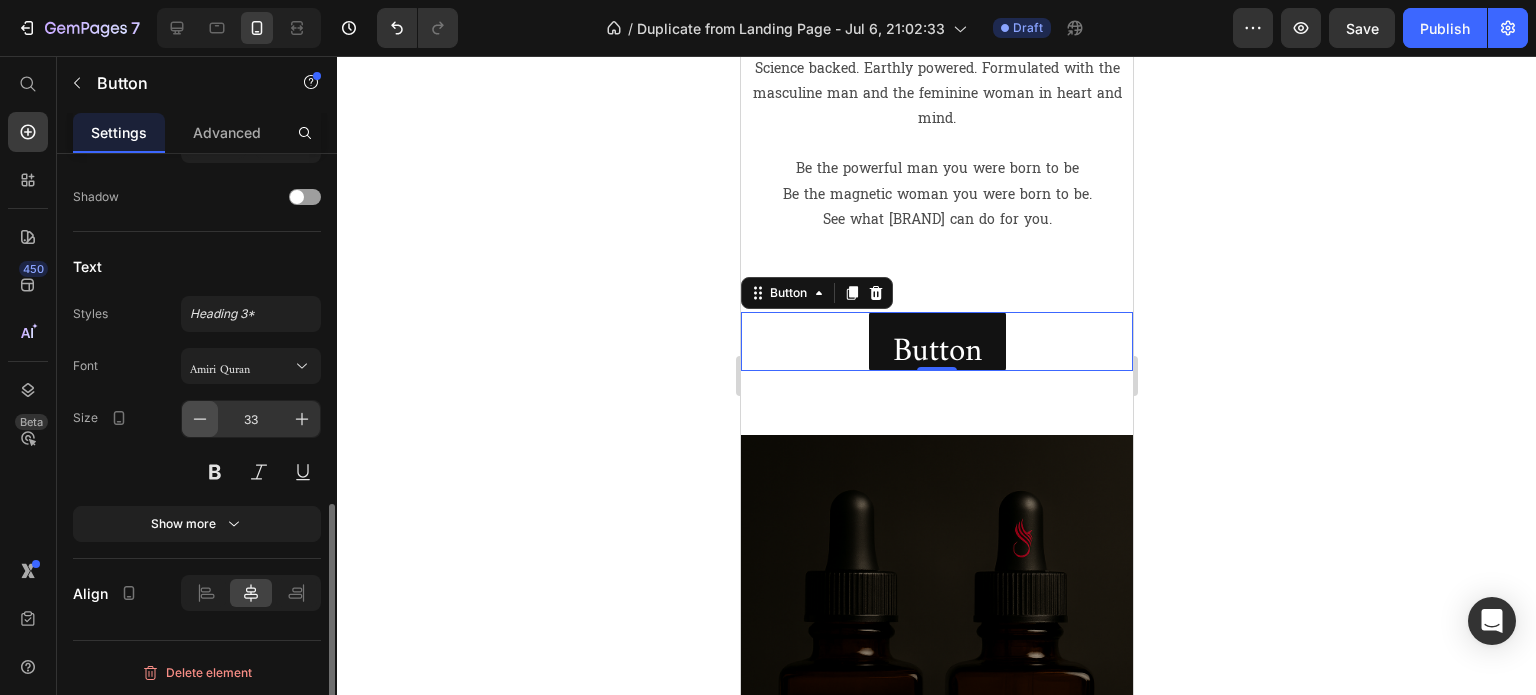 click 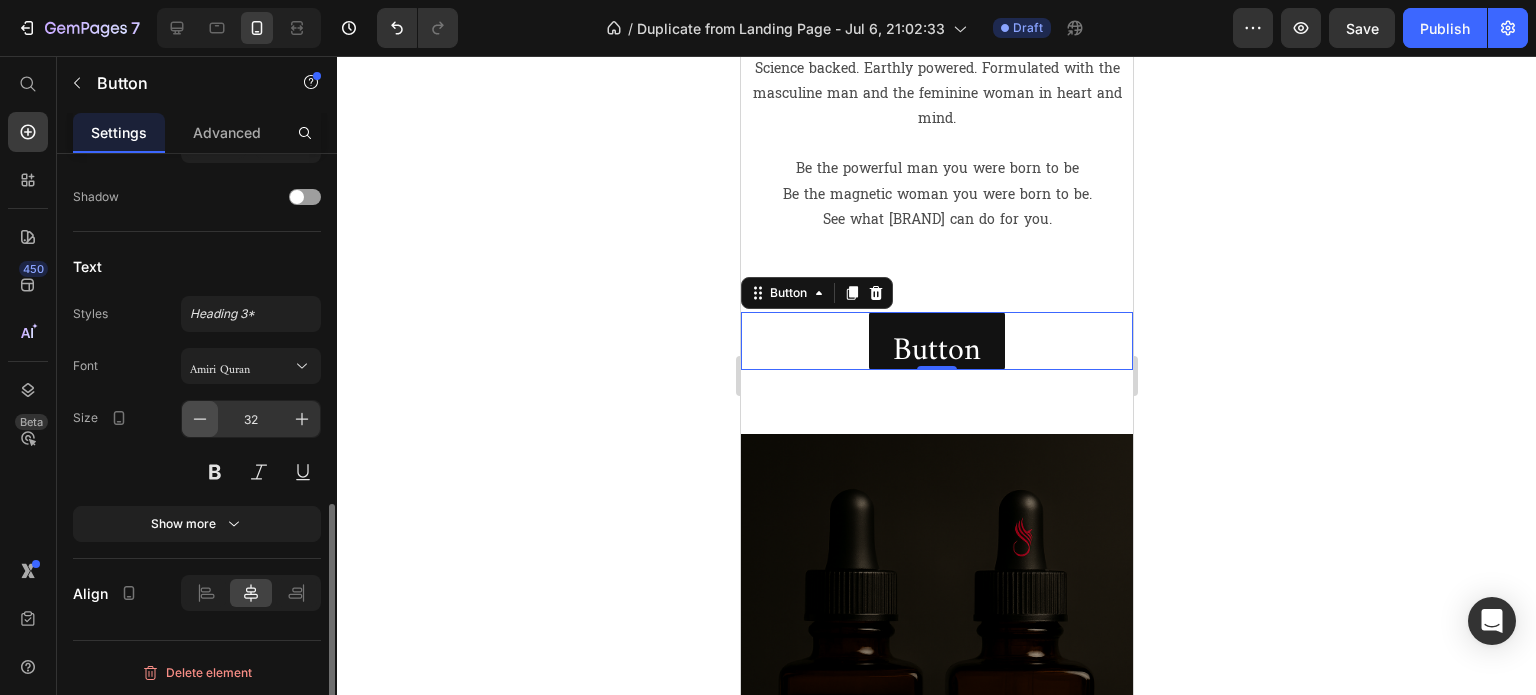 click 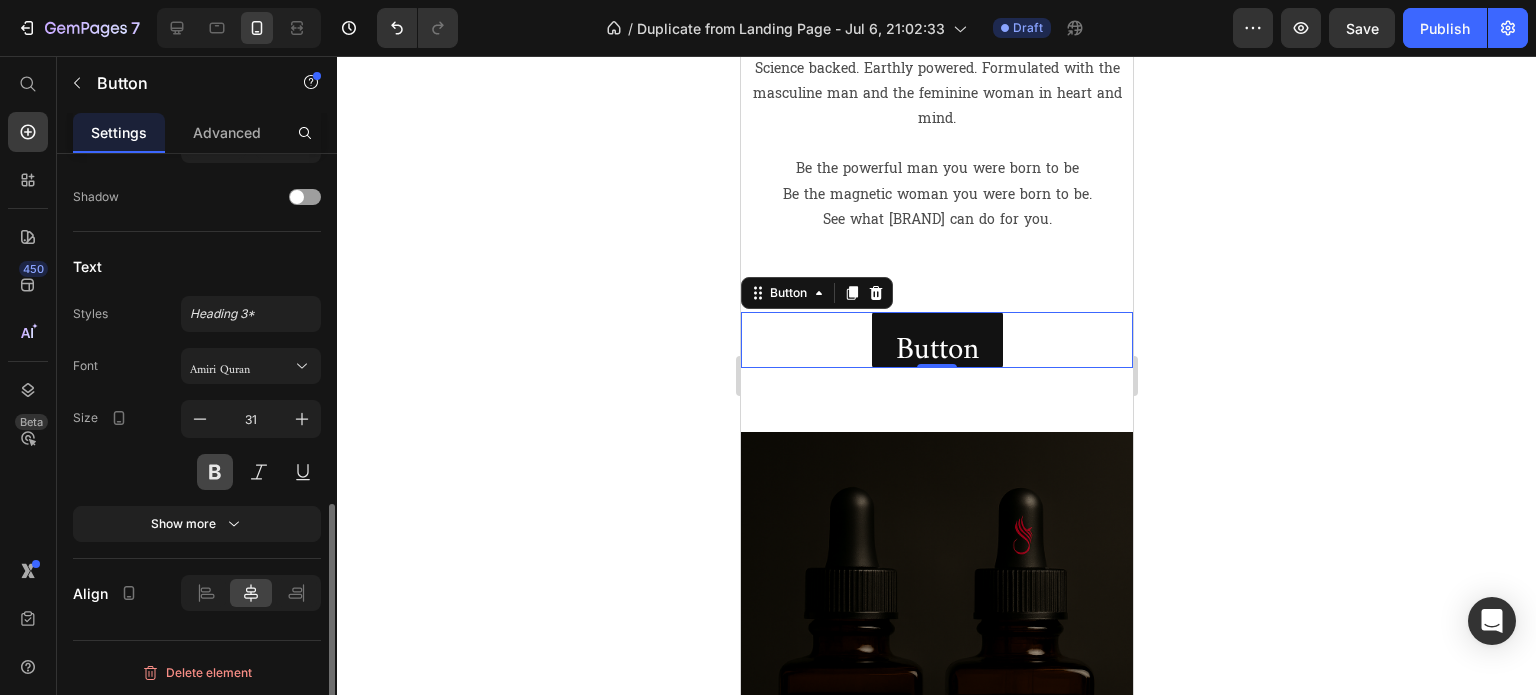 click at bounding box center [215, 472] 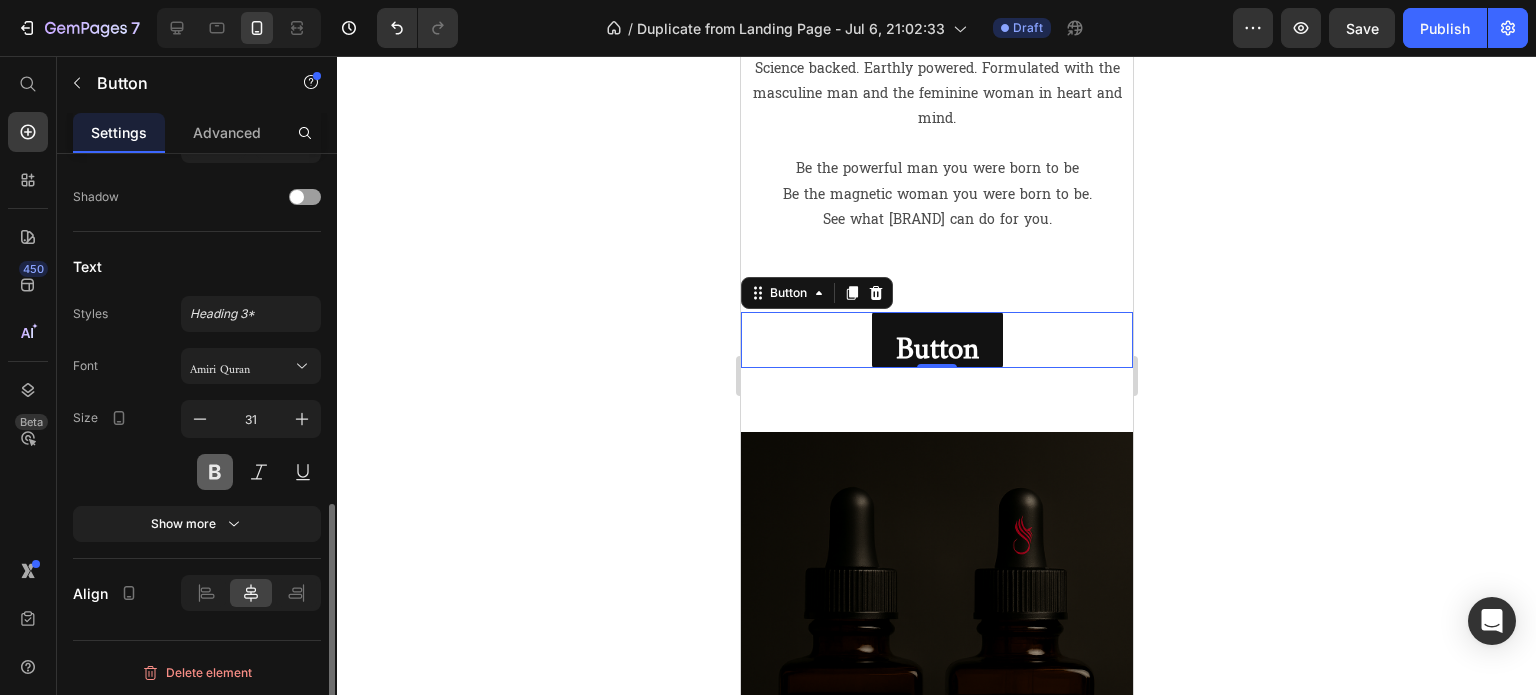 click at bounding box center [215, 472] 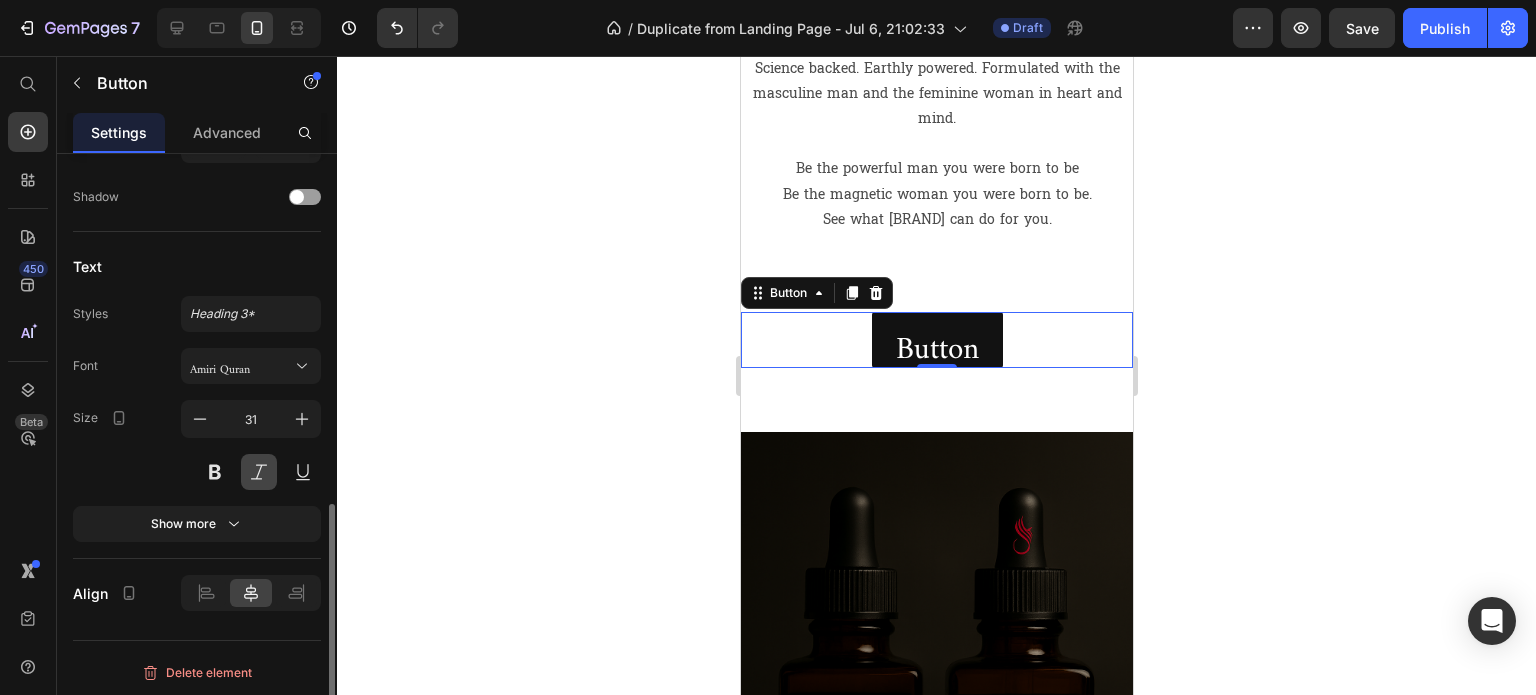 click at bounding box center (259, 472) 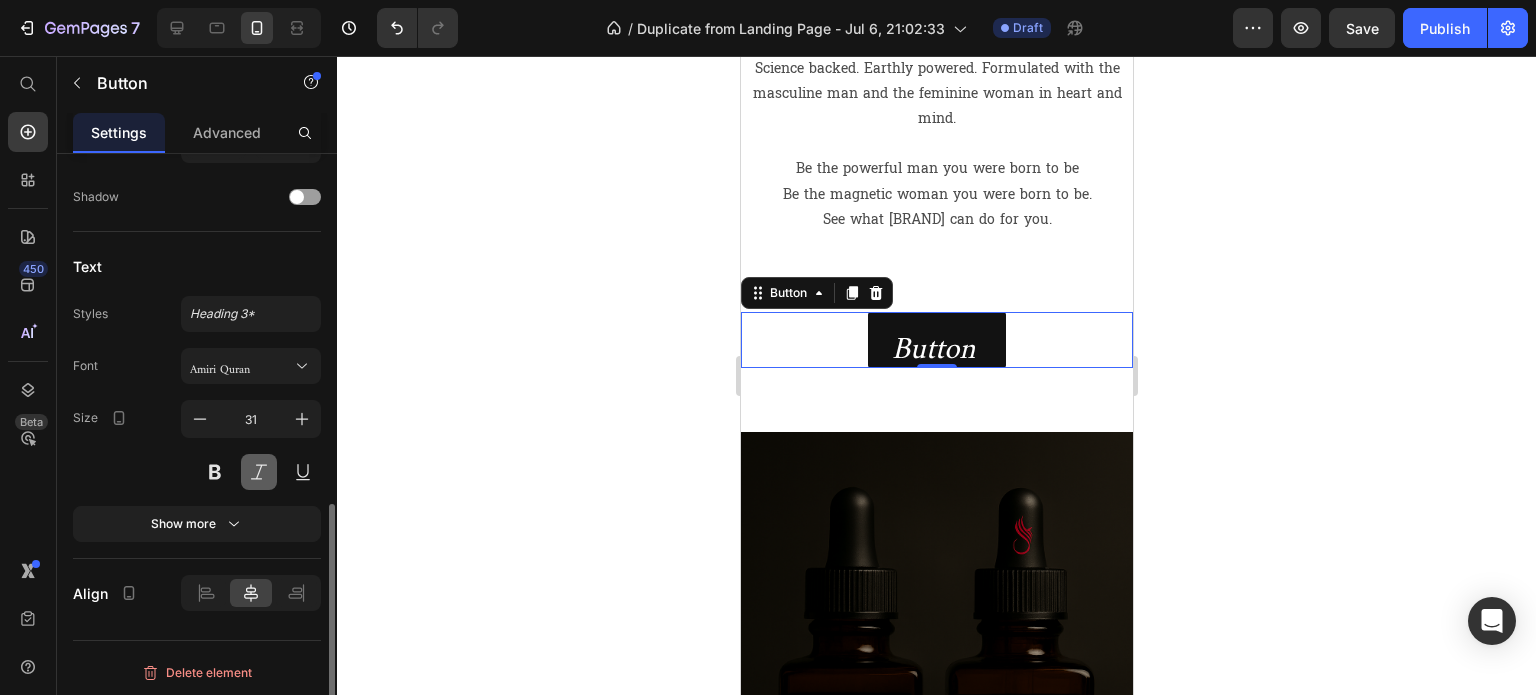 click at bounding box center [259, 472] 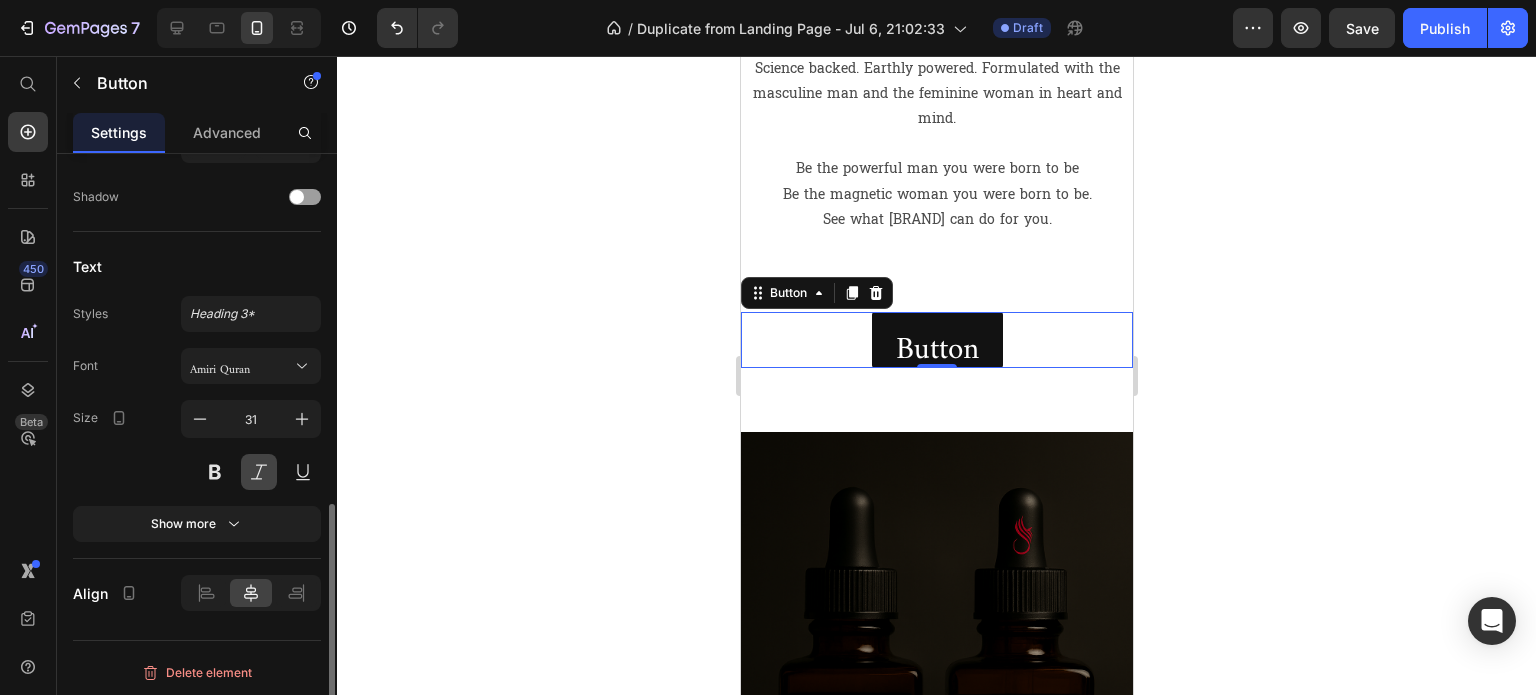 click at bounding box center [259, 472] 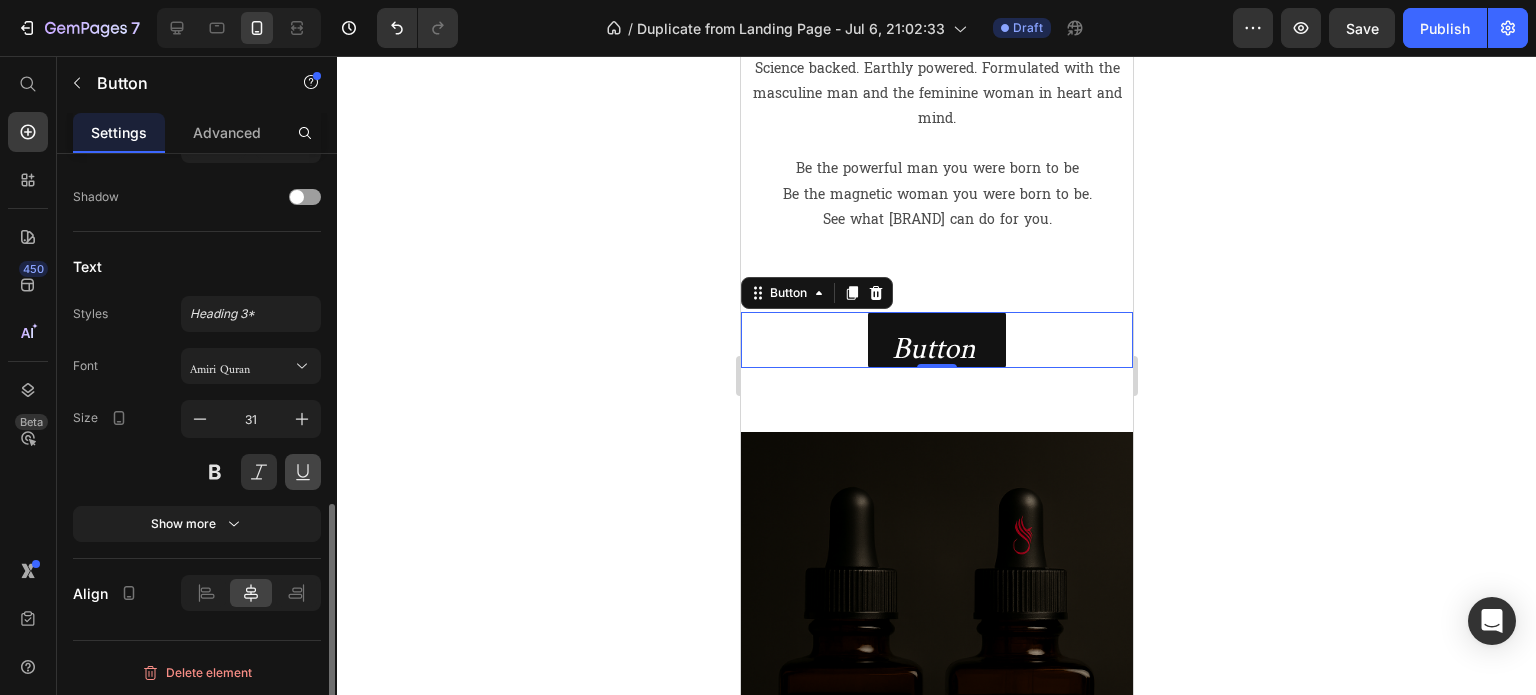 click at bounding box center [303, 472] 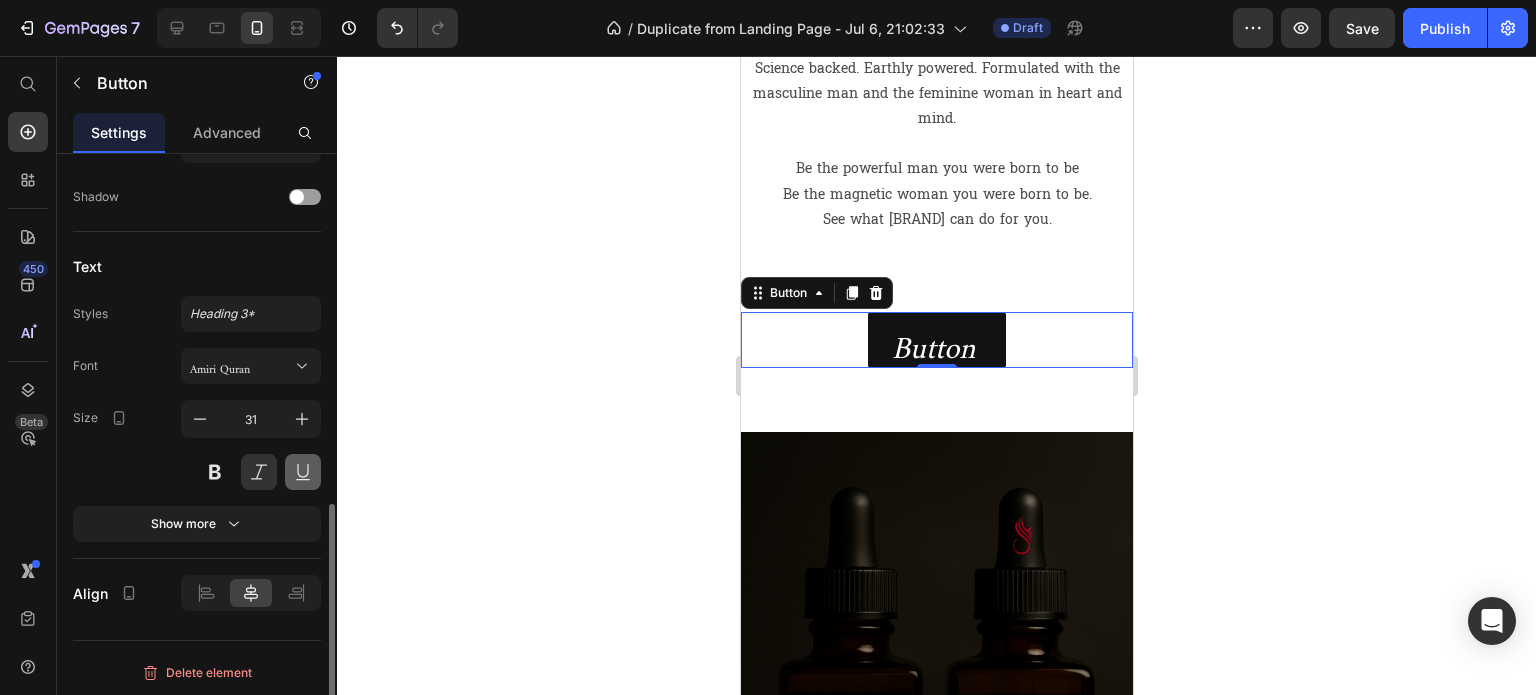 click at bounding box center (303, 472) 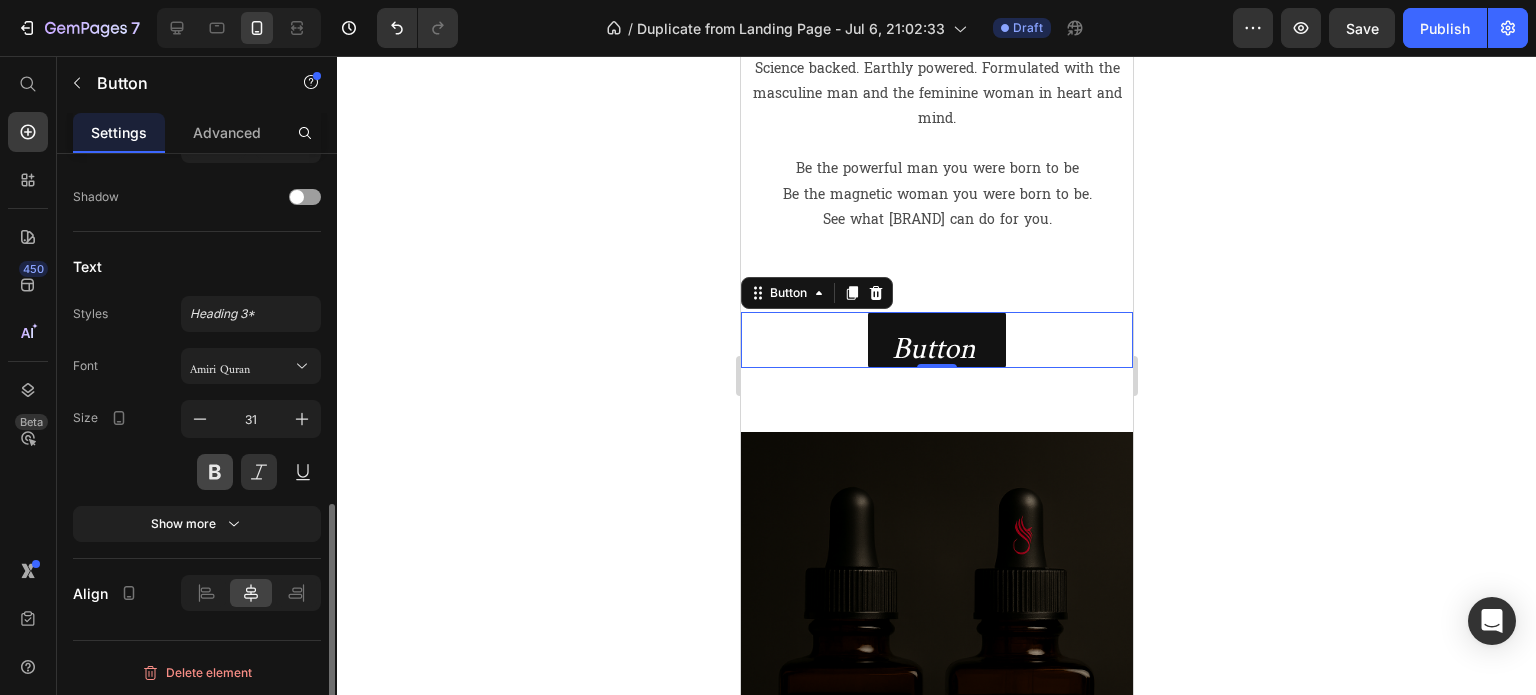 click at bounding box center [215, 472] 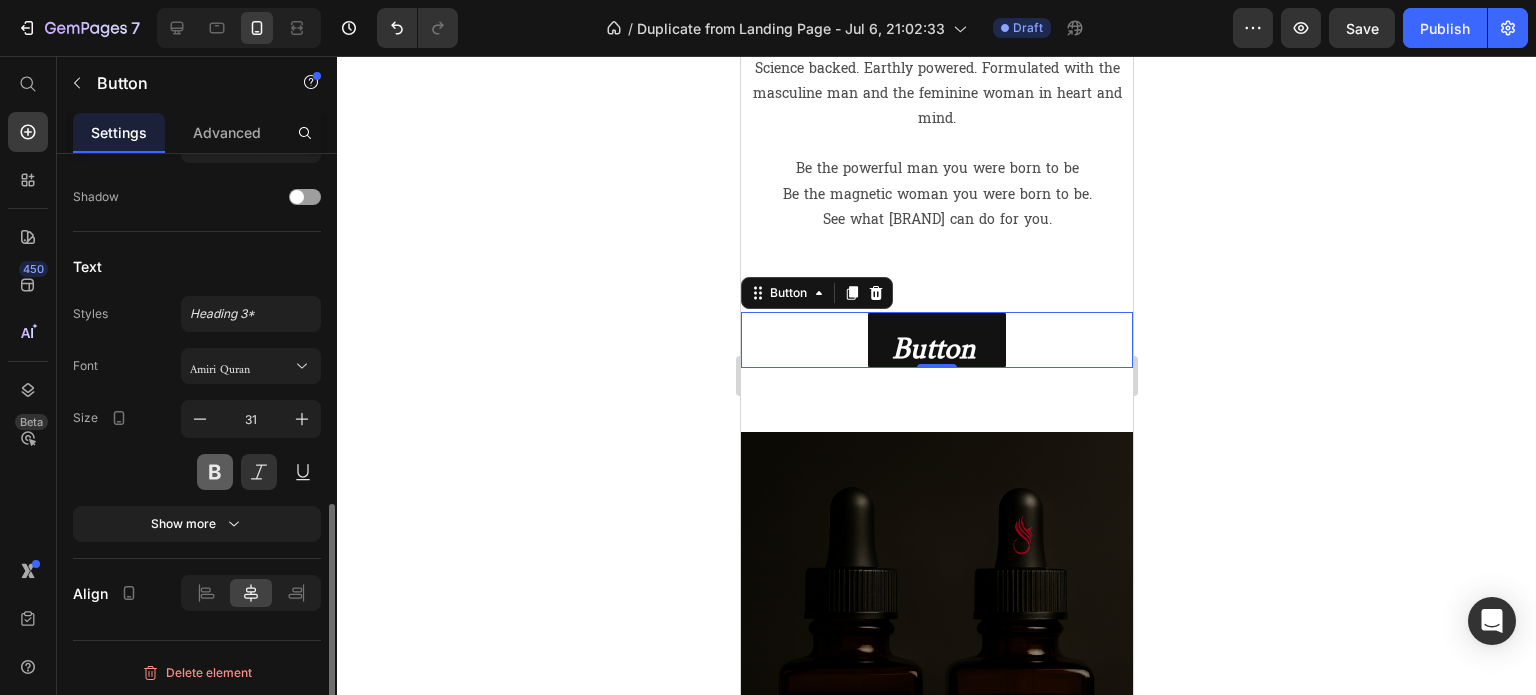 click at bounding box center (215, 472) 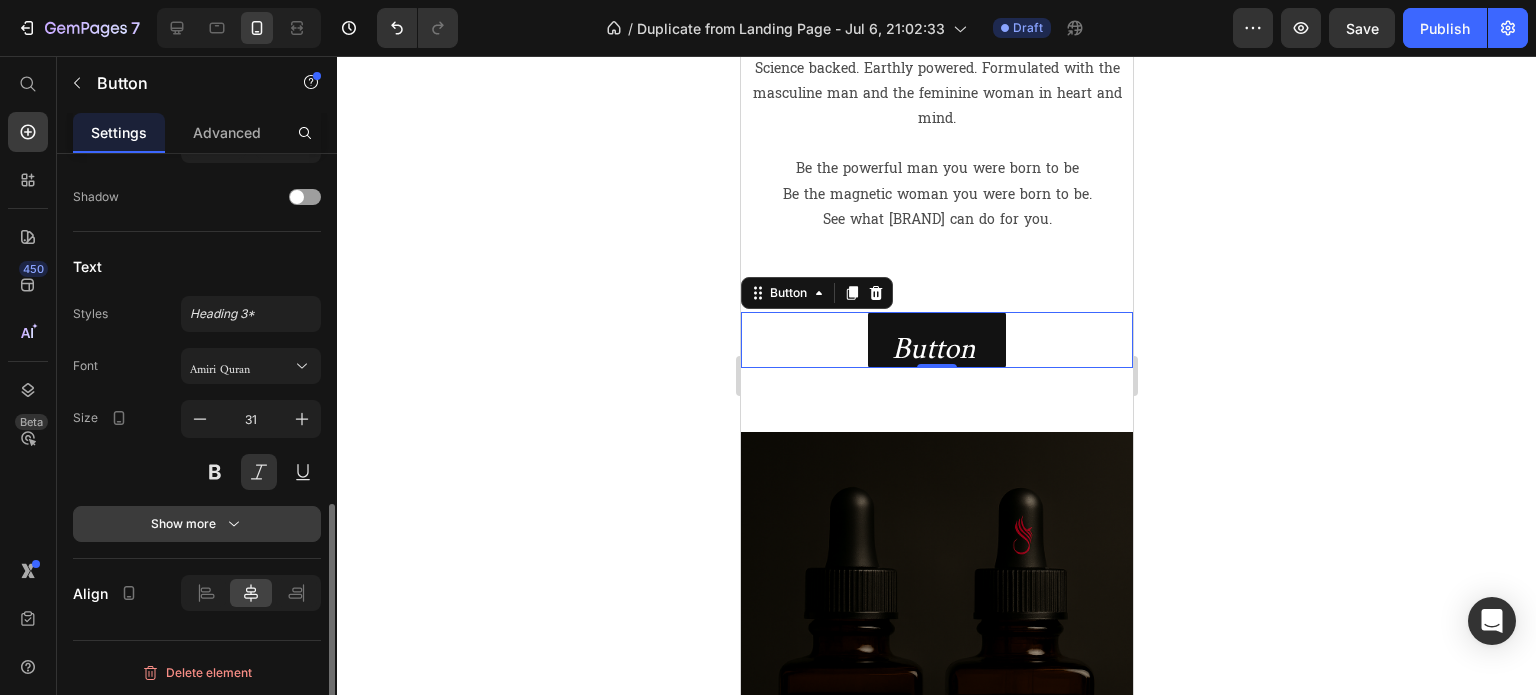click 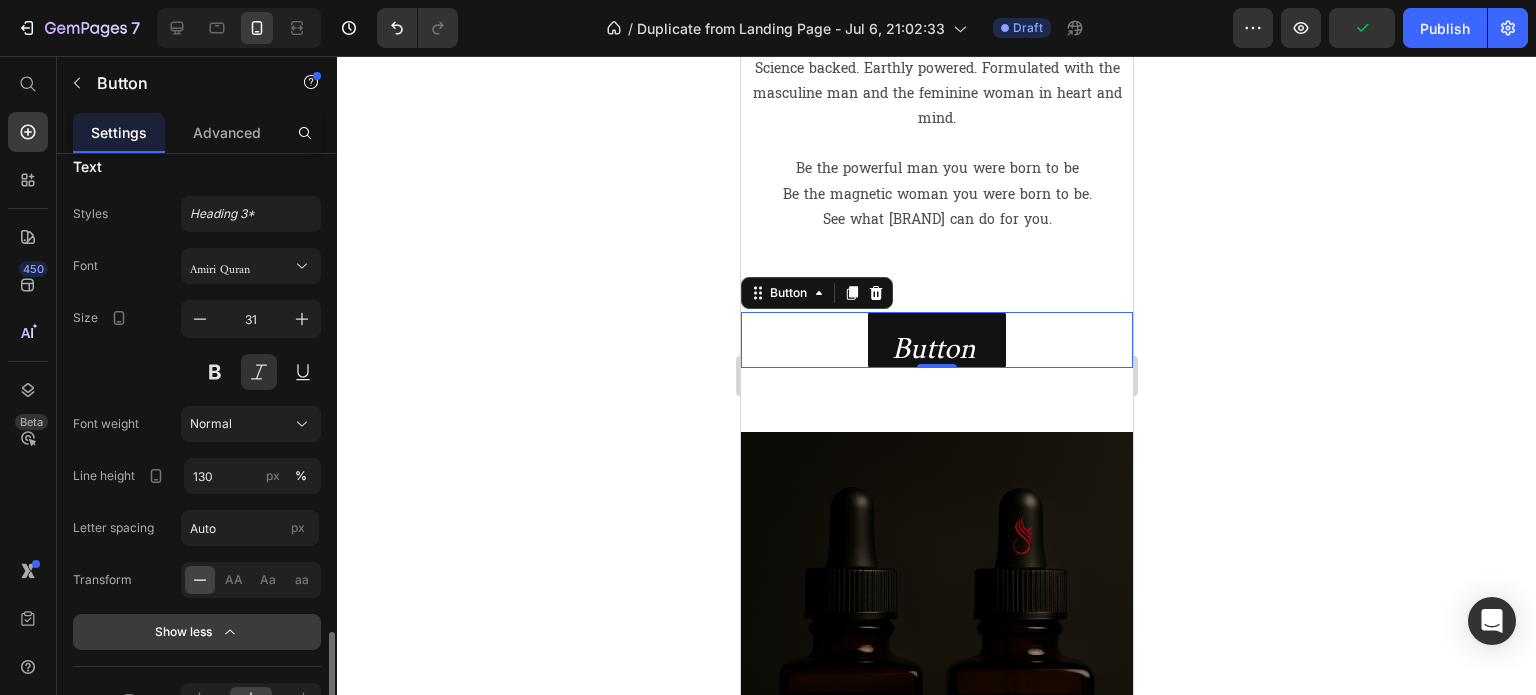 scroll, scrollTop: 1044, scrollLeft: 0, axis: vertical 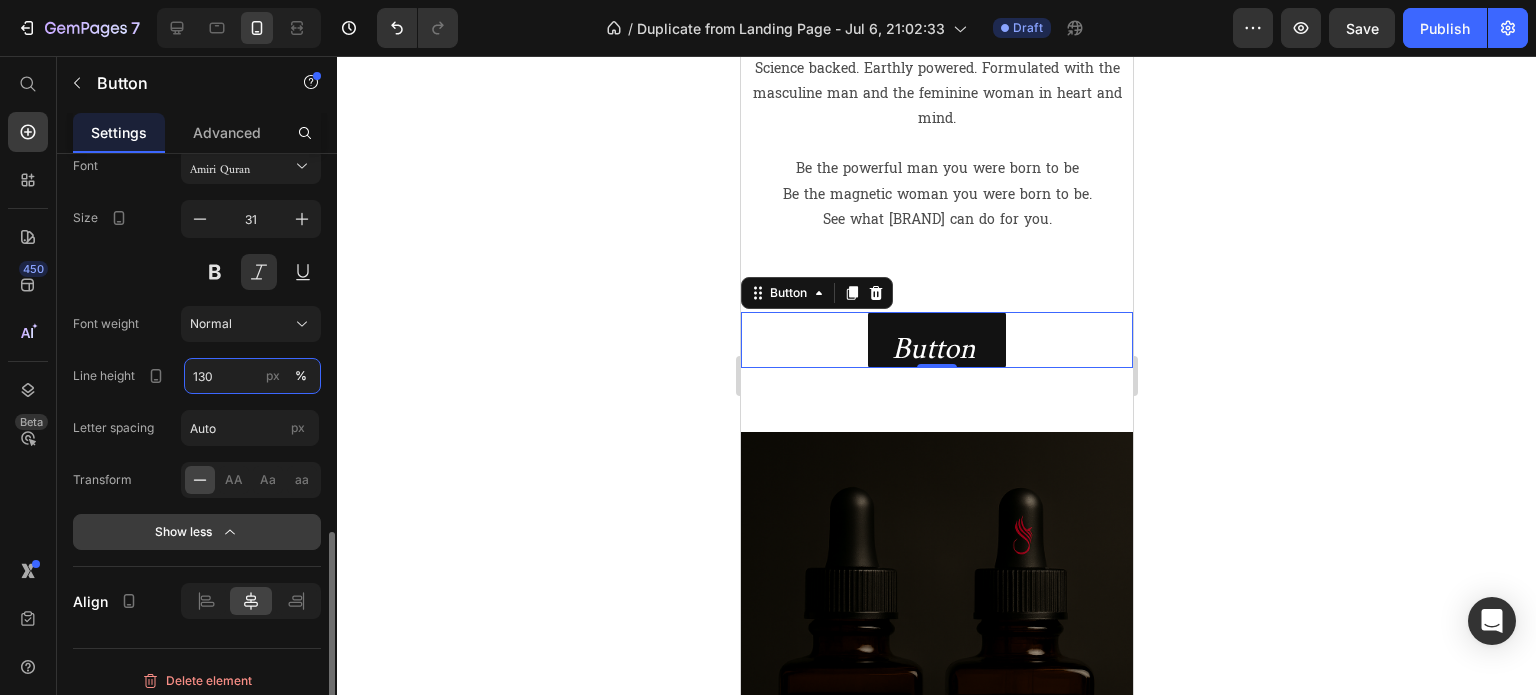 click on "130" at bounding box center (252, 376) 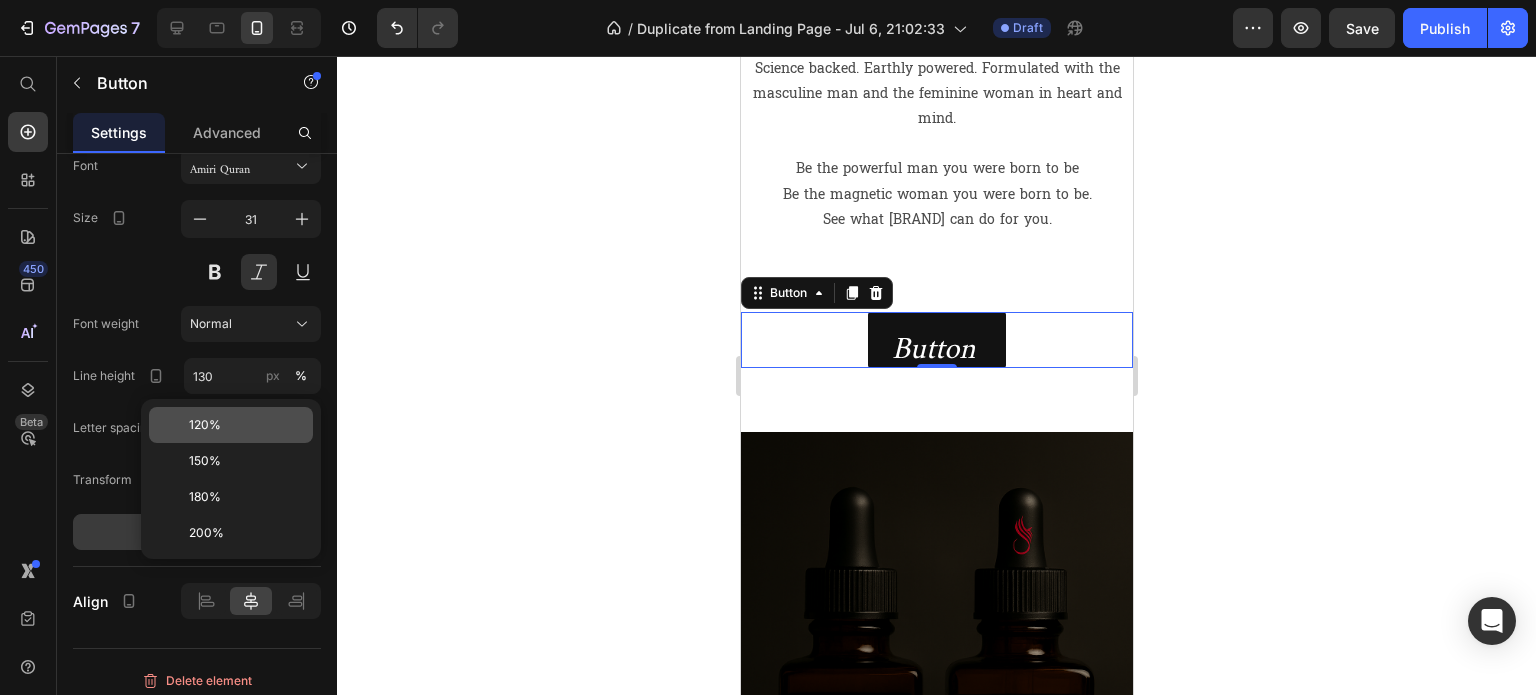click on "120%" at bounding box center (247, 425) 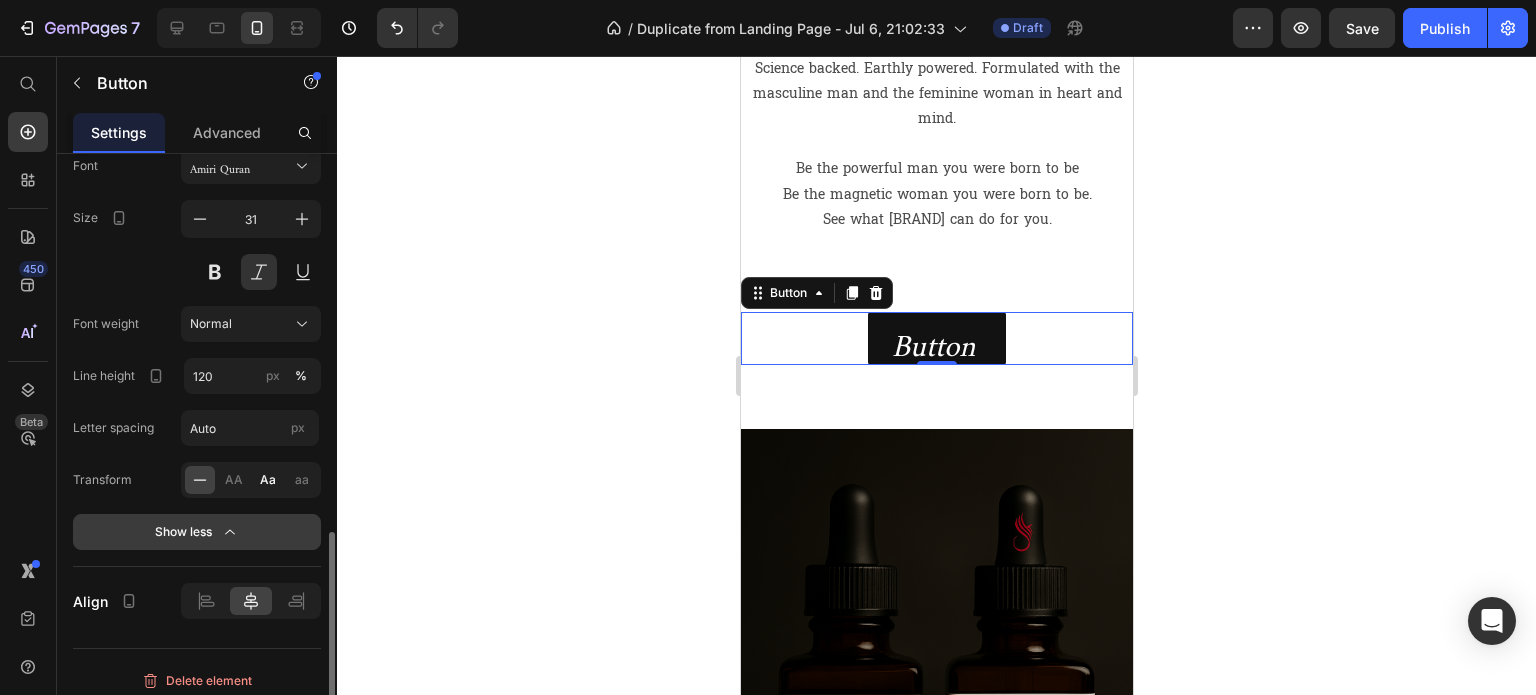 click on "Aa" 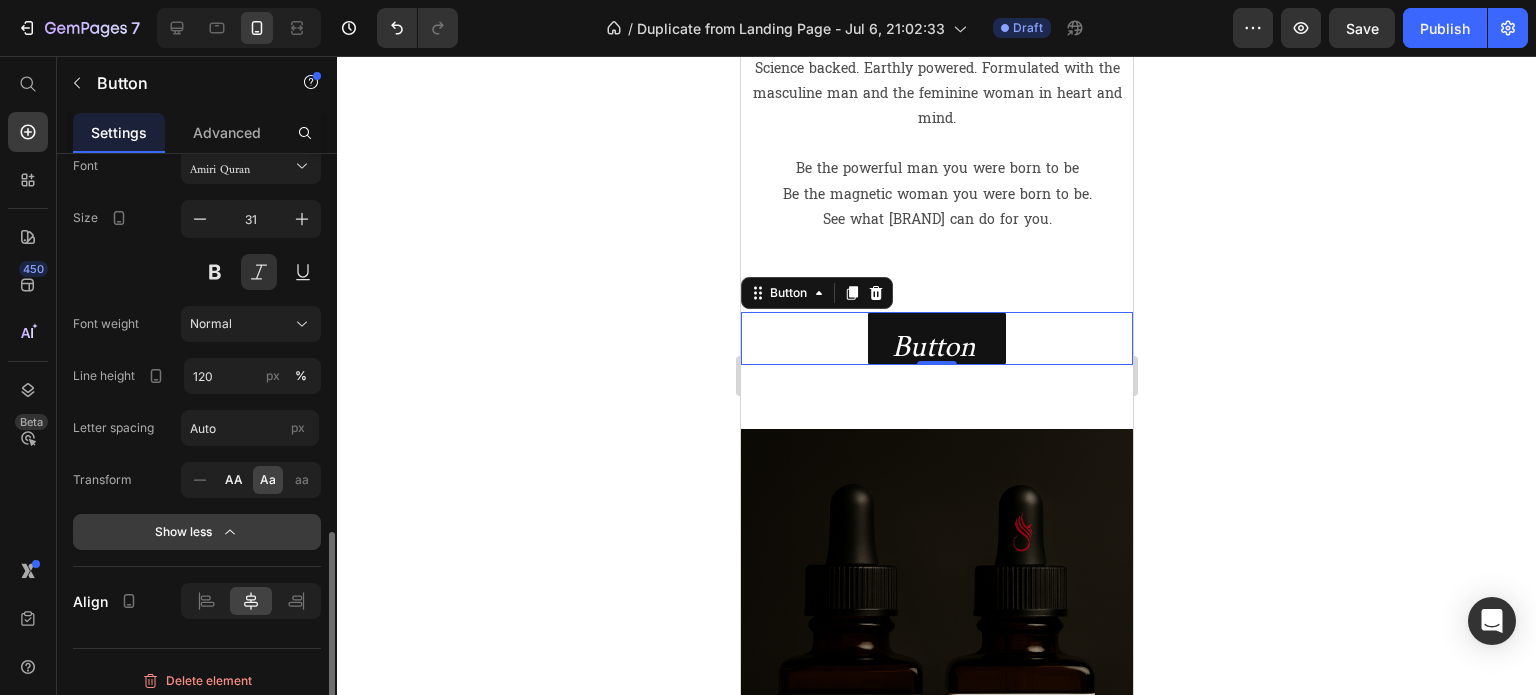 click on "AA" 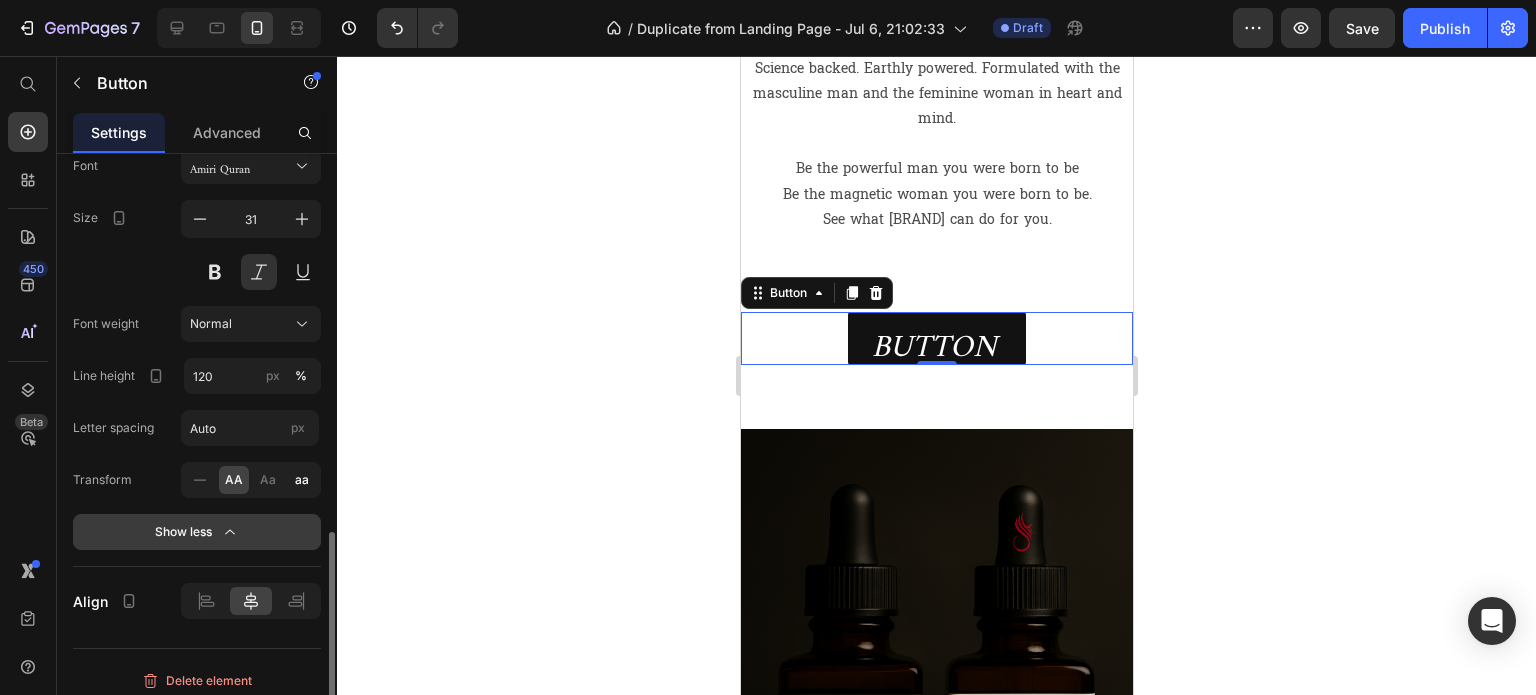 click on "aa" 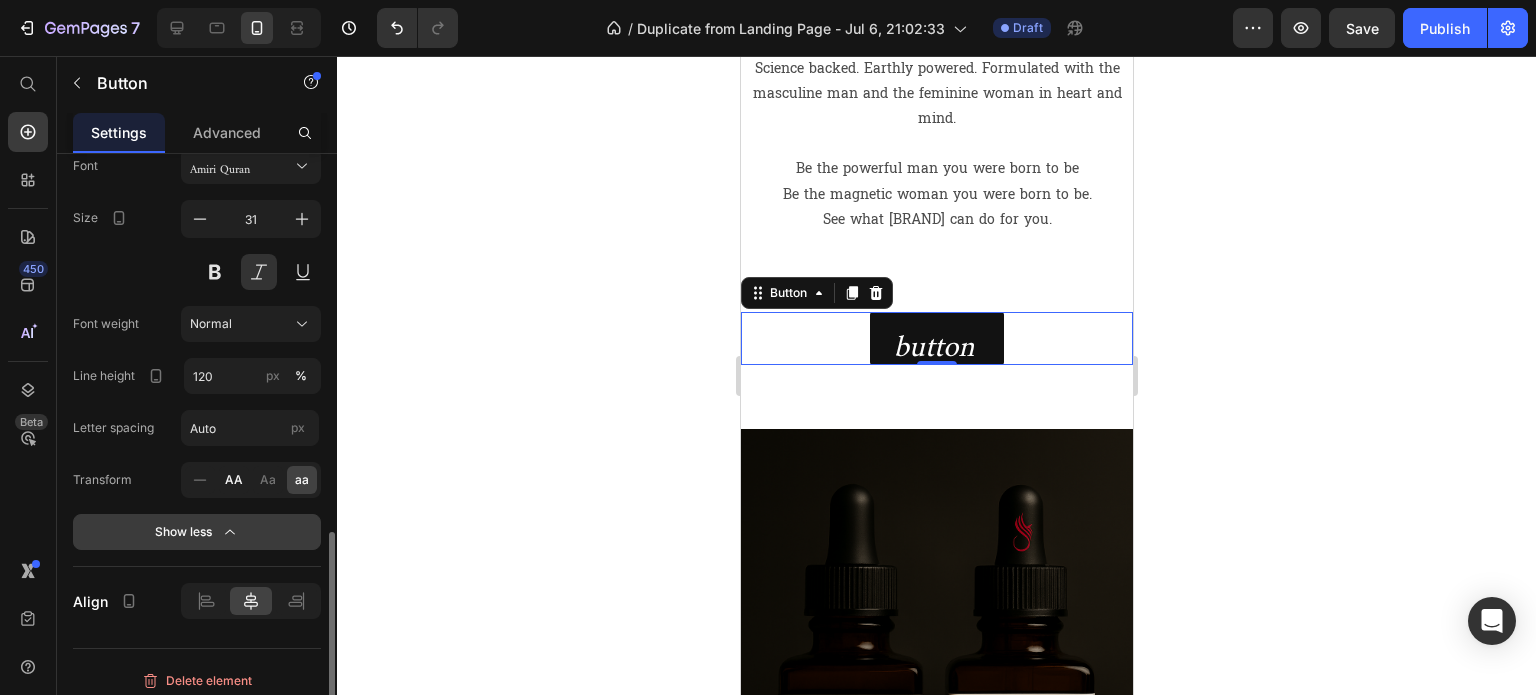 click on "AA" 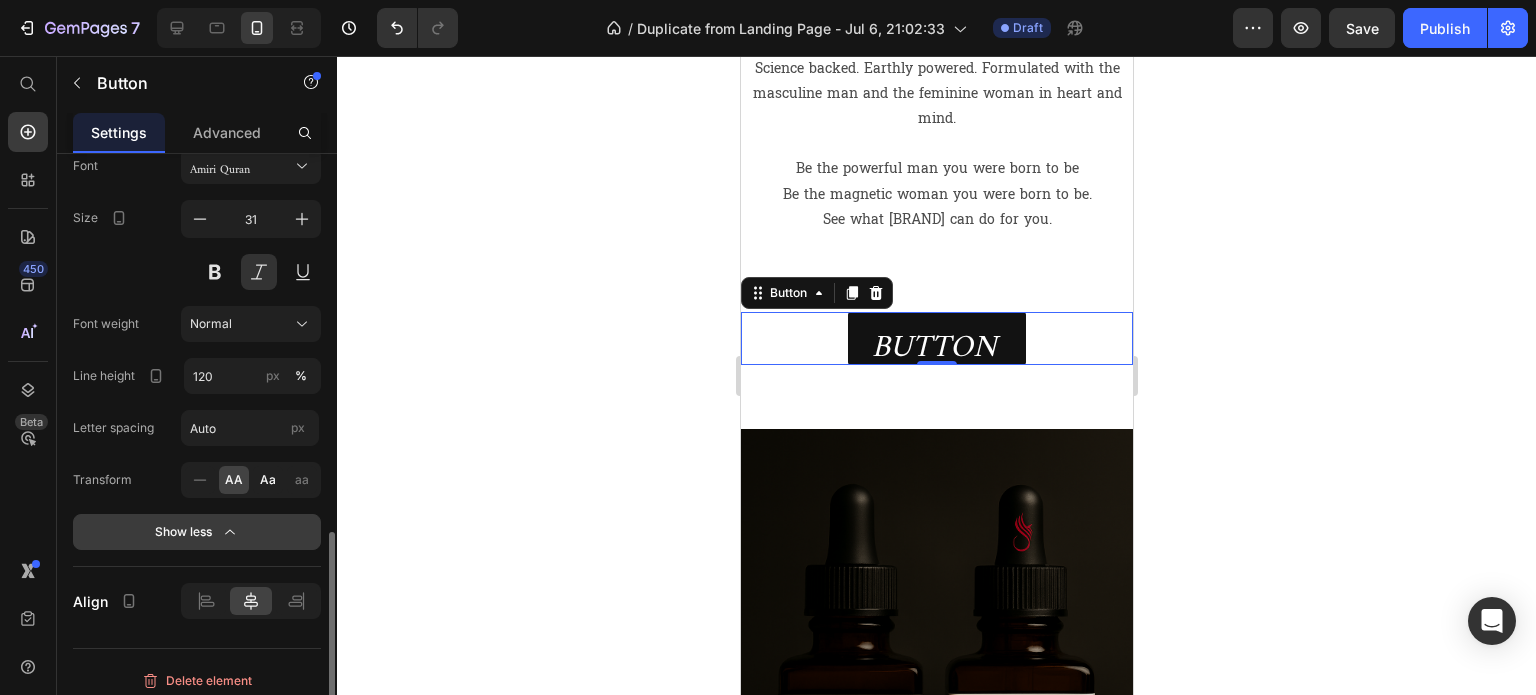 click on "Aa" 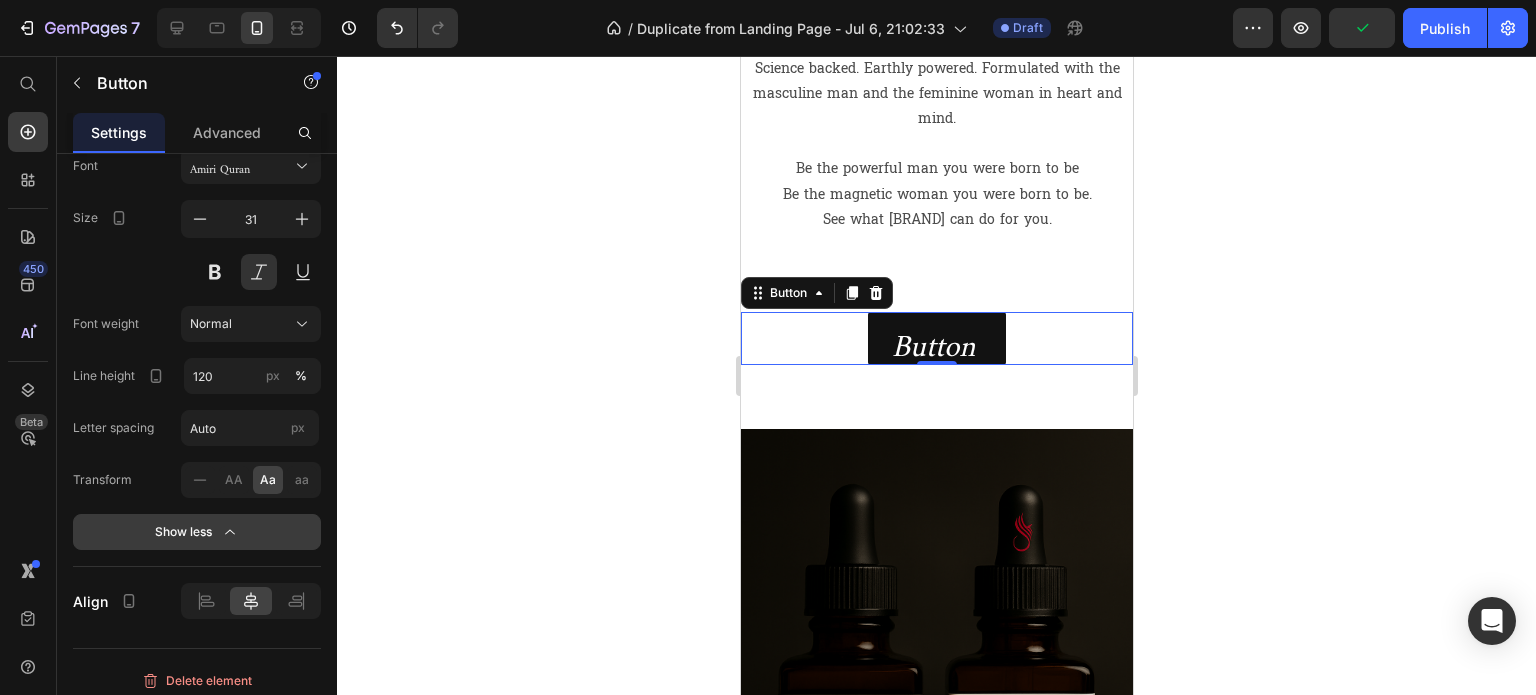 click on "Show less" at bounding box center (197, 532) 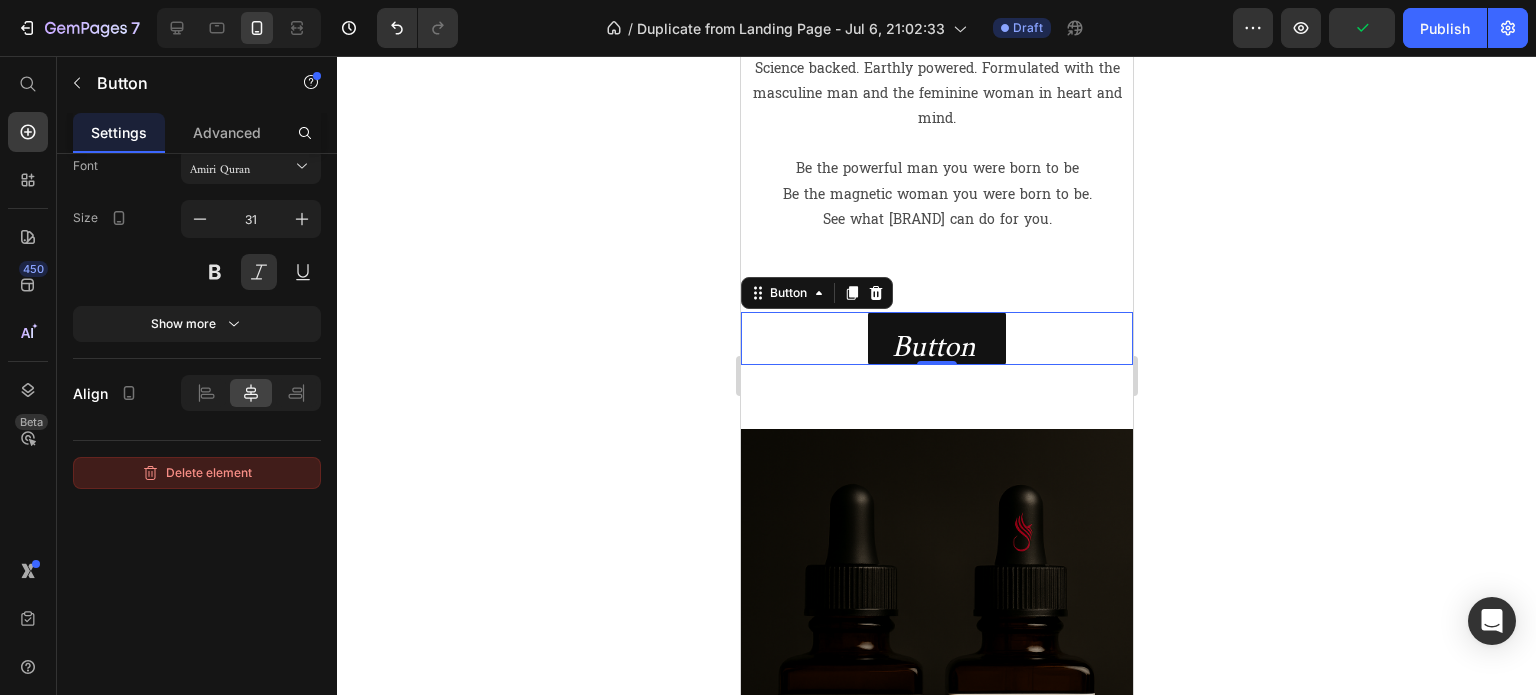 scroll, scrollTop: 744, scrollLeft: 0, axis: vertical 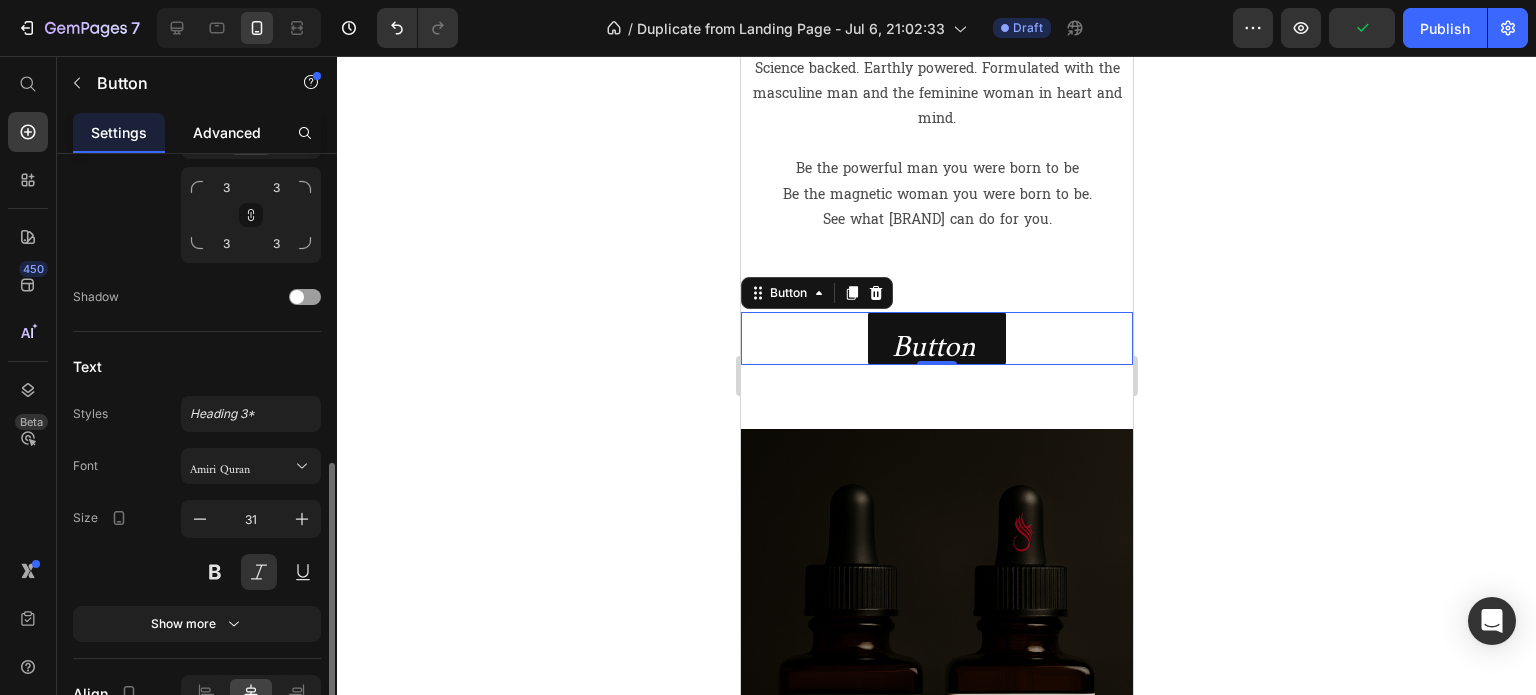 click on "Advanced" 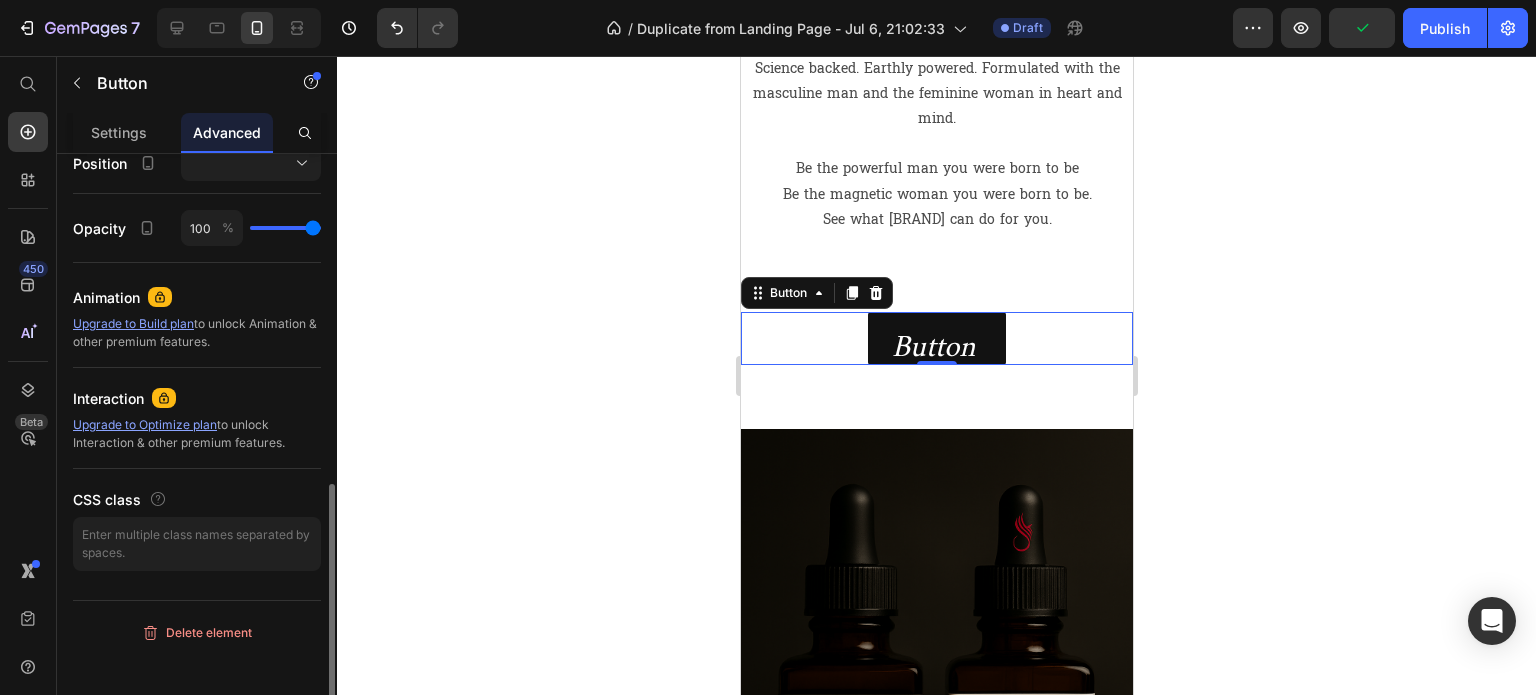 scroll, scrollTop: 0, scrollLeft: 0, axis: both 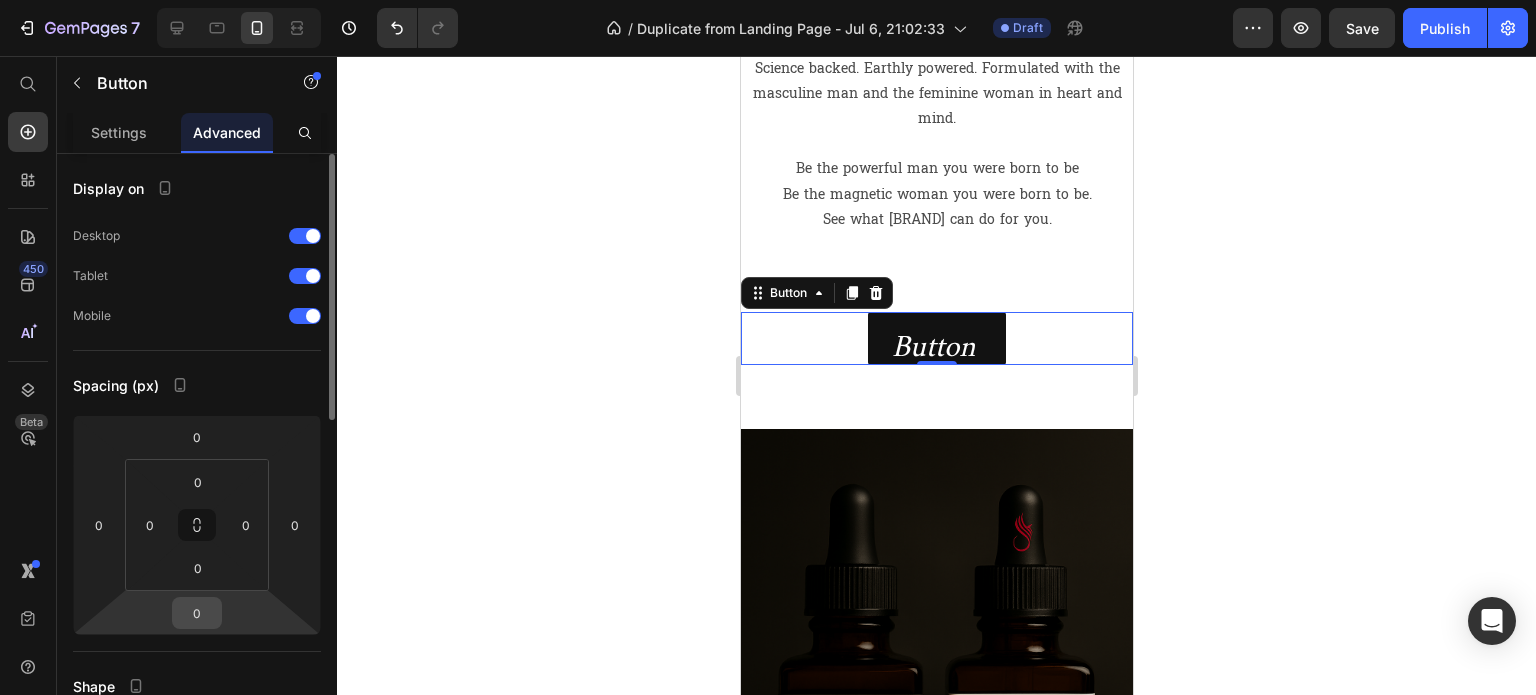click on "0" at bounding box center [197, 613] 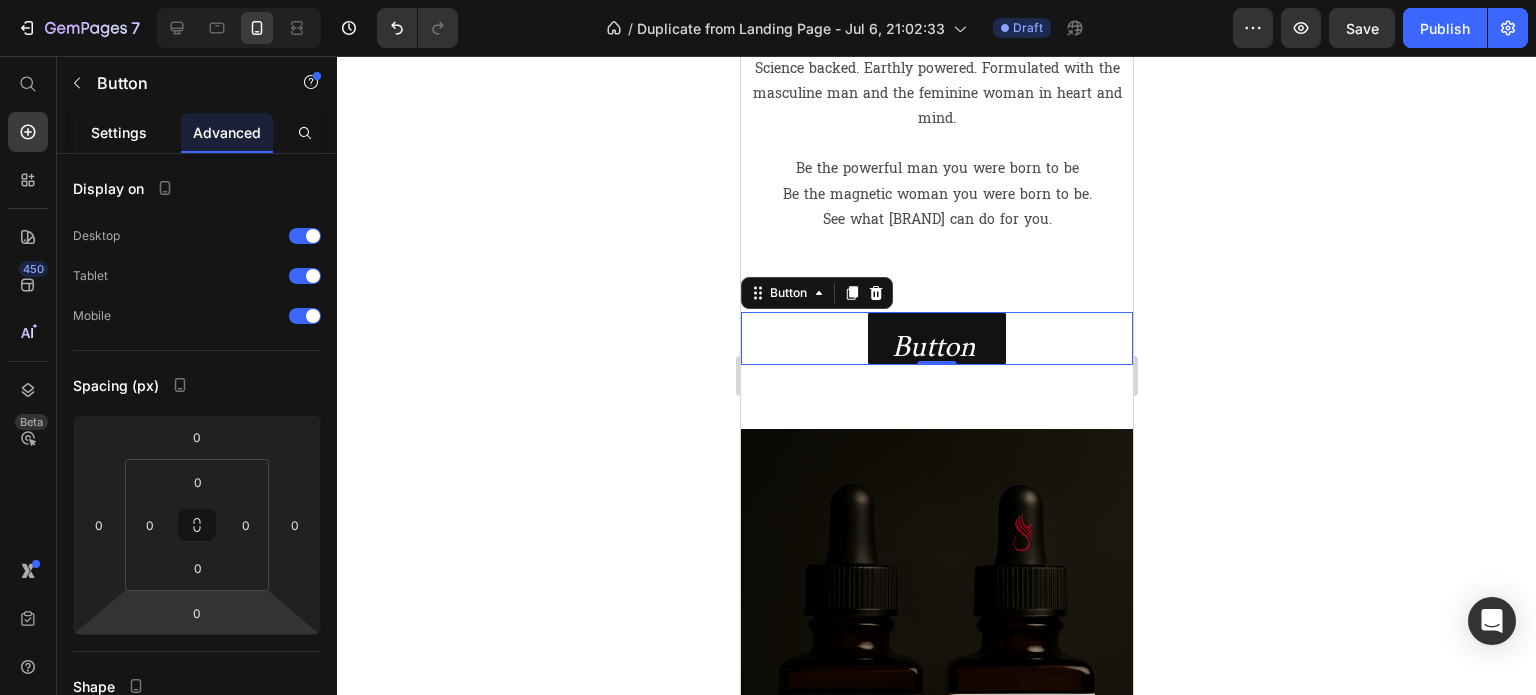click on "Settings" at bounding box center (119, 132) 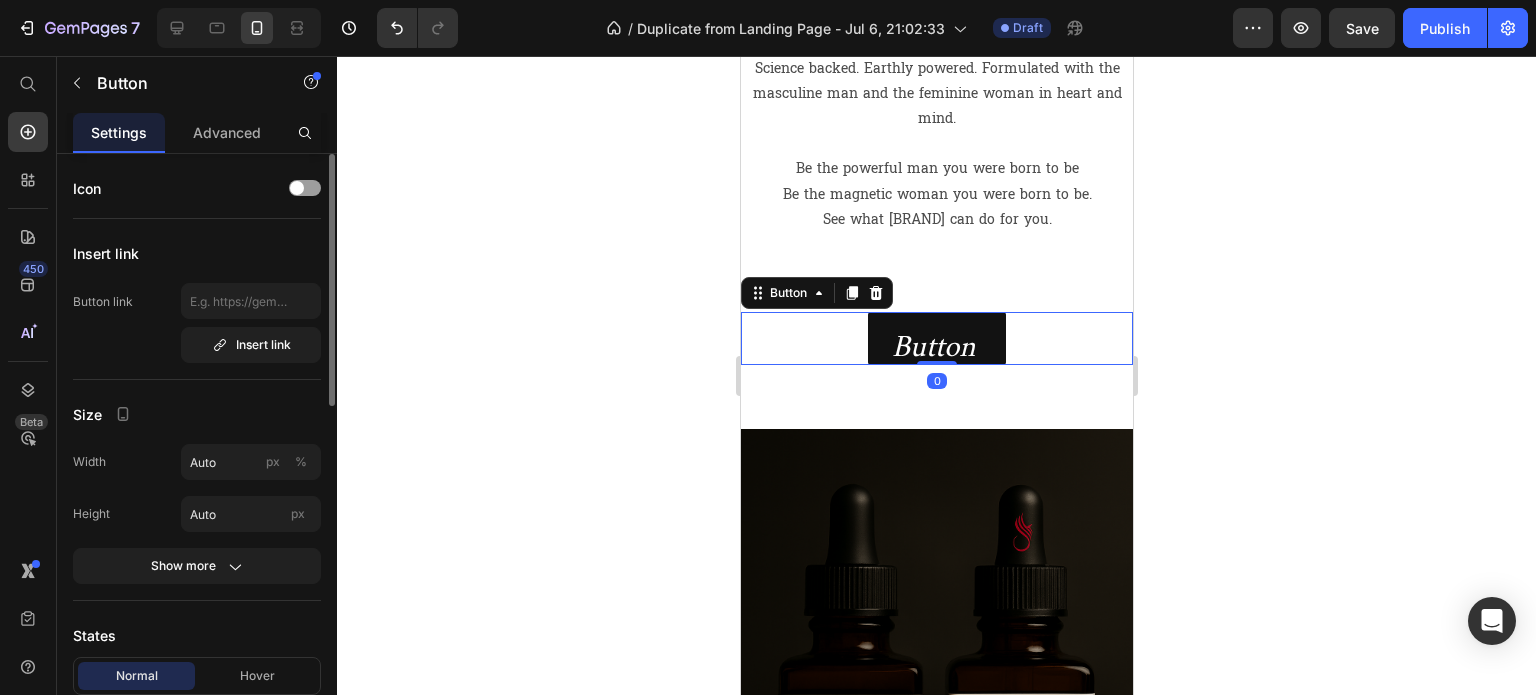 scroll, scrollTop: 100, scrollLeft: 0, axis: vertical 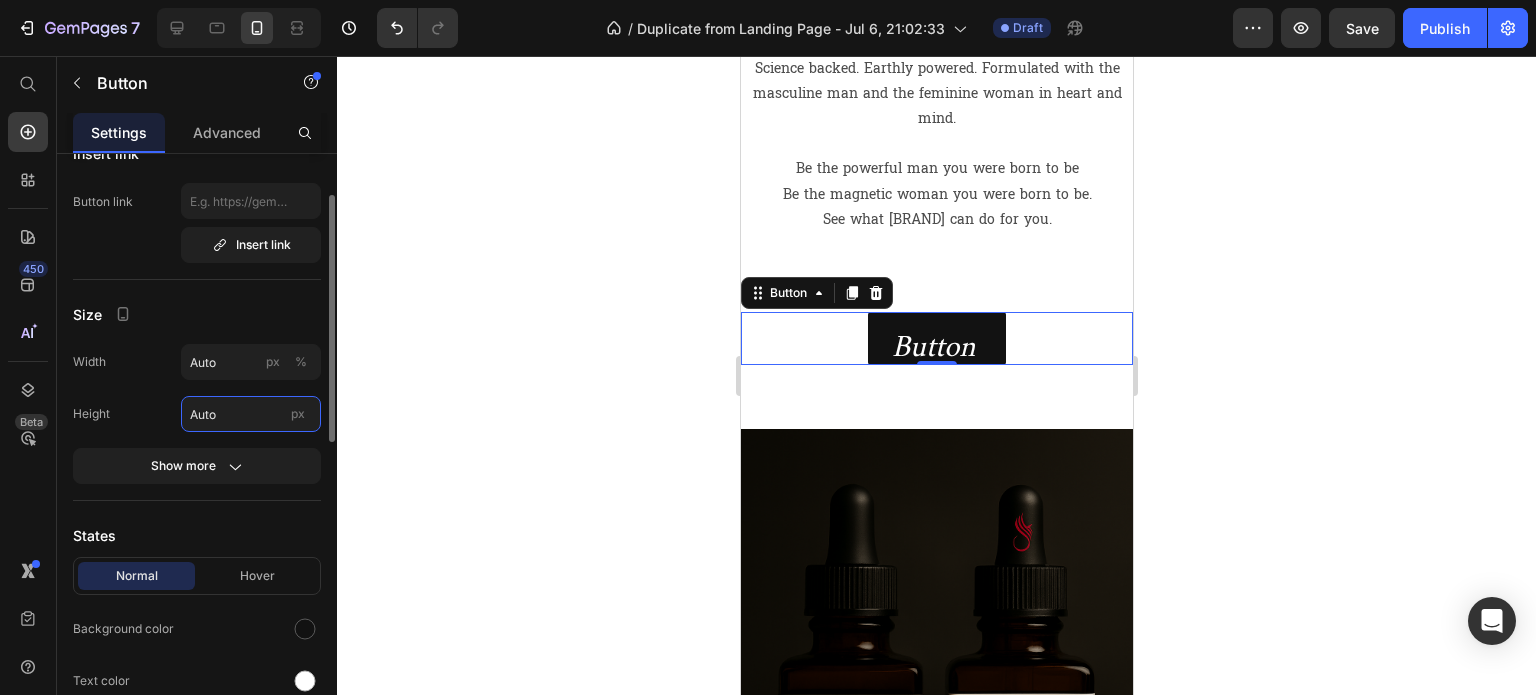 click on "Auto" at bounding box center [251, 414] 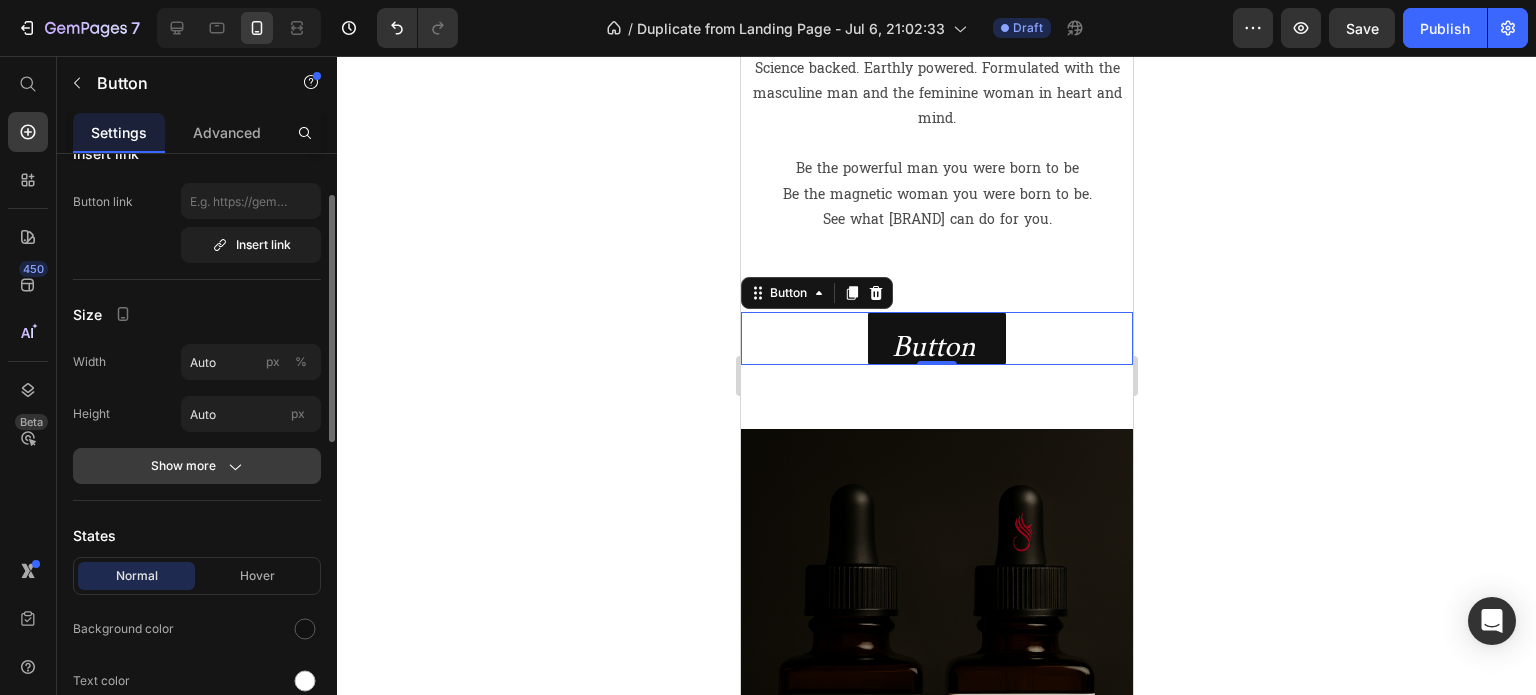 click on "Show more" 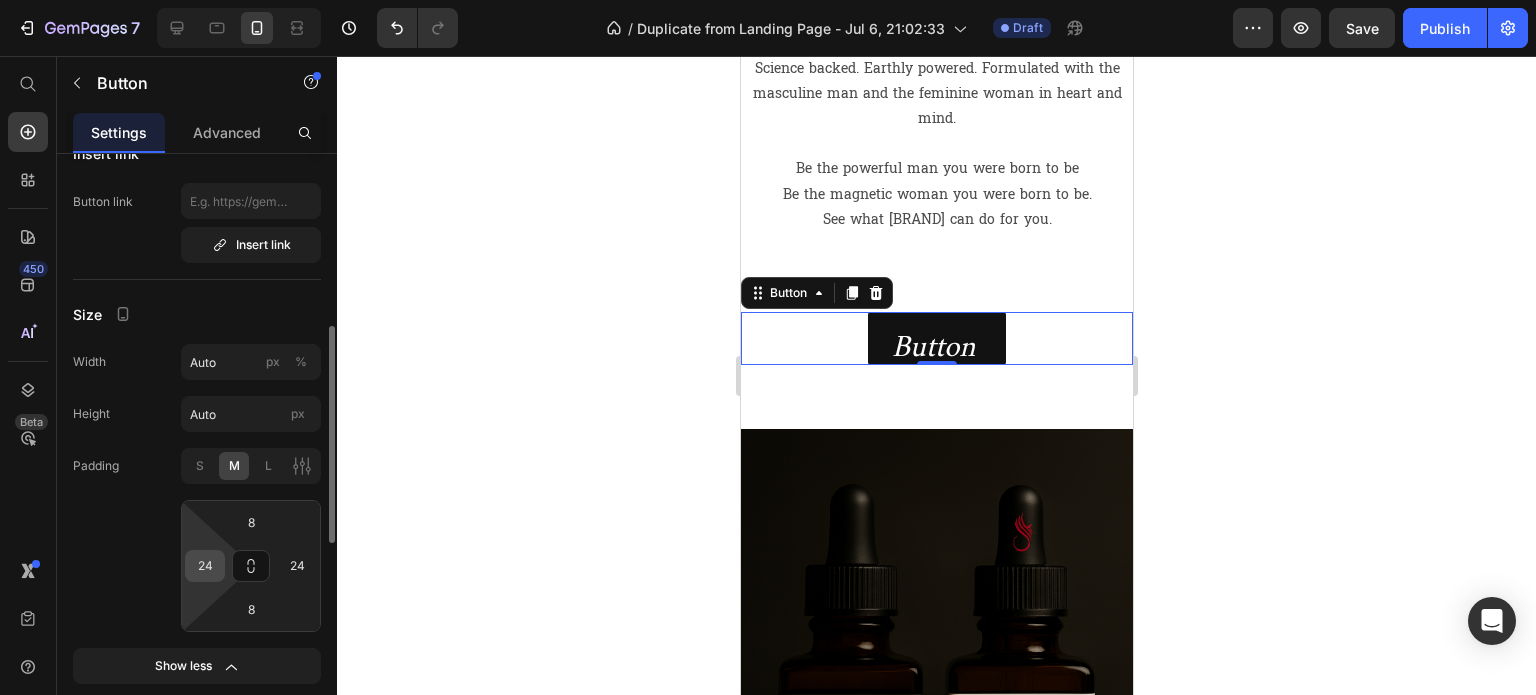 scroll, scrollTop: 200, scrollLeft: 0, axis: vertical 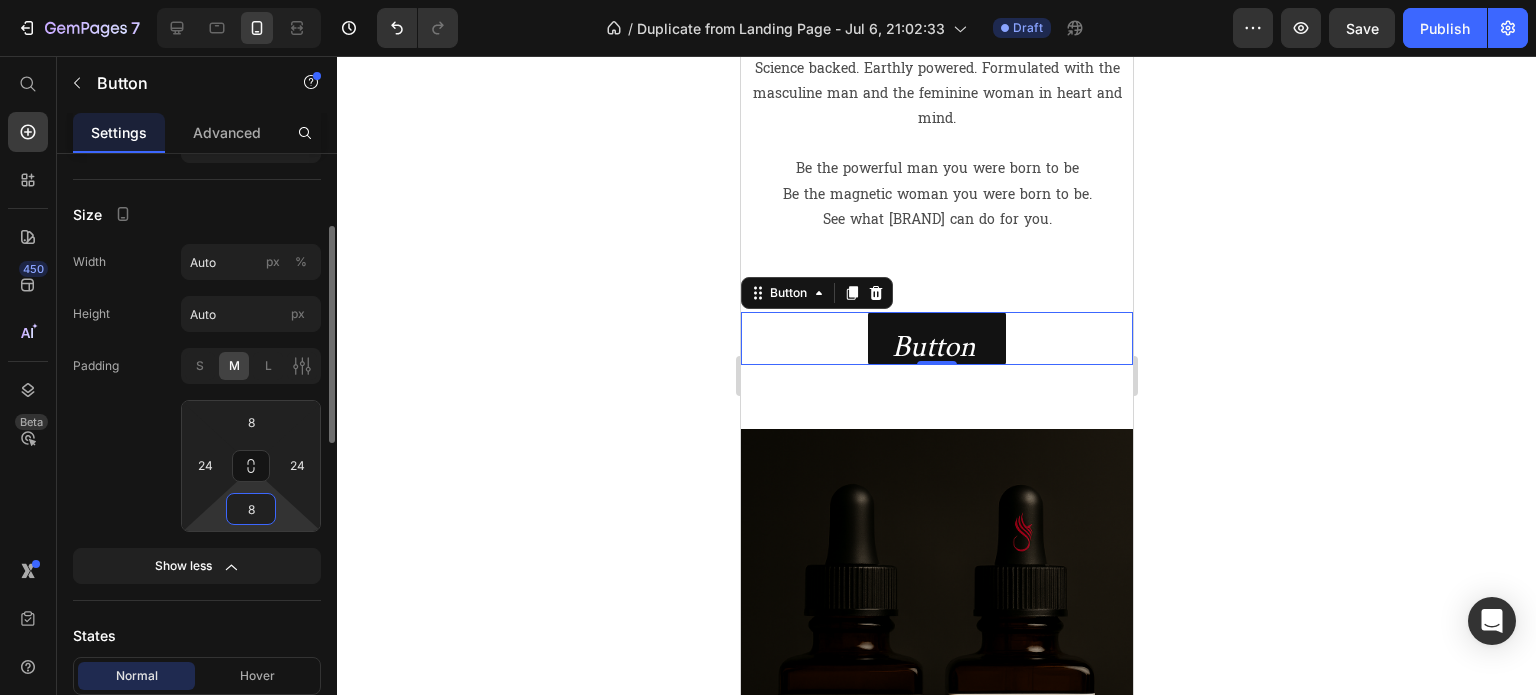 click on "8" at bounding box center (251, 509) 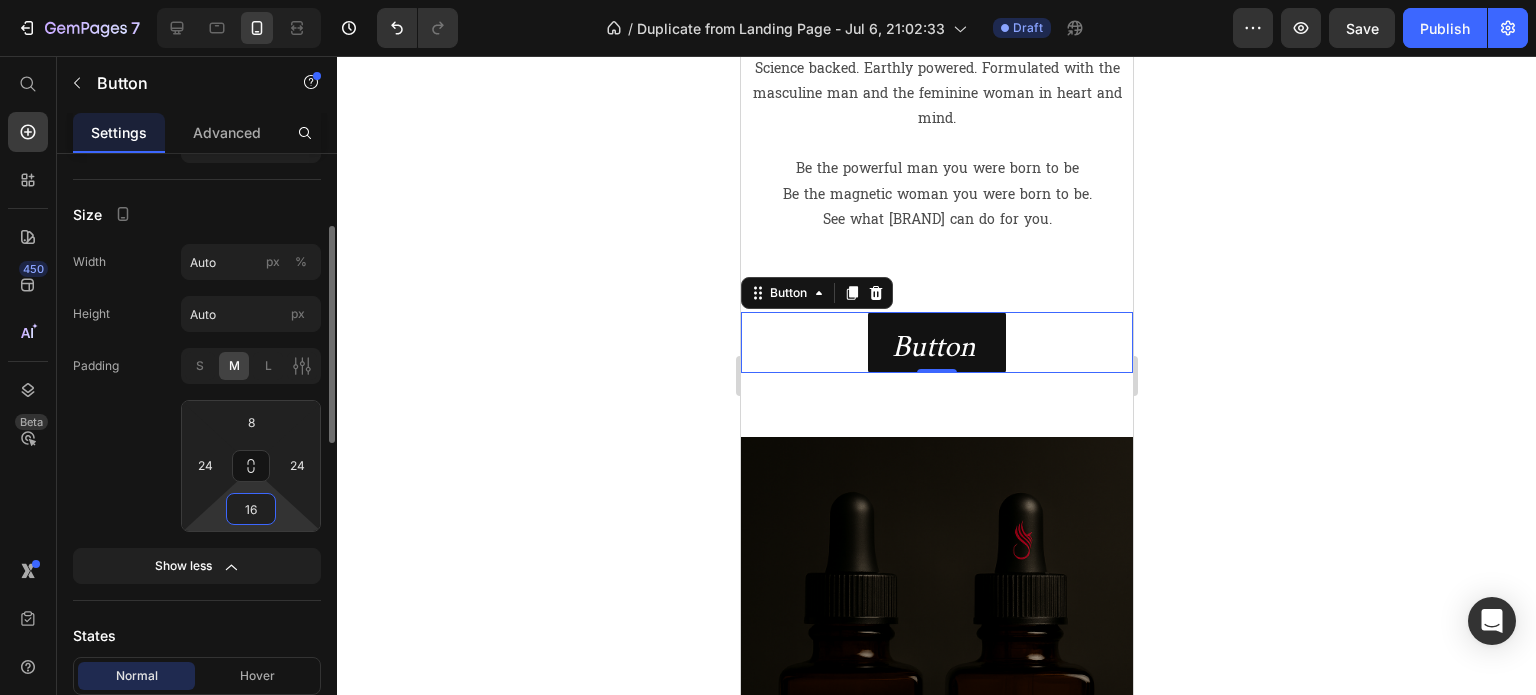 type on "1" 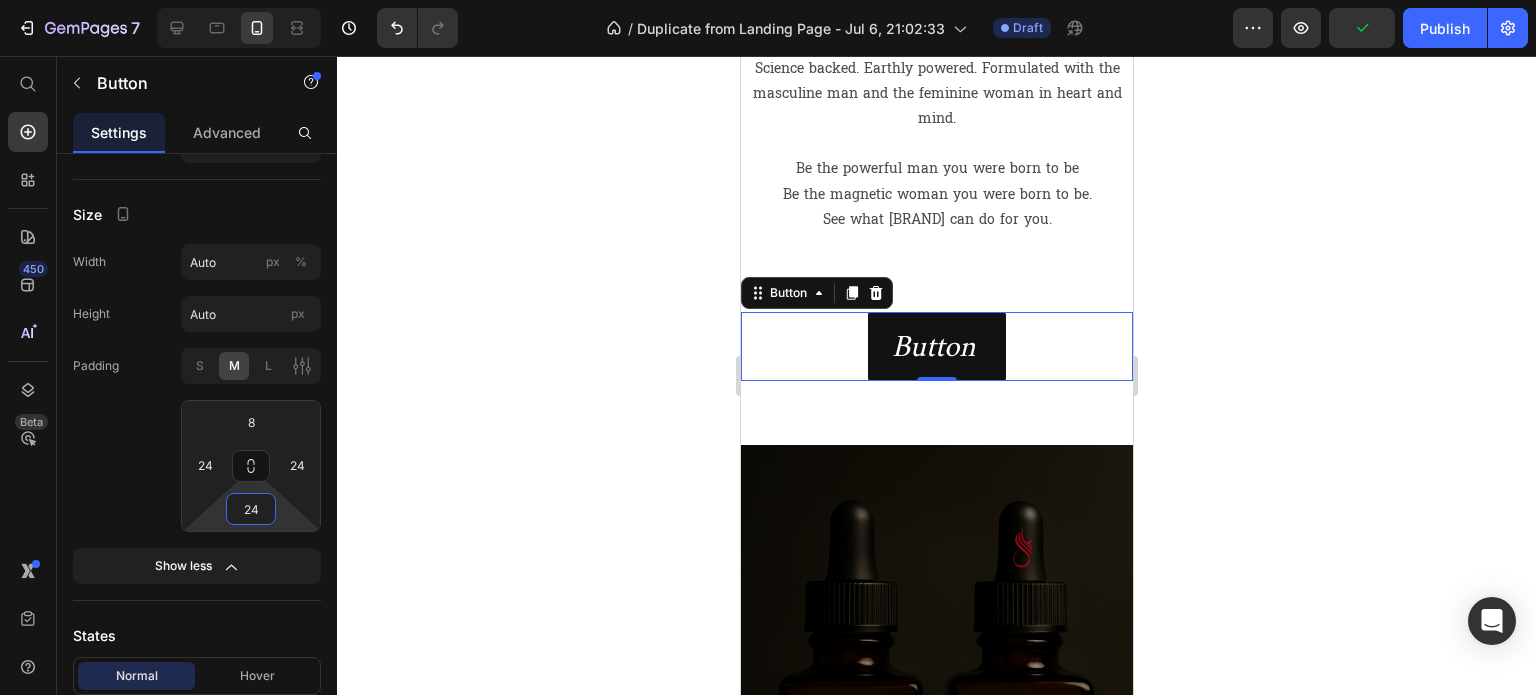 type on "24" 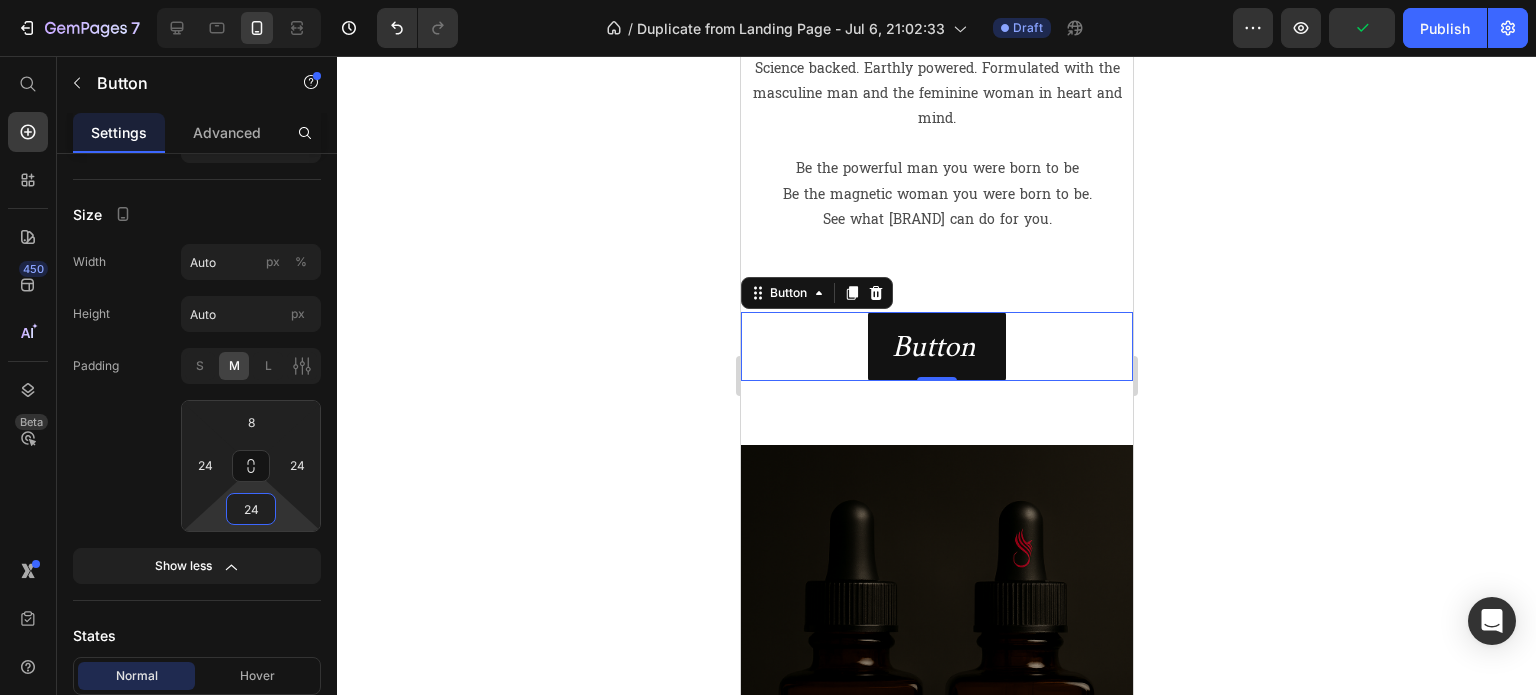 click 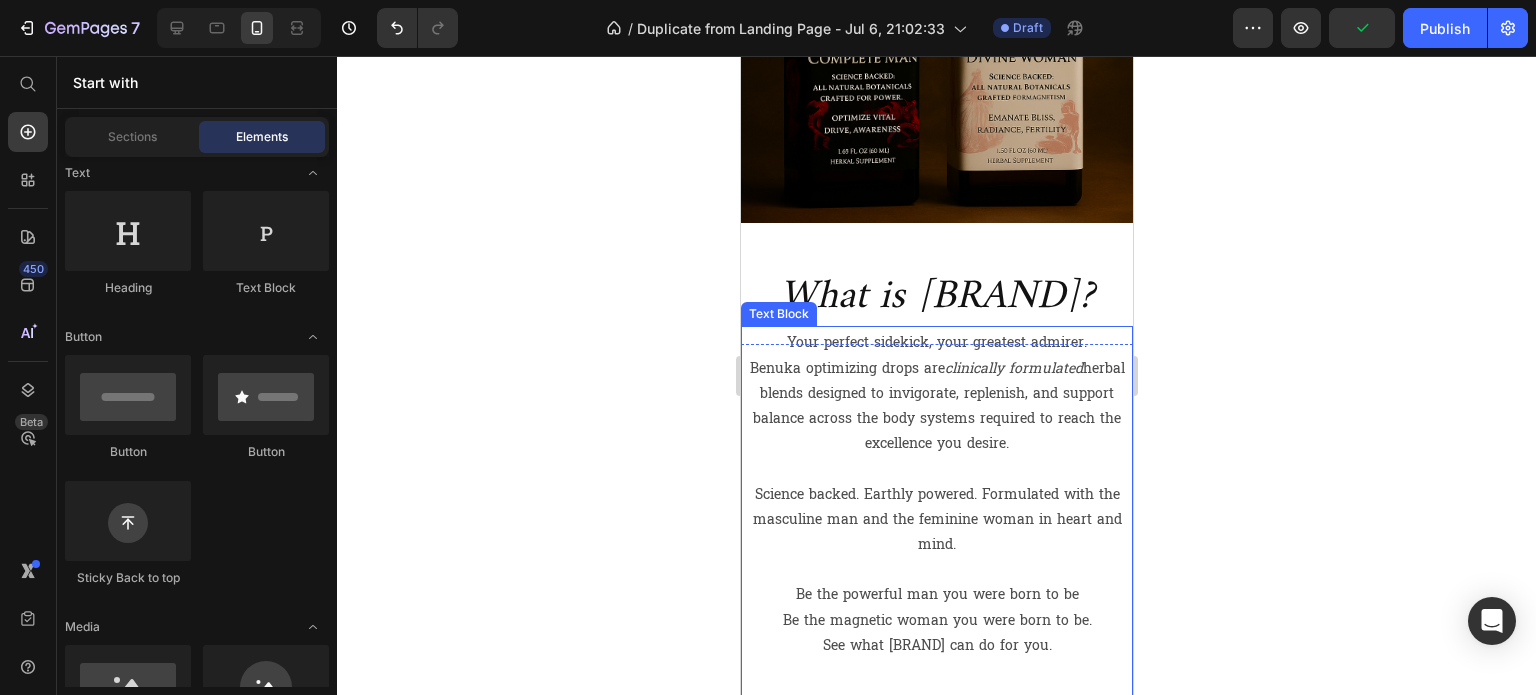 scroll, scrollTop: 400, scrollLeft: 0, axis: vertical 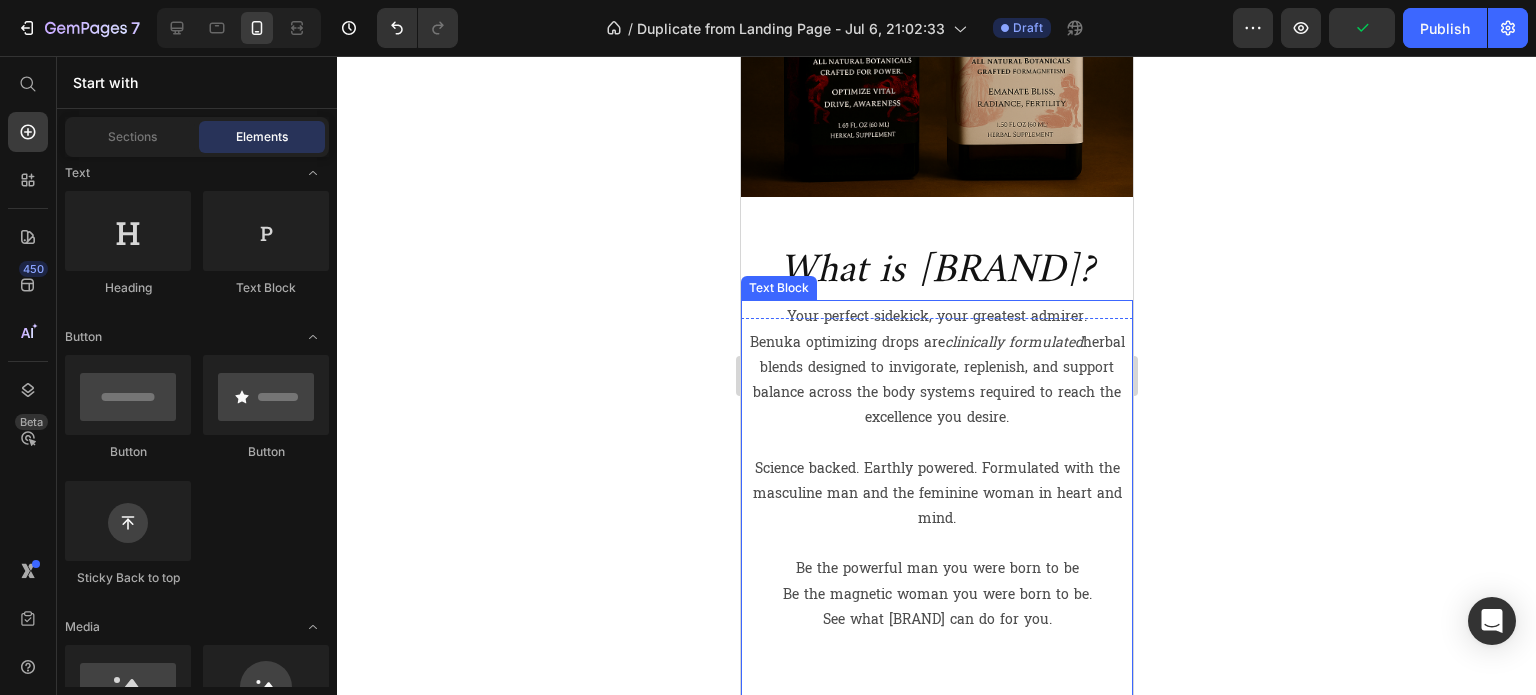 click on "Your perfect sidekick, your greatest admirer." at bounding box center (936, 316) 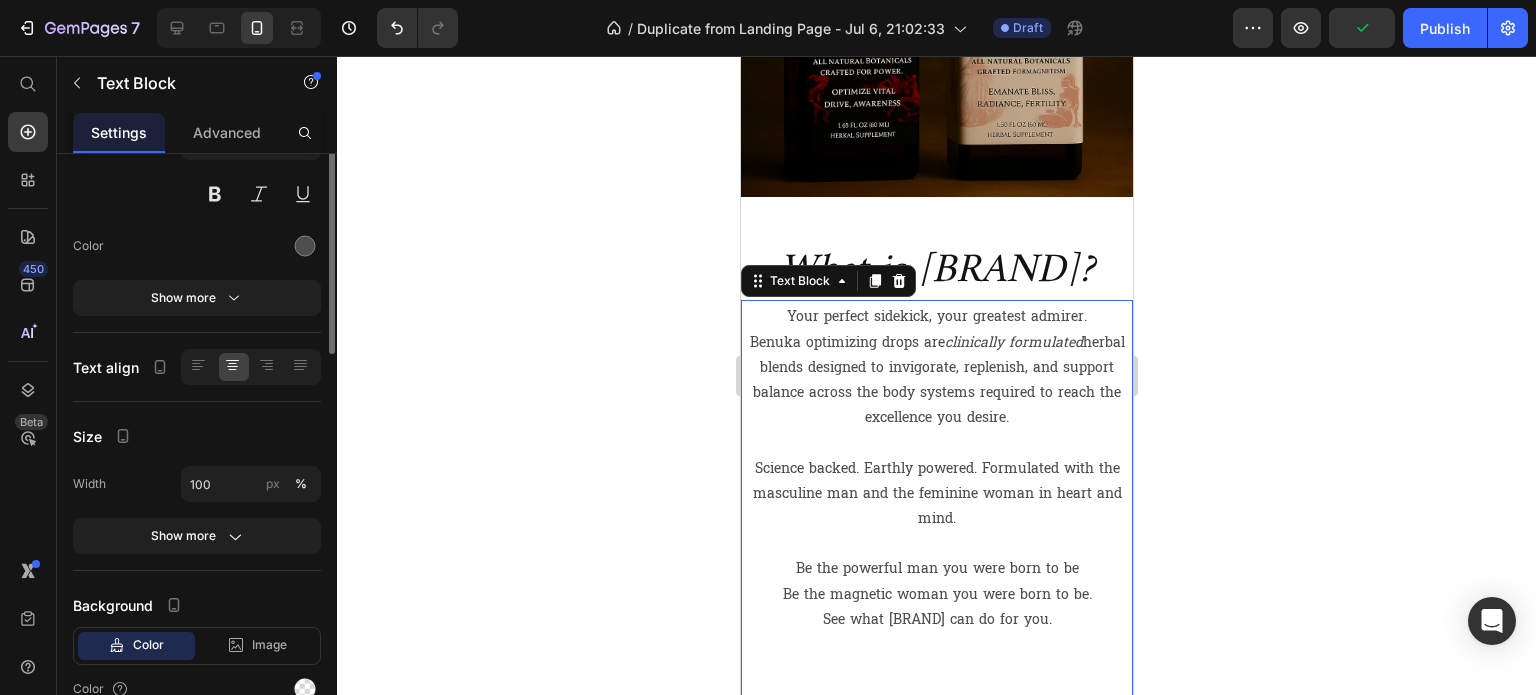 scroll, scrollTop: 0, scrollLeft: 0, axis: both 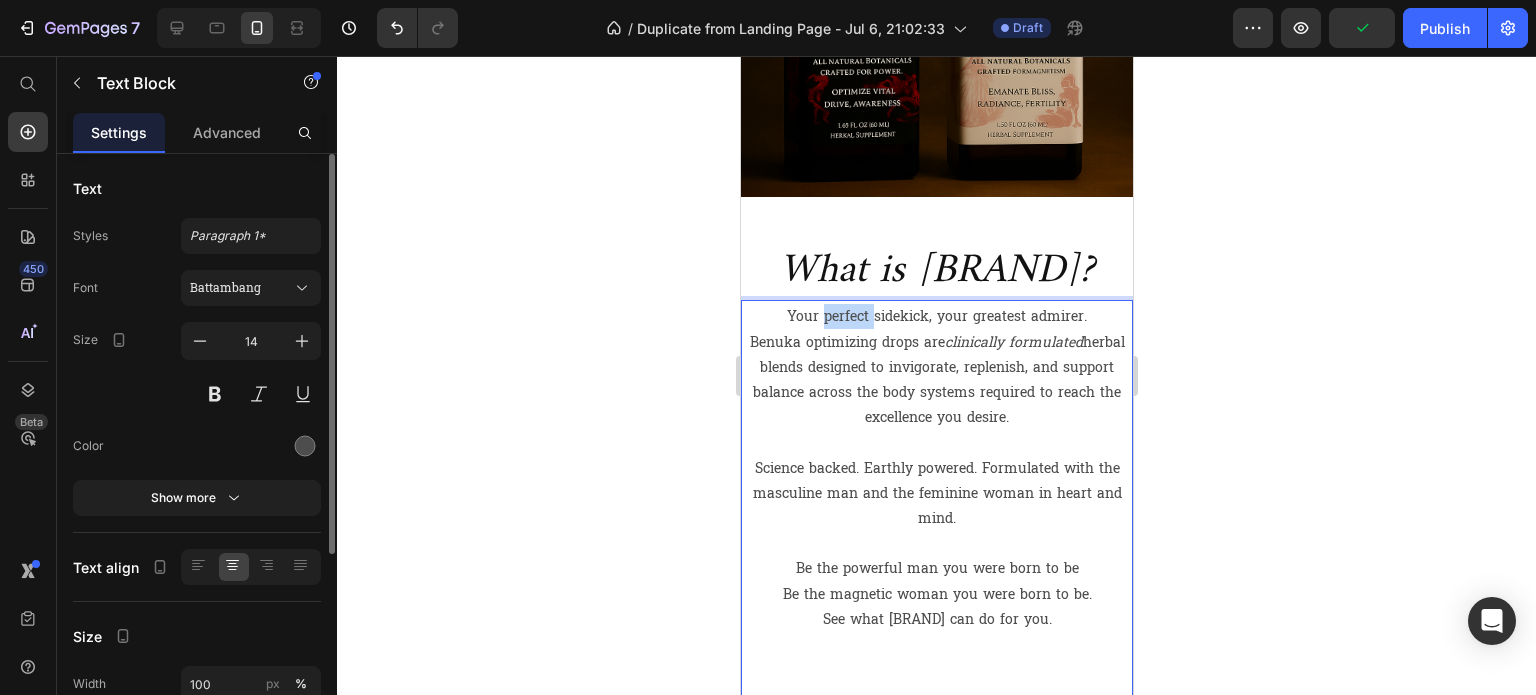 click on "Your perfect sidekick, your greatest admirer." at bounding box center (936, 316) 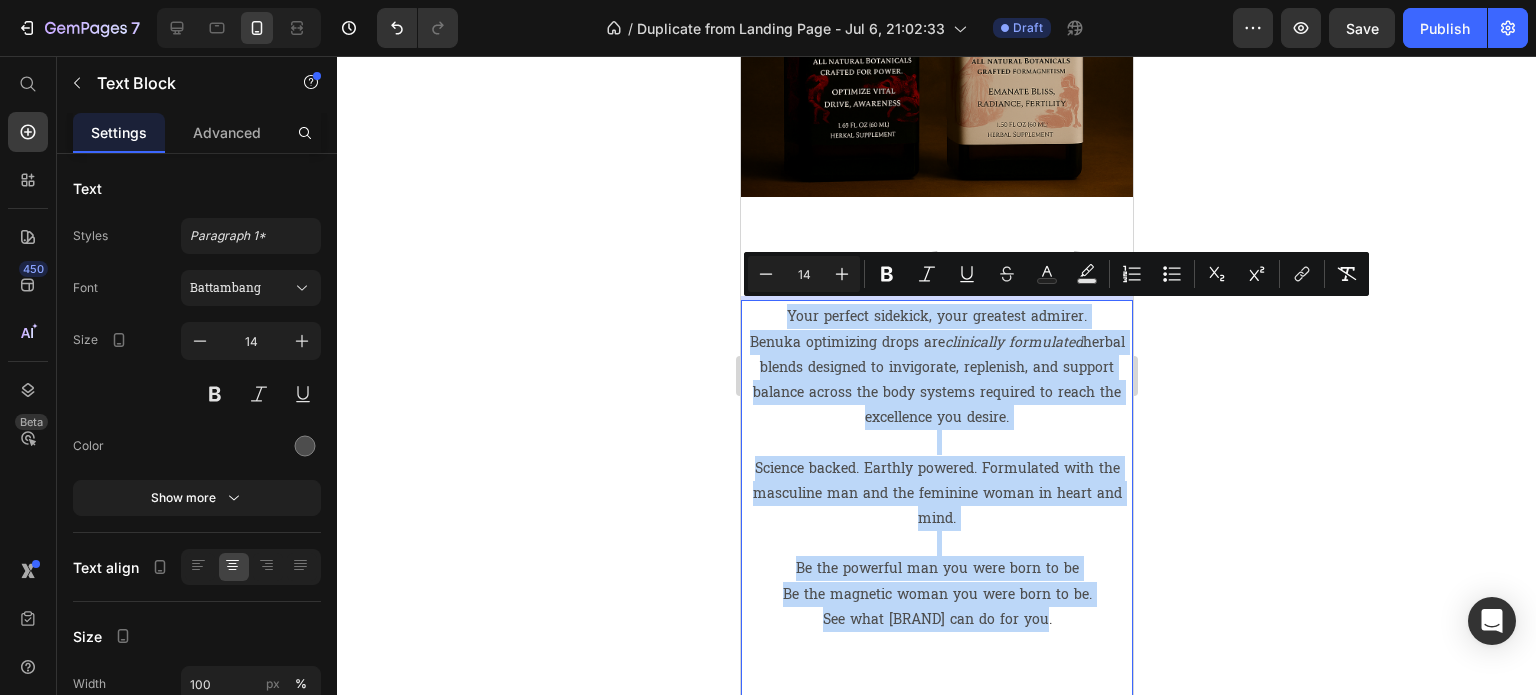 drag, startPoint x: 776, startPoint y: 316, endPoint x: 1065, endPoint y: 621, distance: 420.17377 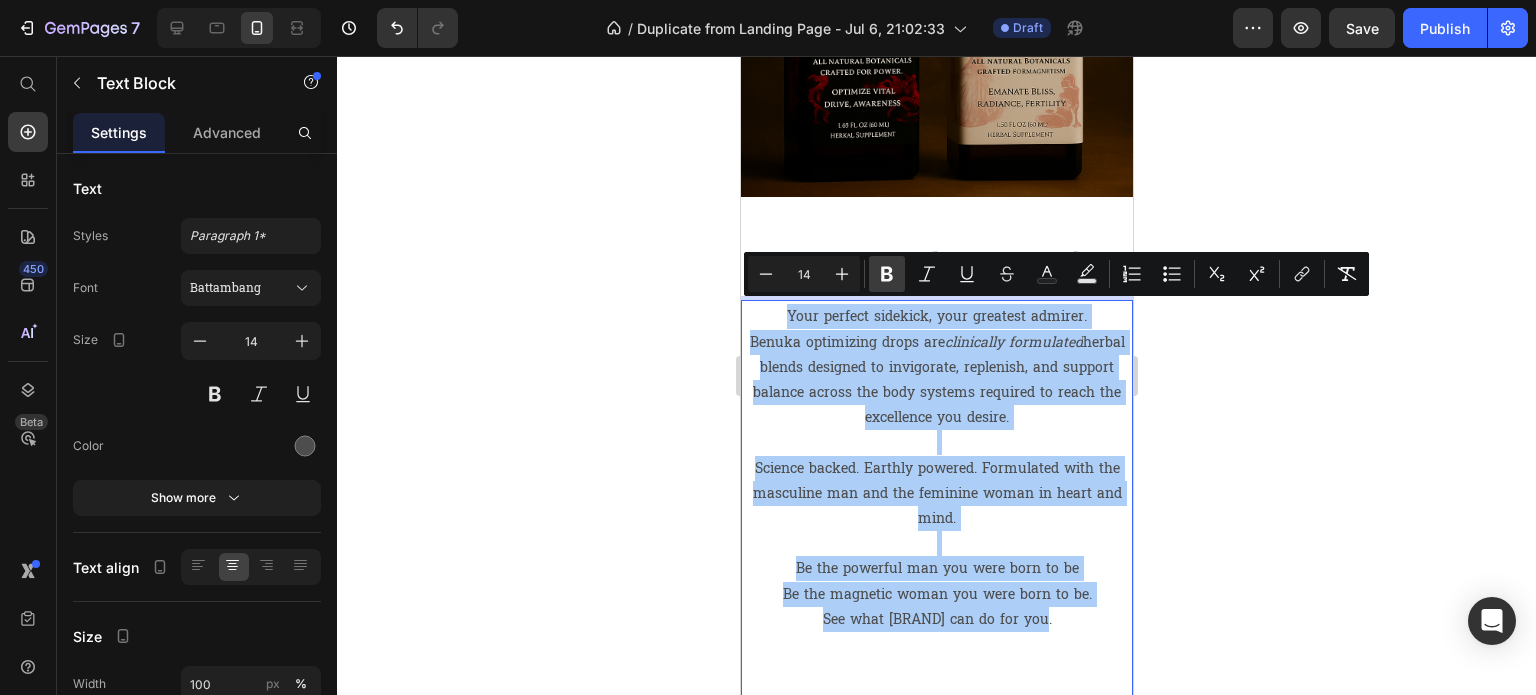 click 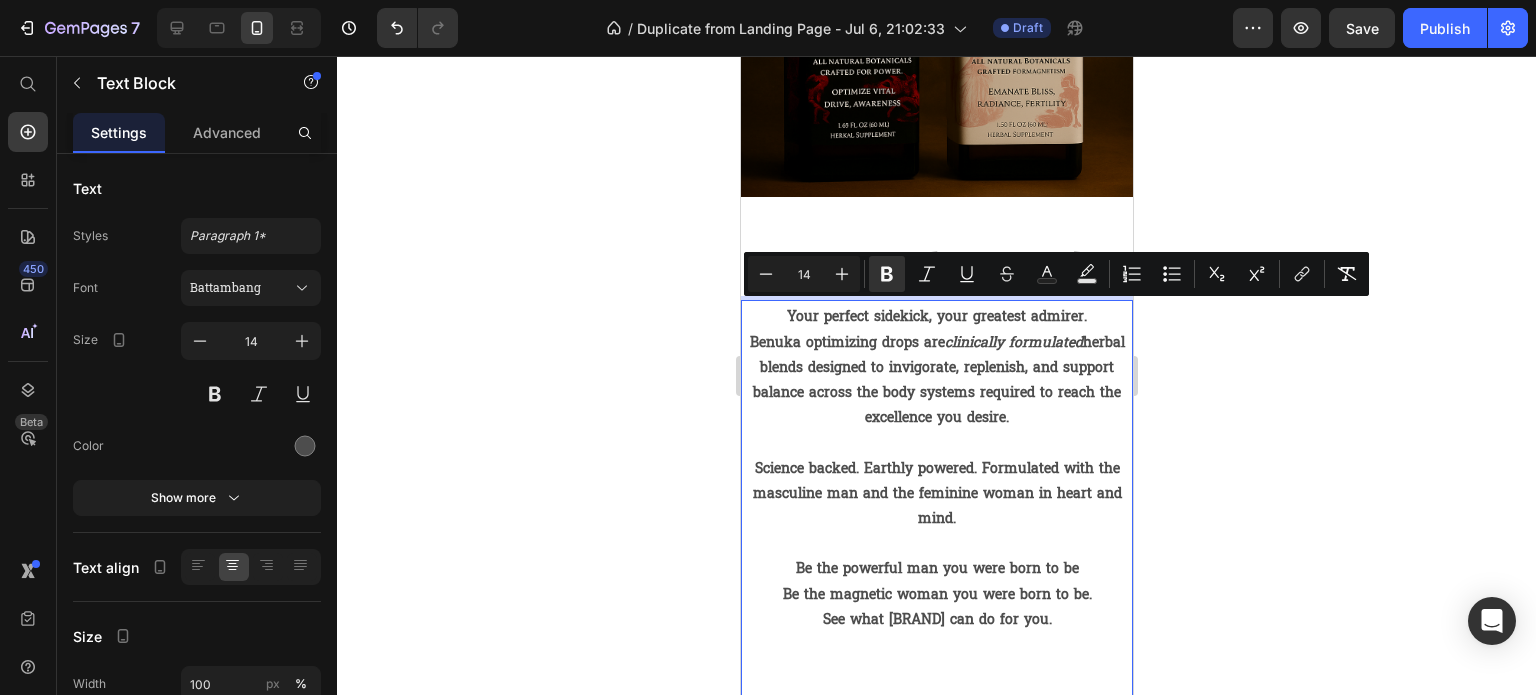 click 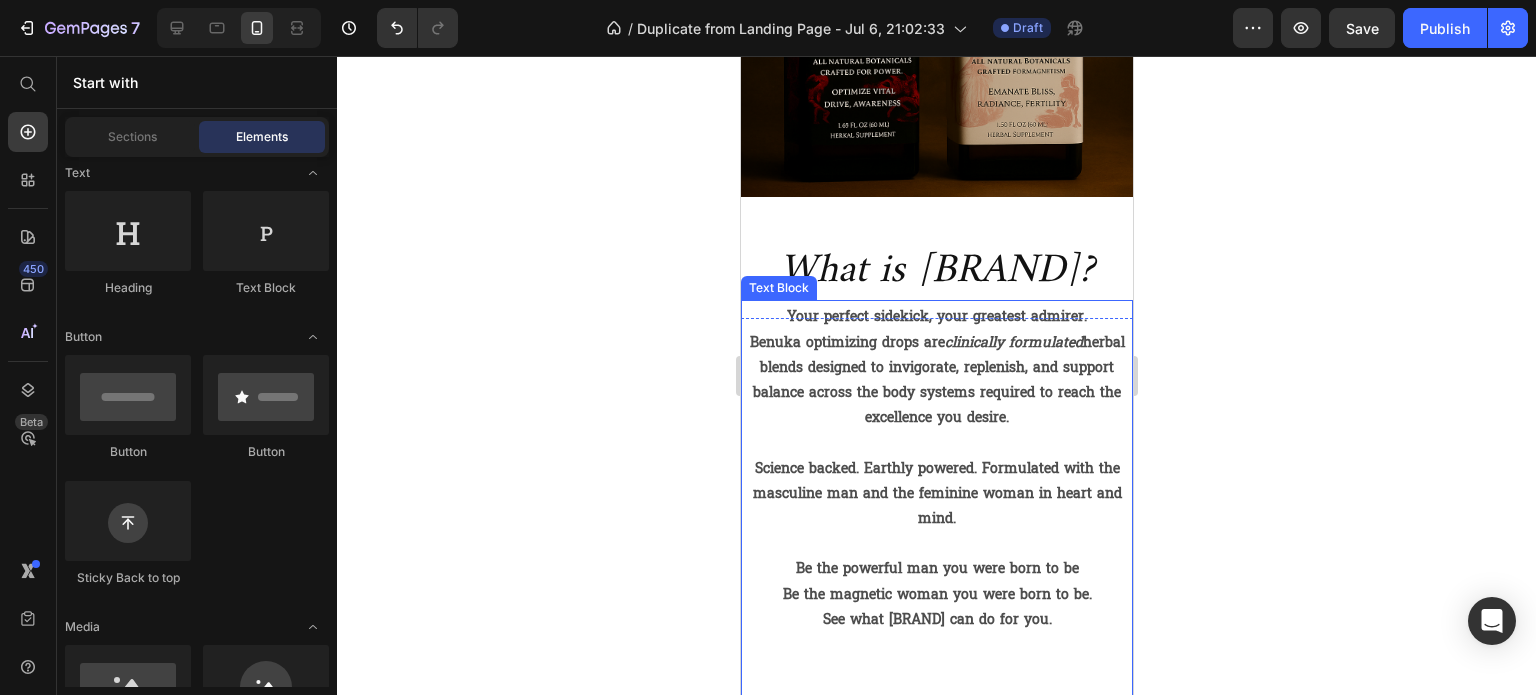 click 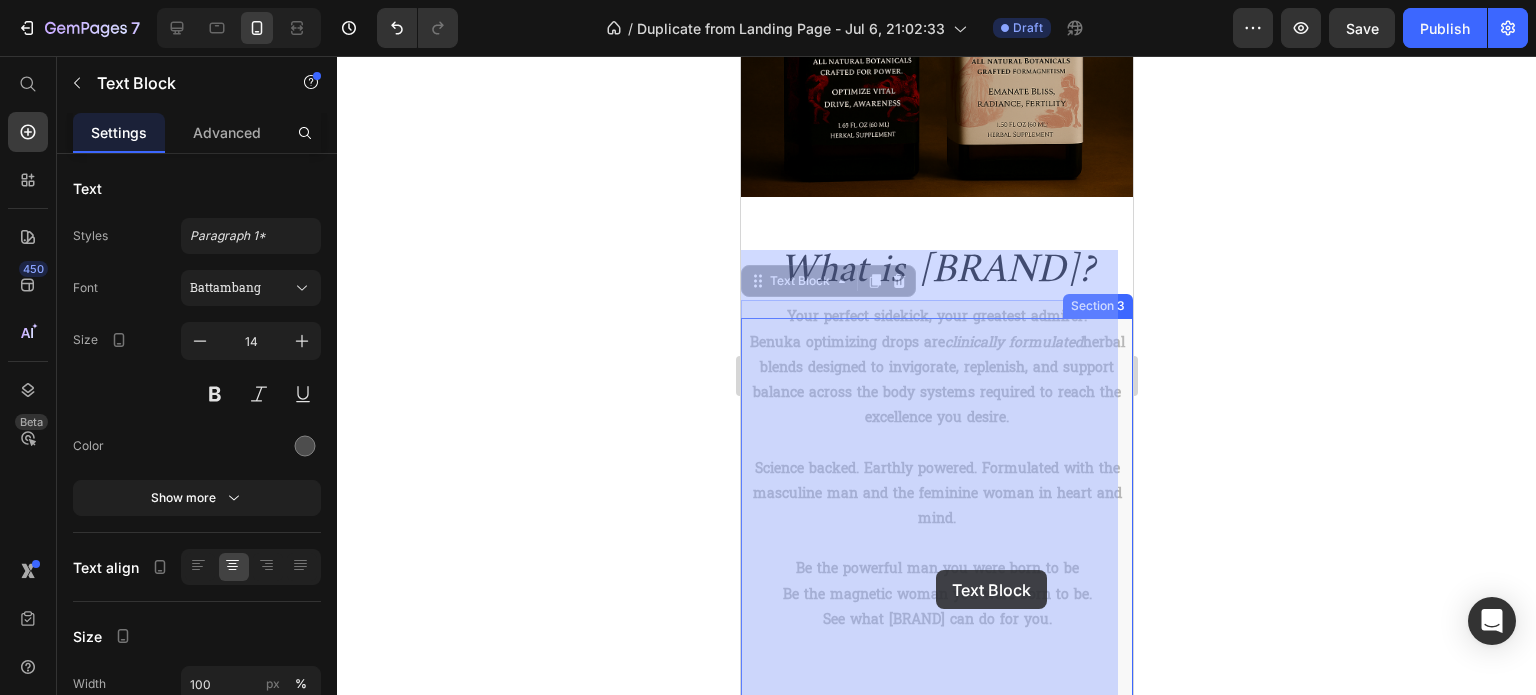 drag, startPoint x: 1070, startPoint y: 633, endPoint x: 935, endPoint y: 570, distance: 148.9765 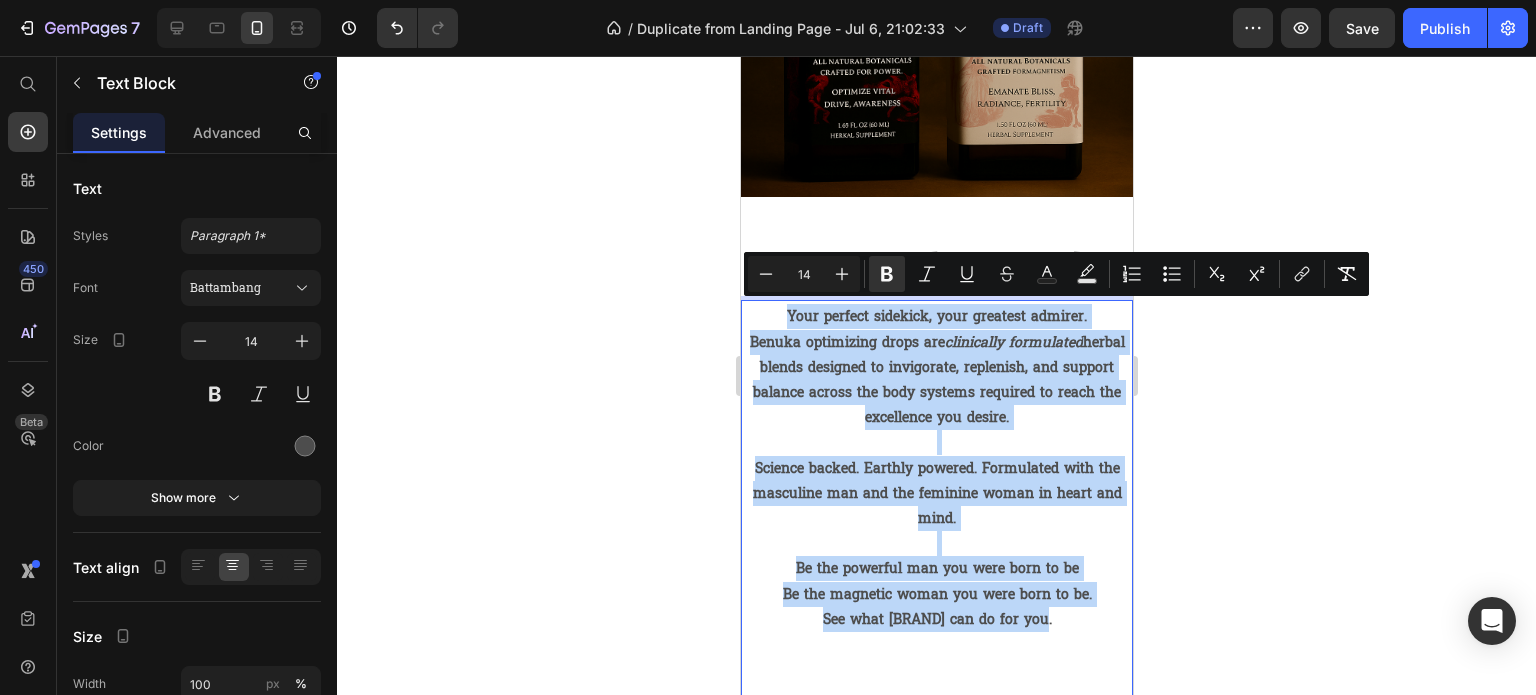drag, startPoint x: 1064, startPoint y: 621, endPoint x: 764, endPoint y: 317, distance: 427.10187 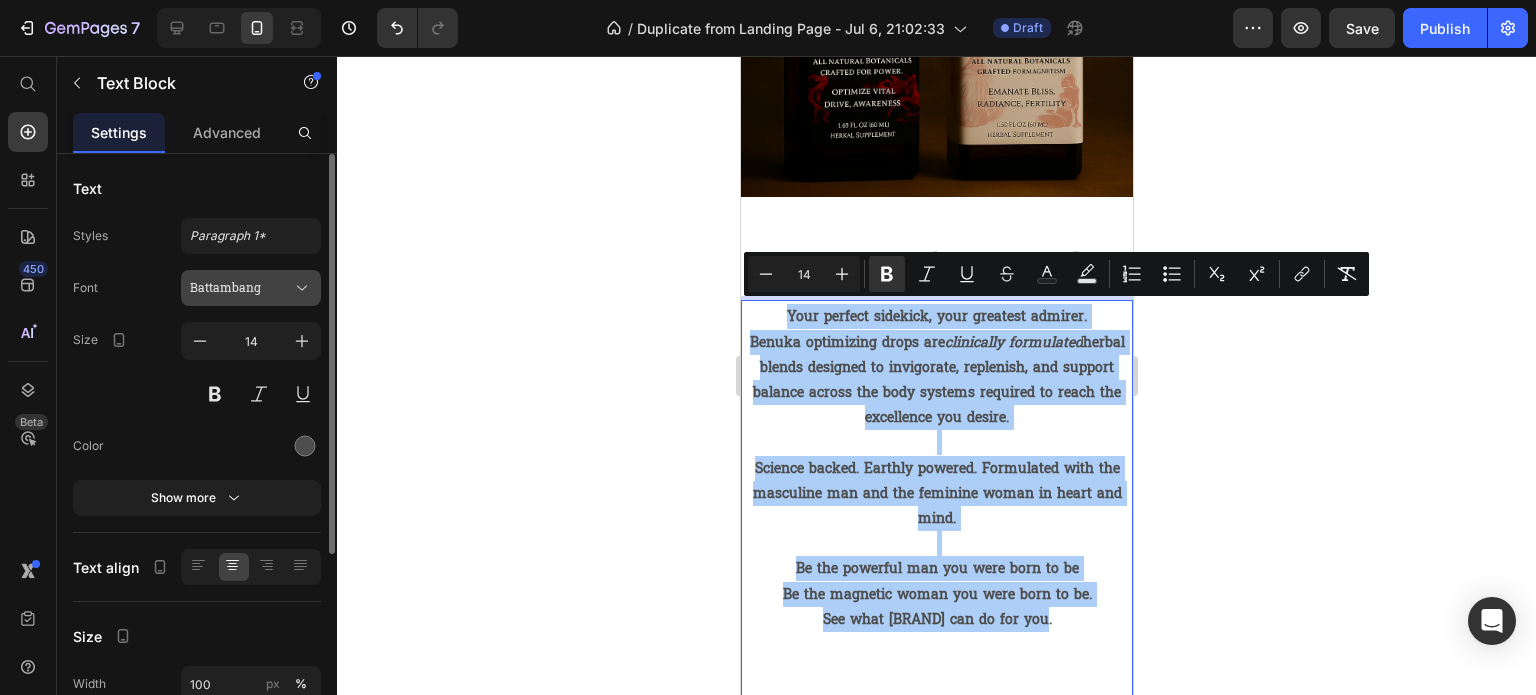 click on "Battambang" at bounding box center (241, 288) 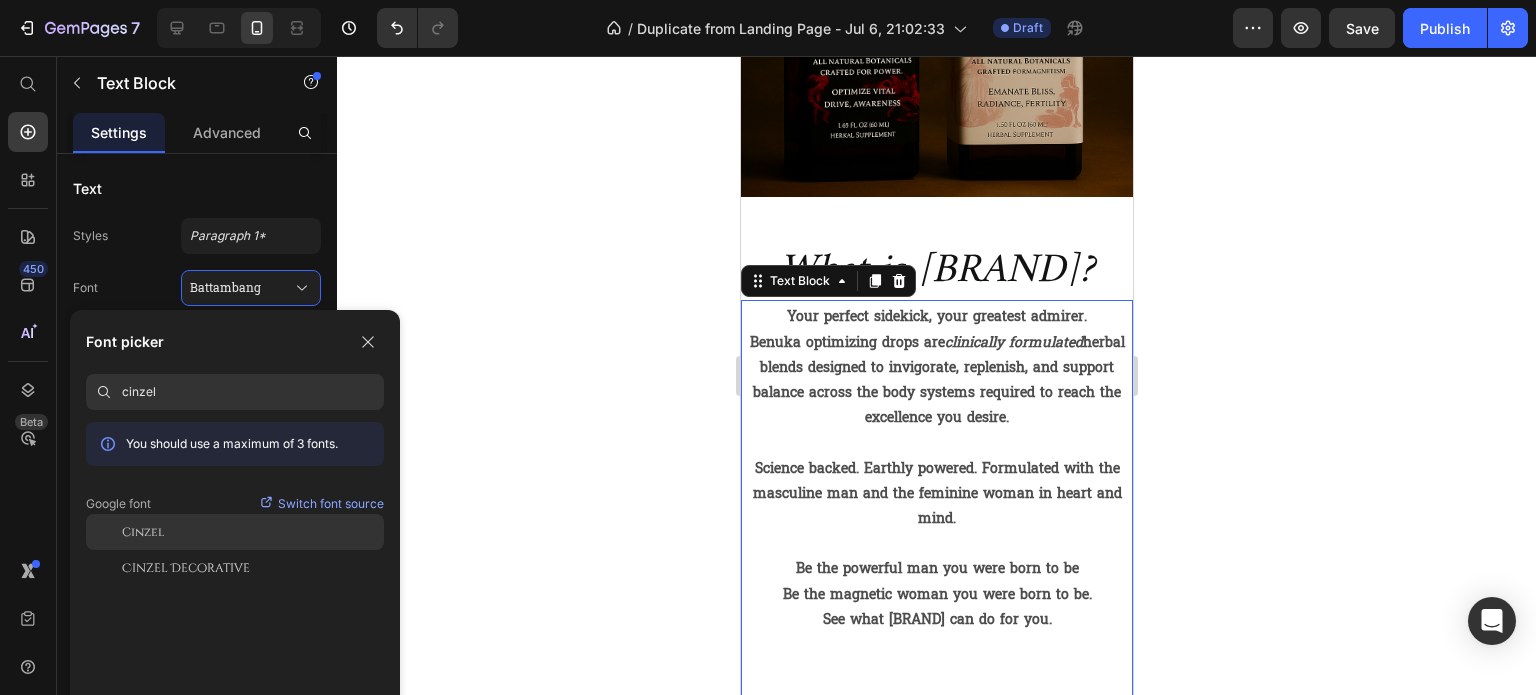 type on "cinzel" 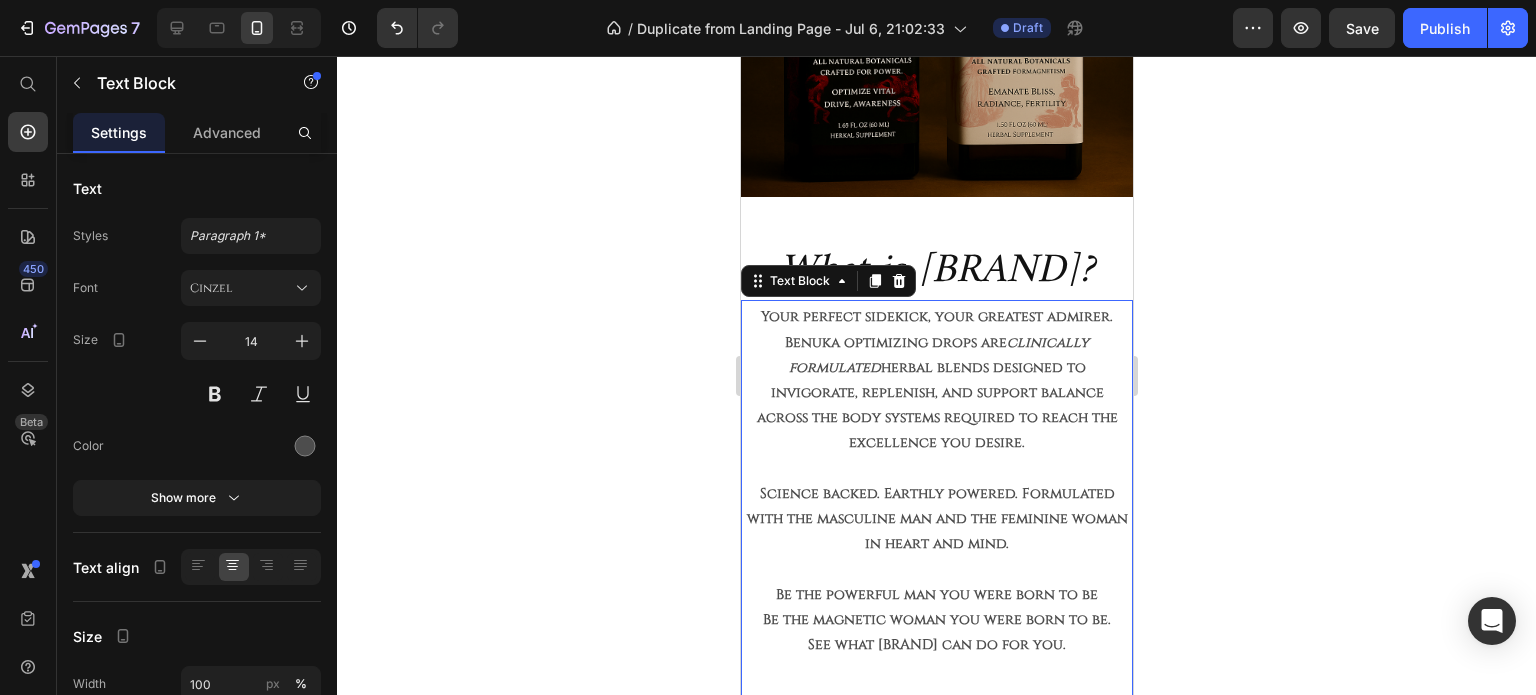 click 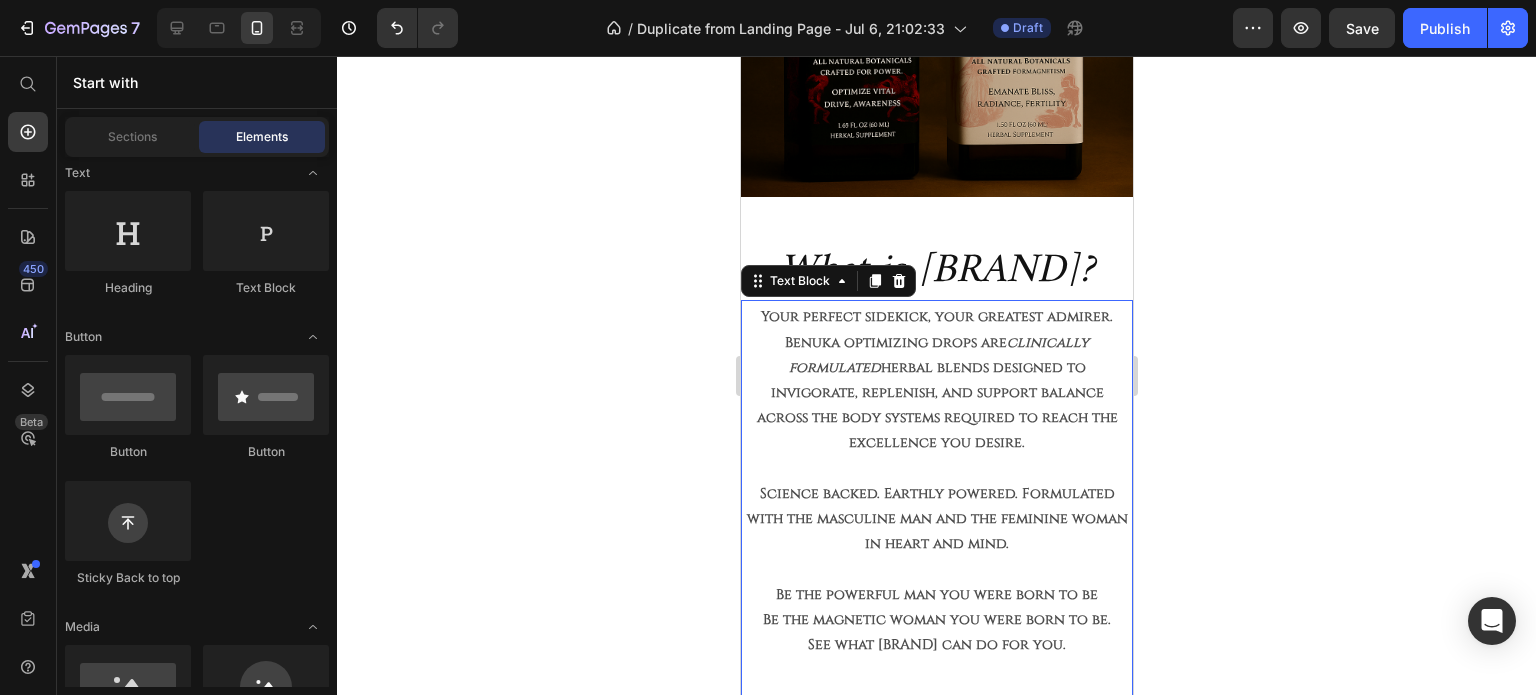 click on "Be the magnetic woman you were born to be." at bounding box center [936, 619] 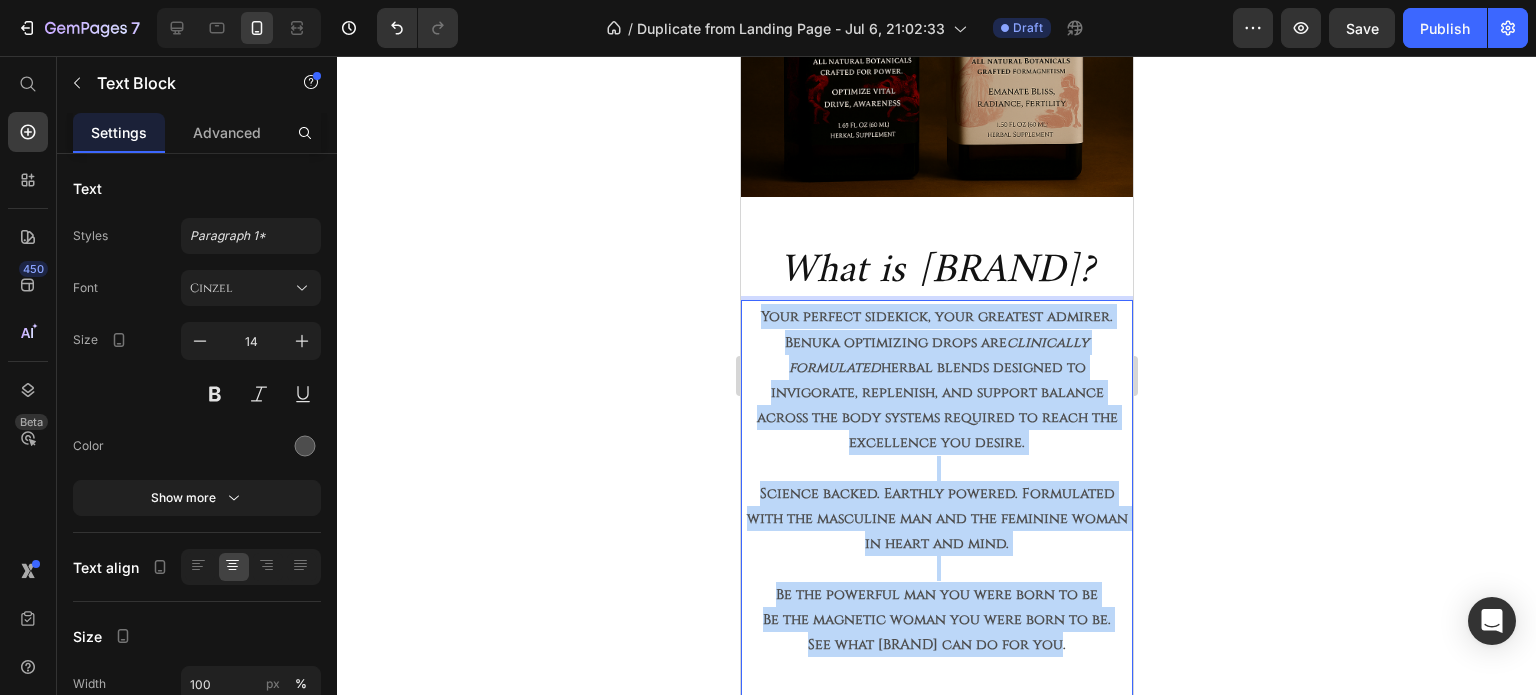 drag, startPoint x: 1070, startPoint y: 644, endPoint x: 1456, endPoint y: 374, distance: 471.05838 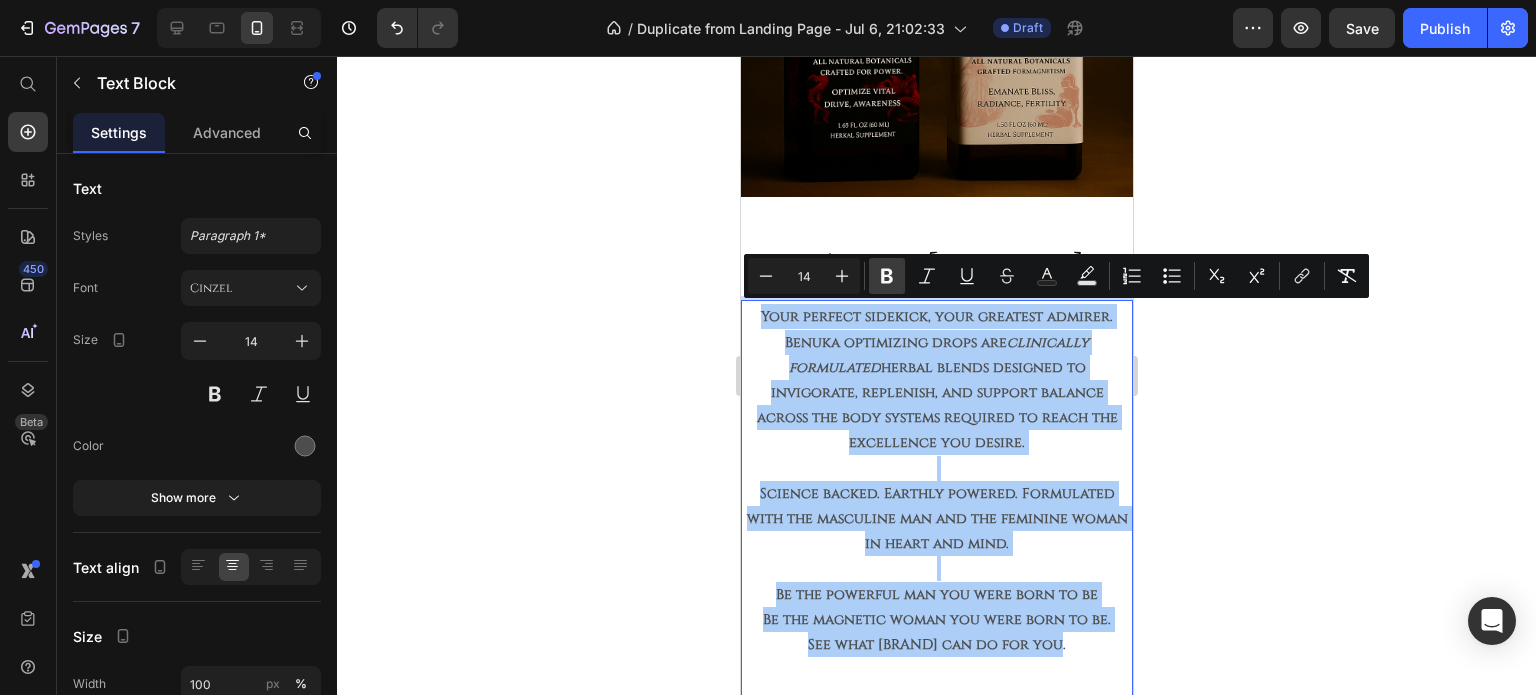 click 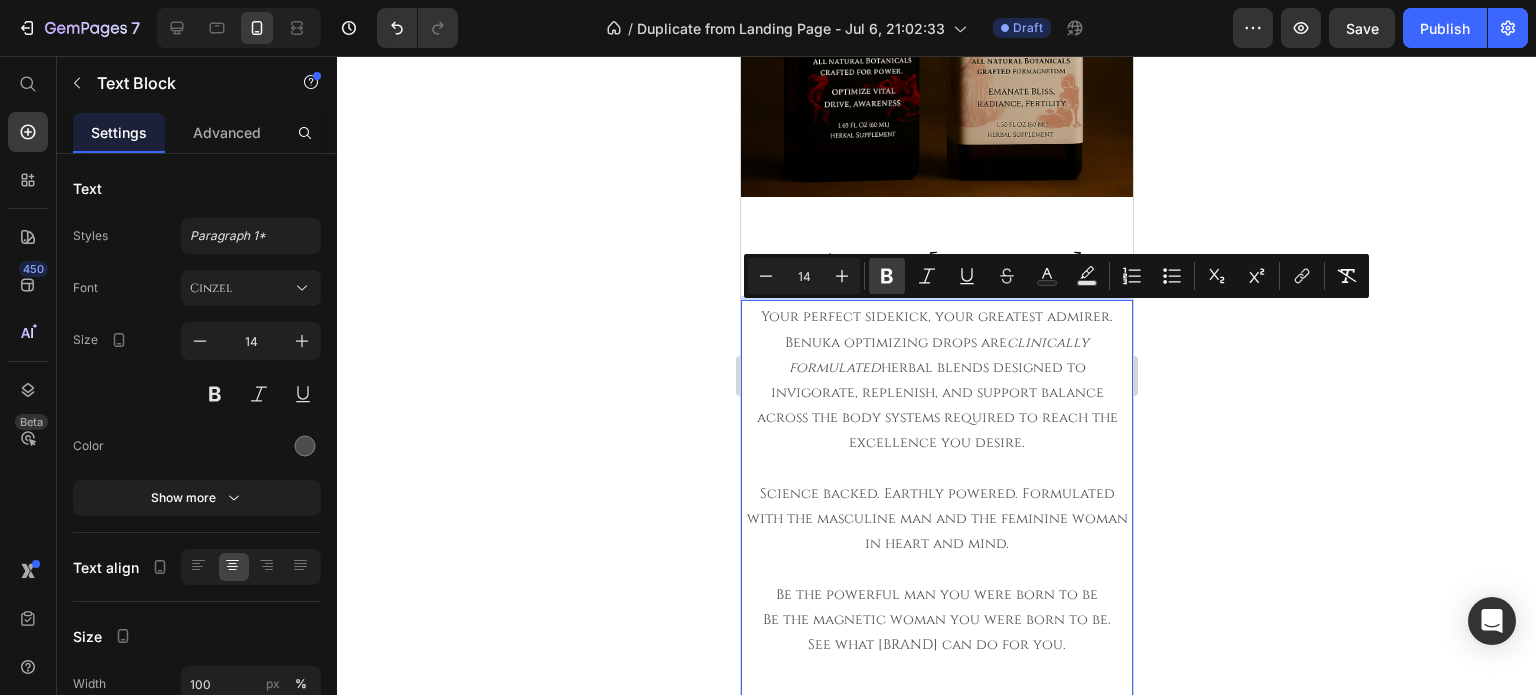 click 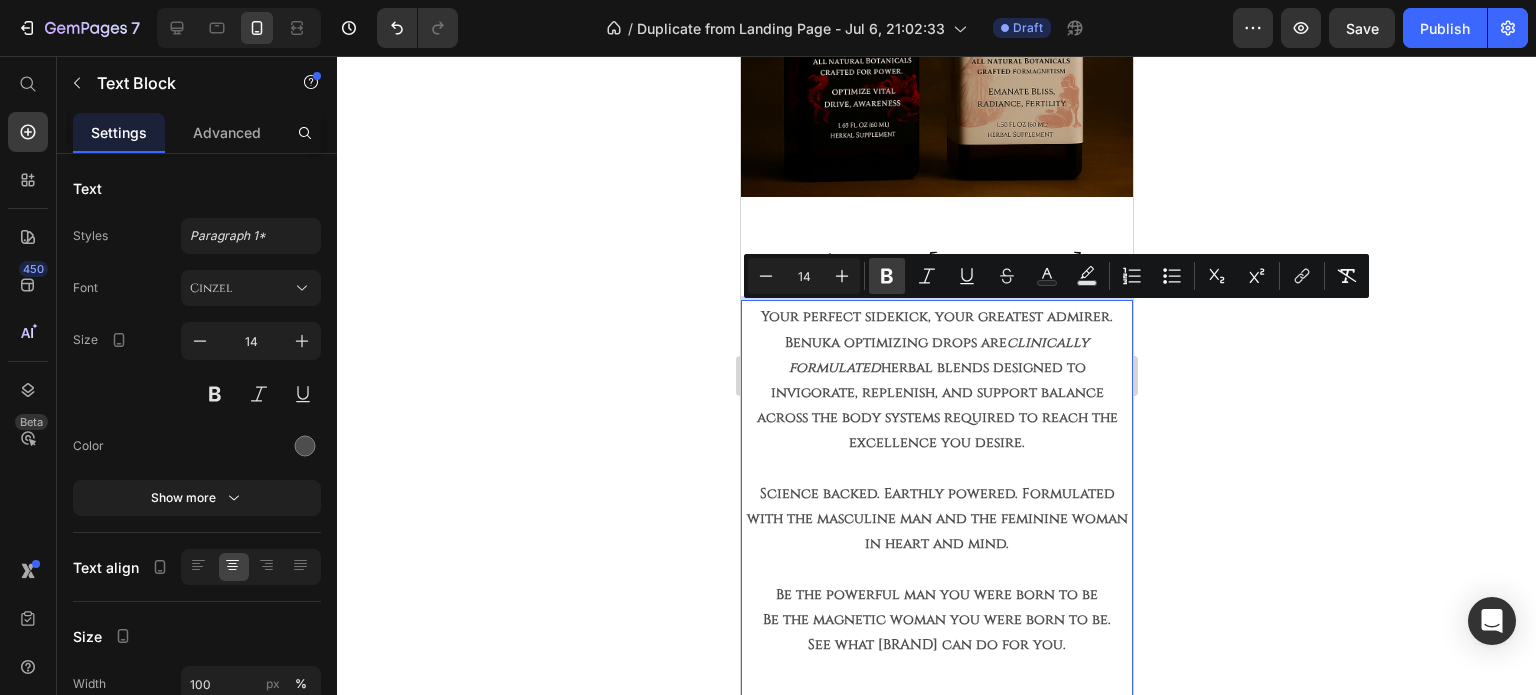 click 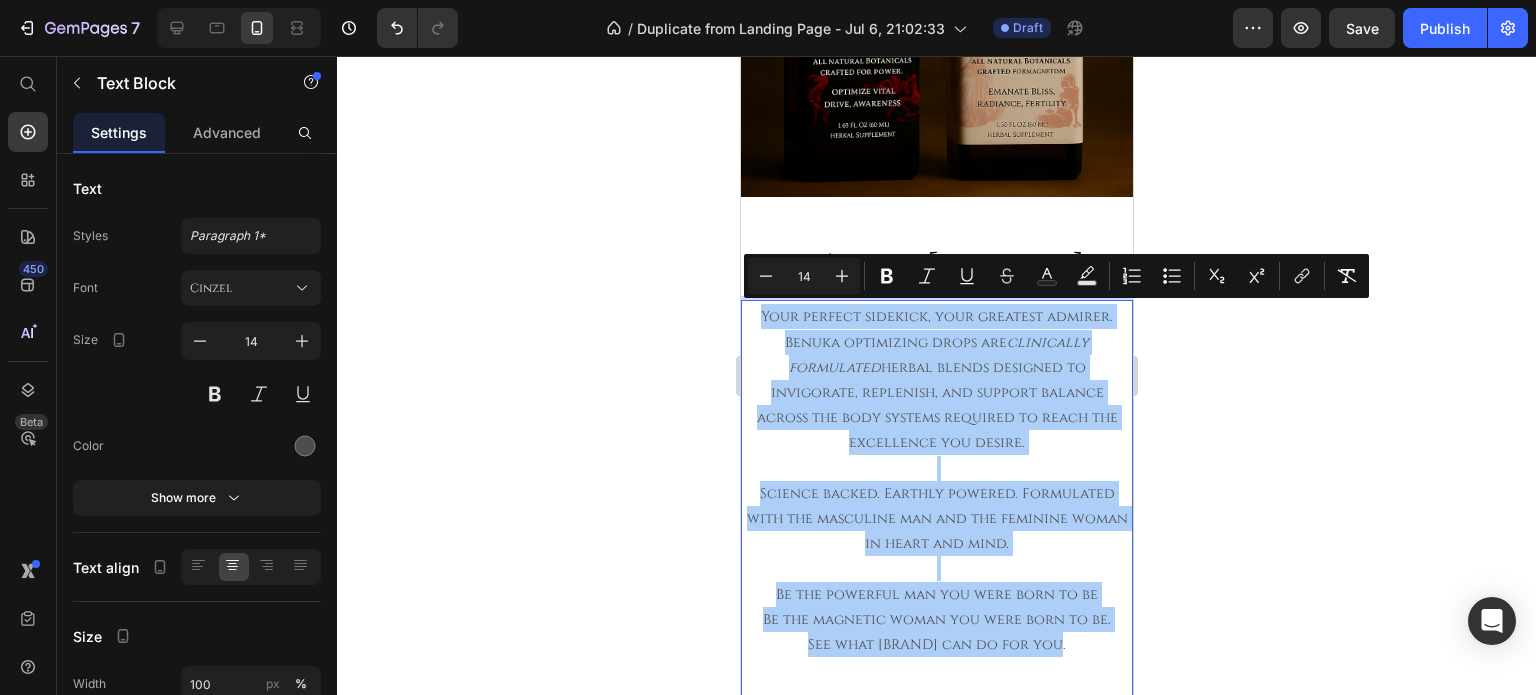 click 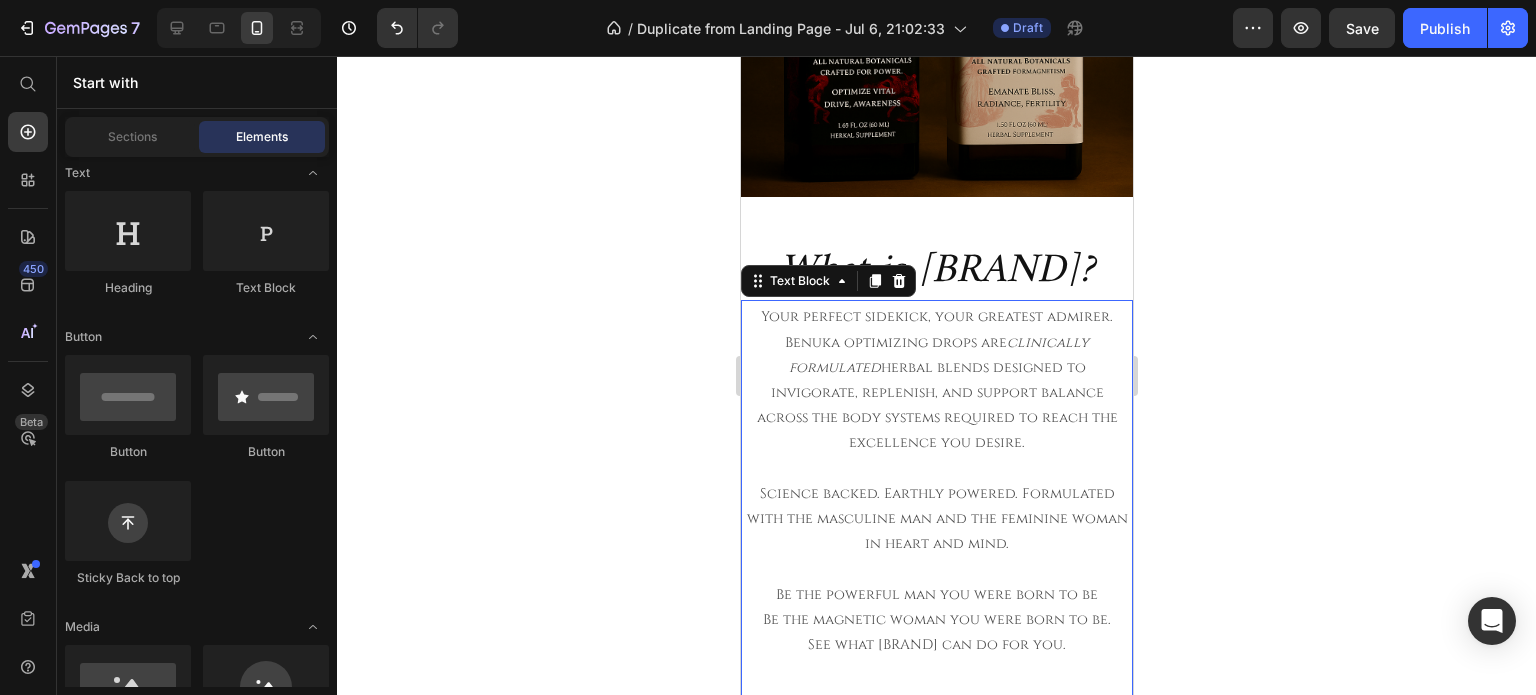 click on "Be the powerful man you were born to be" at bounding box center [936, 594] 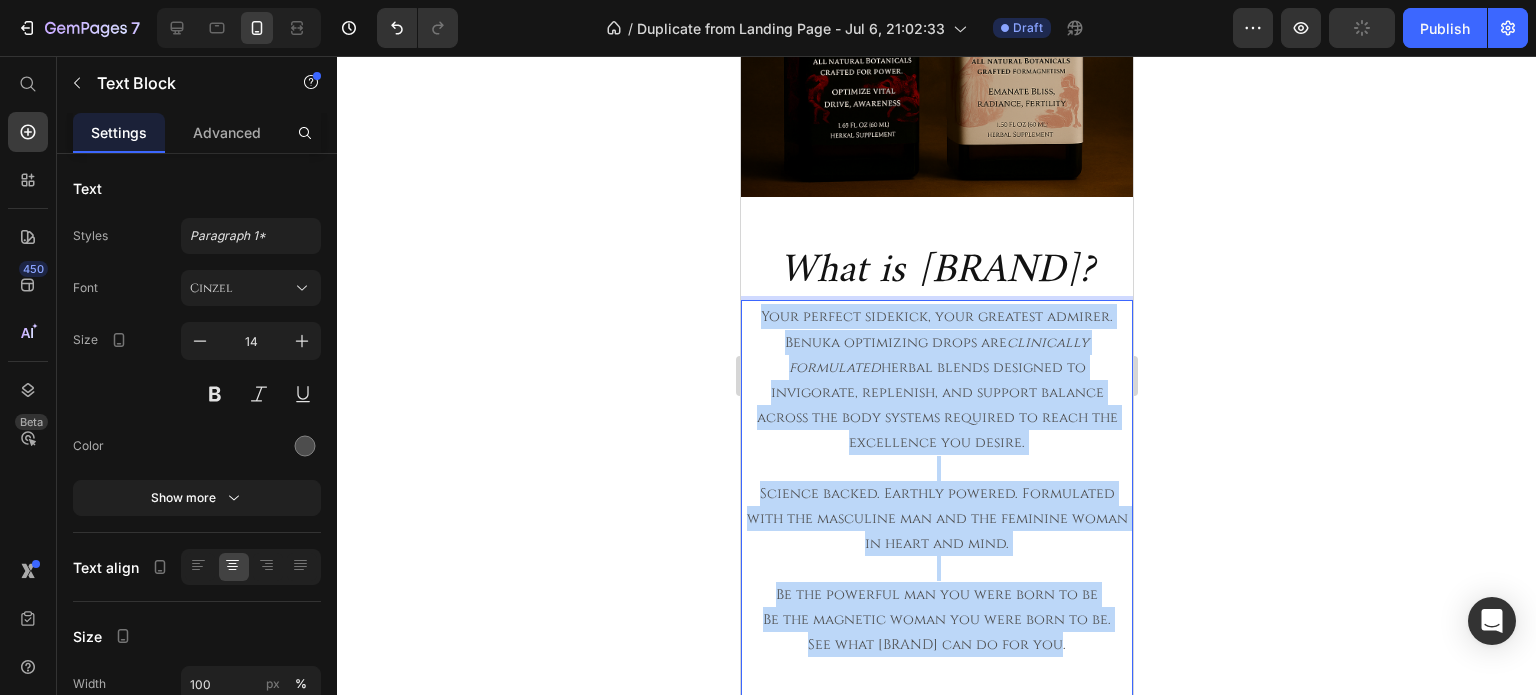 drag, startPoint x: 1038, startPoint y: 643, endPoint x: 1473, endPoint y: 361, distance: 518.4101 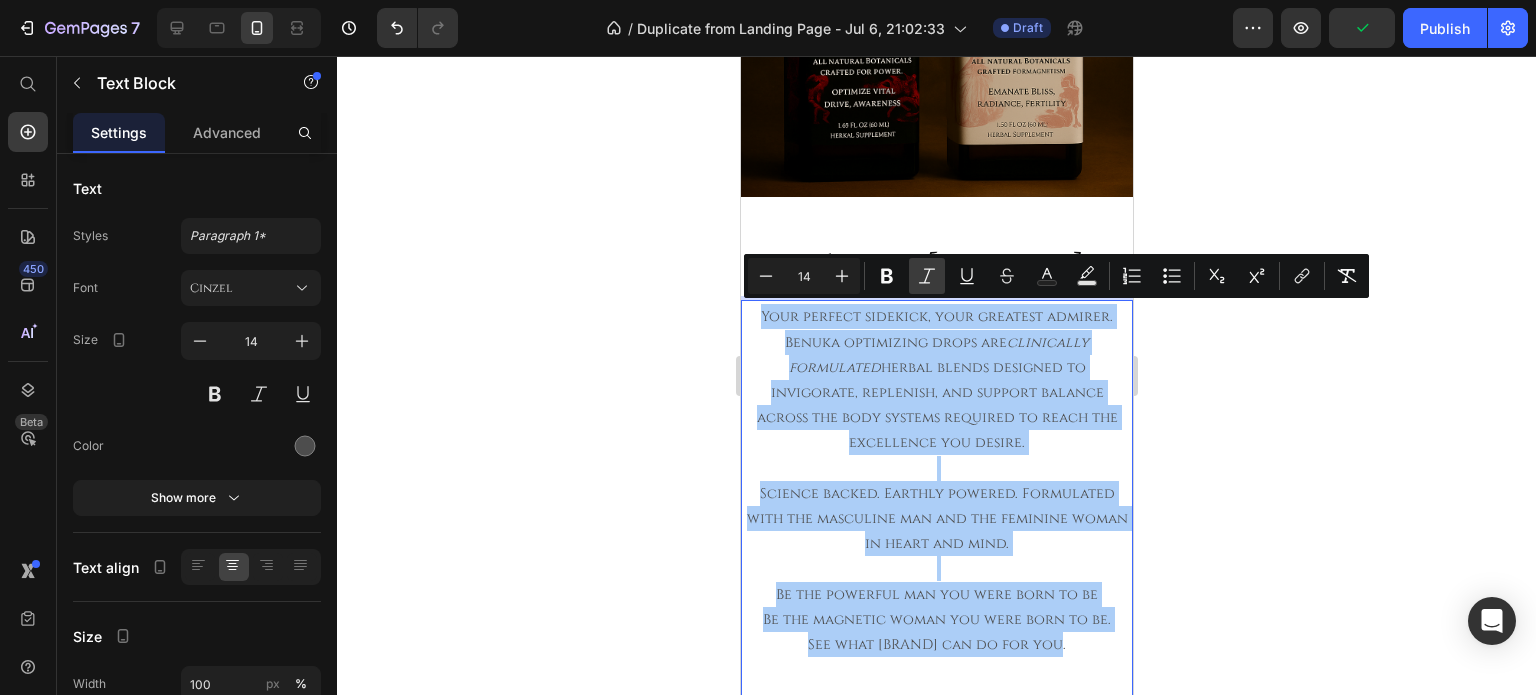 drag, startPoint x: 889, startPoint y: 275, endPoint x: 932, endPoint y: 283, distance: 43.737854 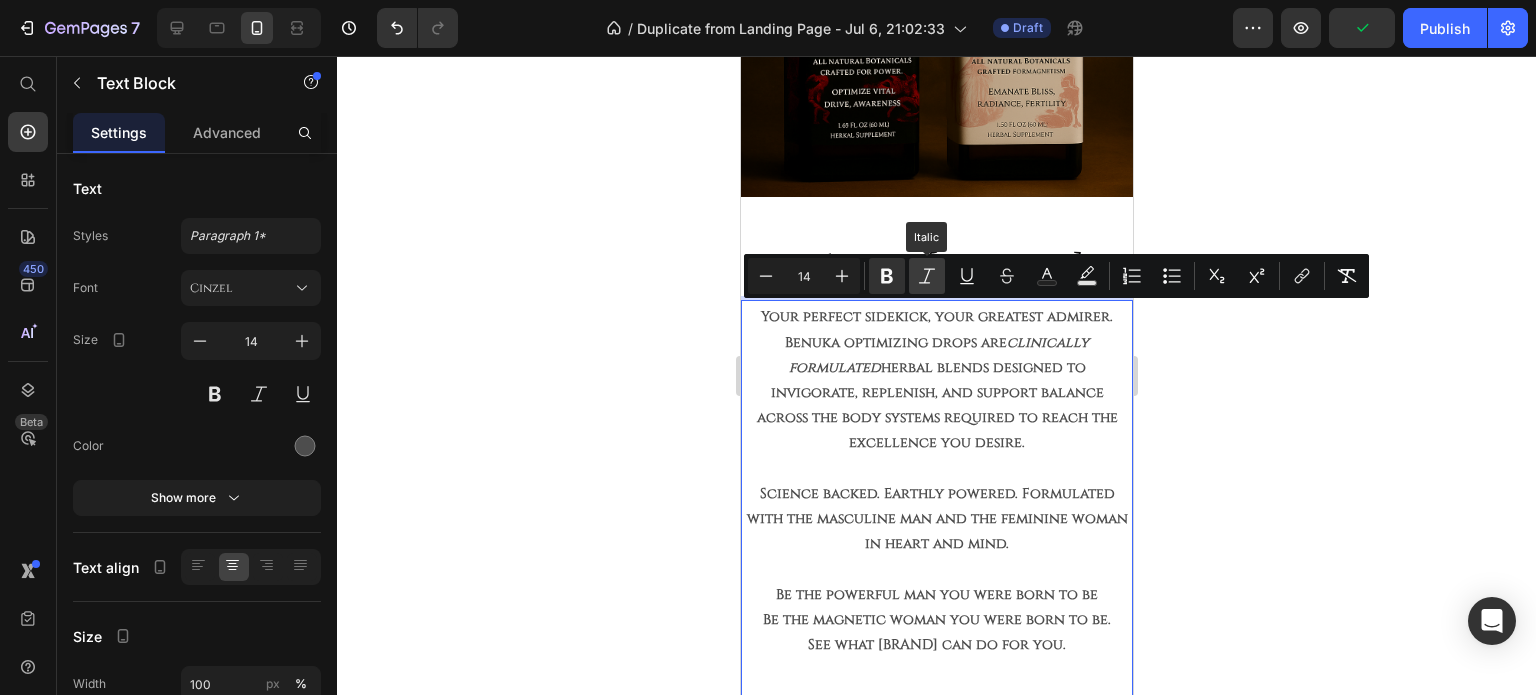 click 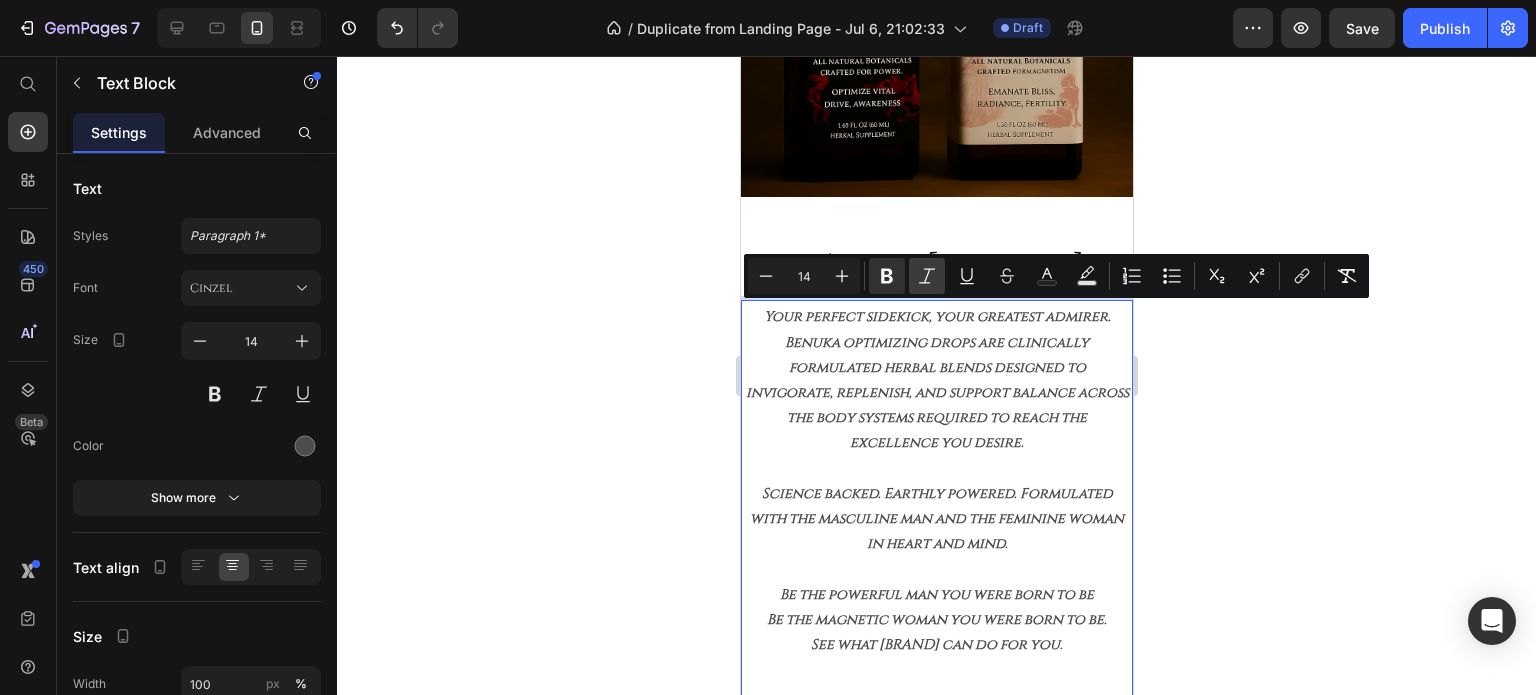 click 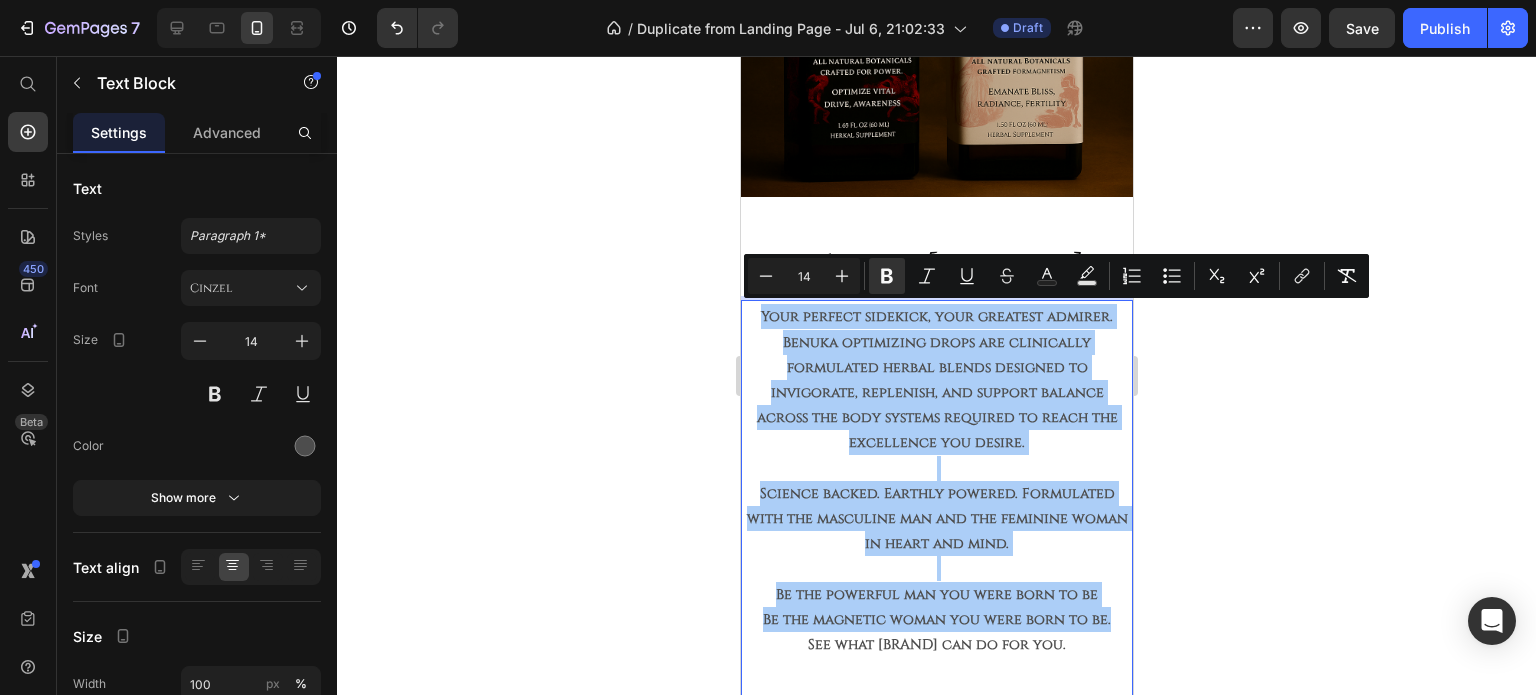 click 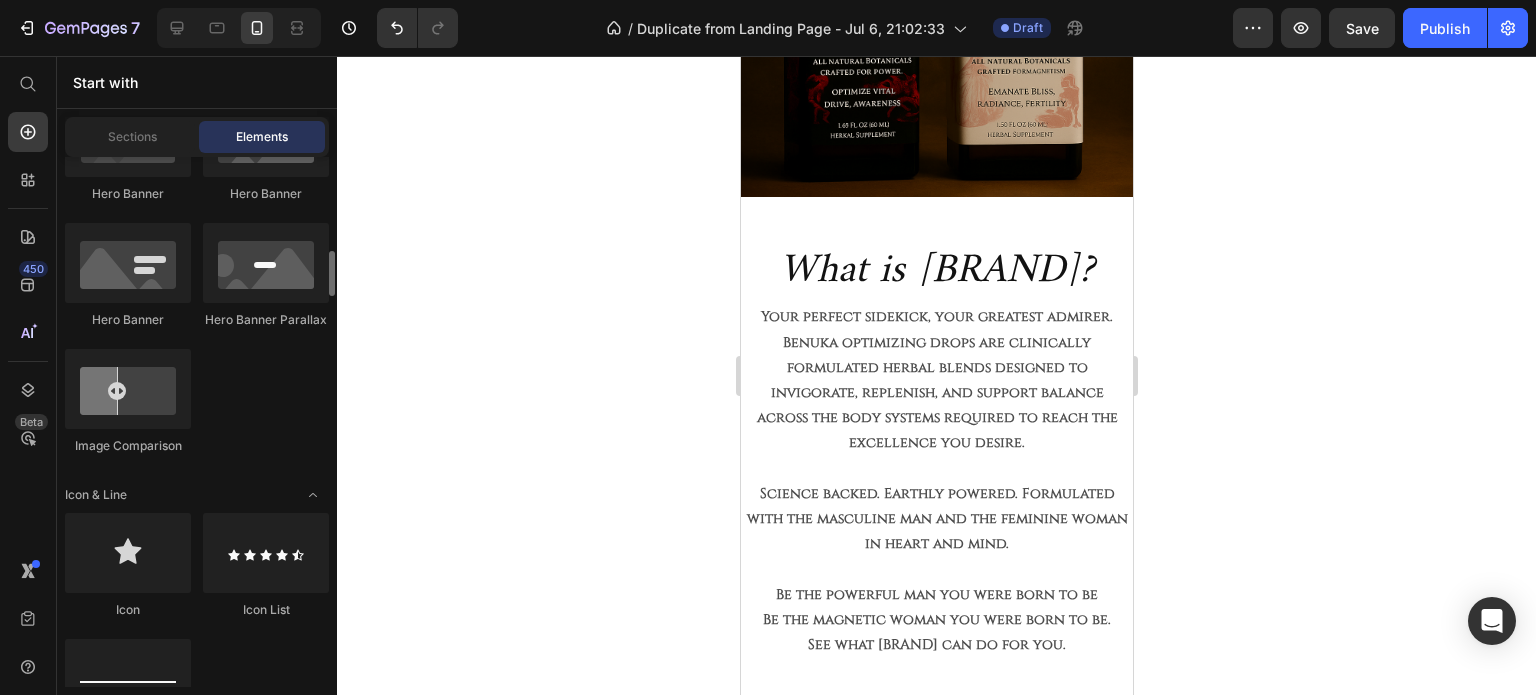 scroll, scrollTop: 1200, scrollLeft: 0, axis: vertical 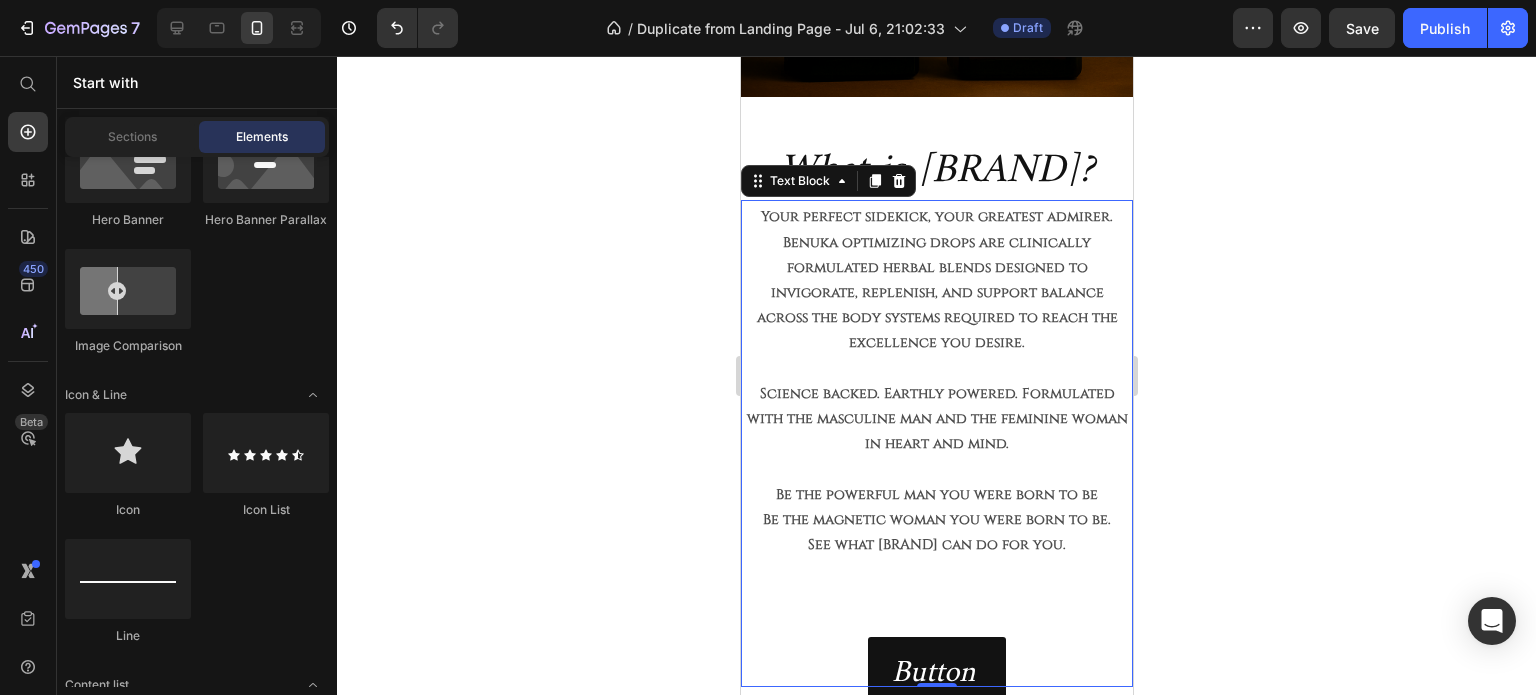 click on "See what [BRAND] can do for you." at bounding box center [936, 544] 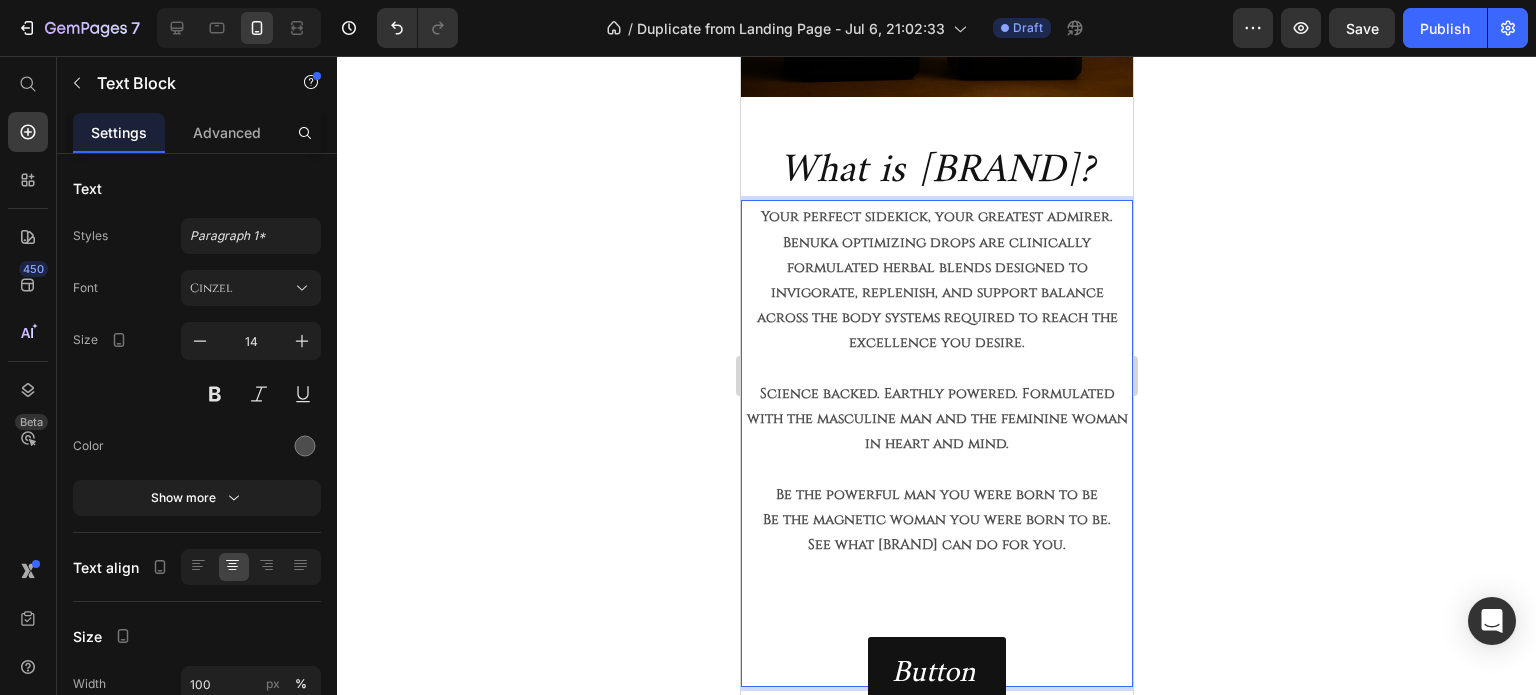 click on "See what [BRAND] can do for you." at bounding box center (936, 544) 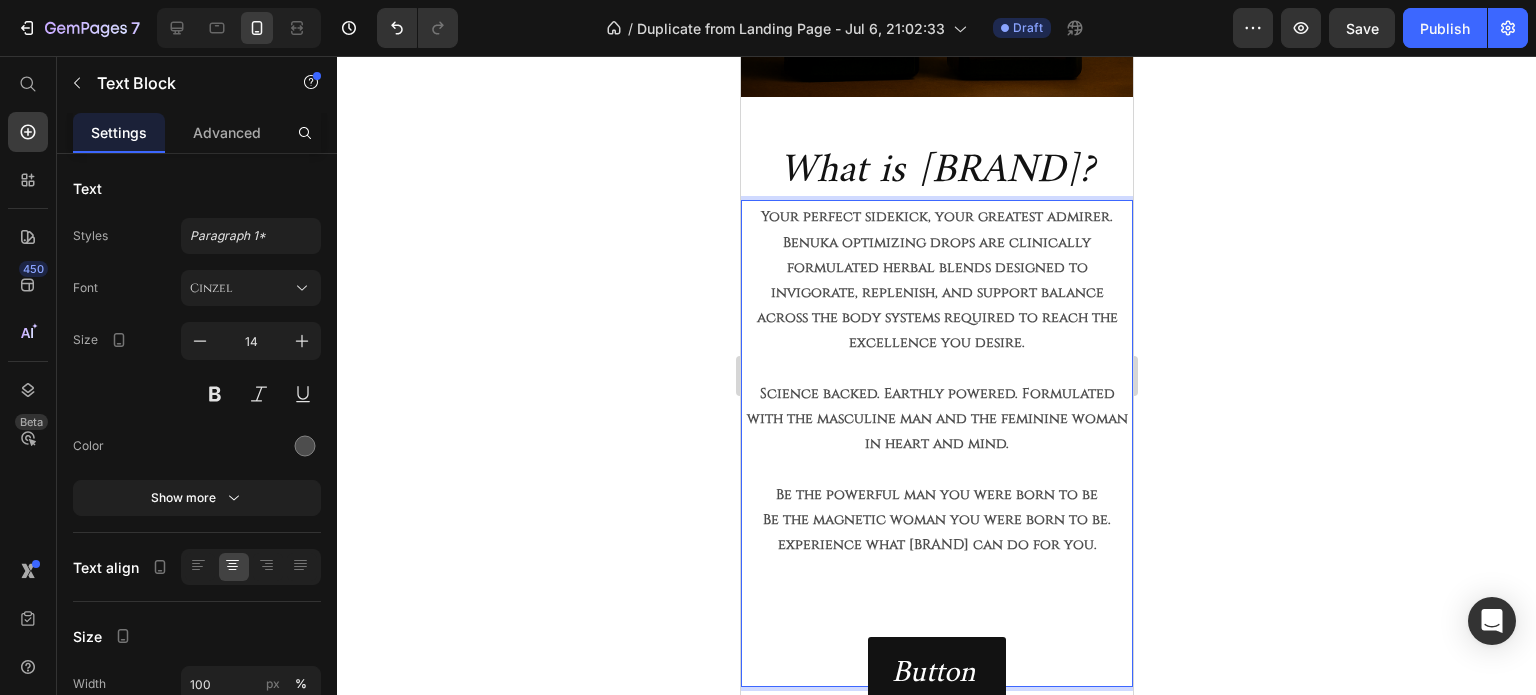 click at bounding box center (936, 594) 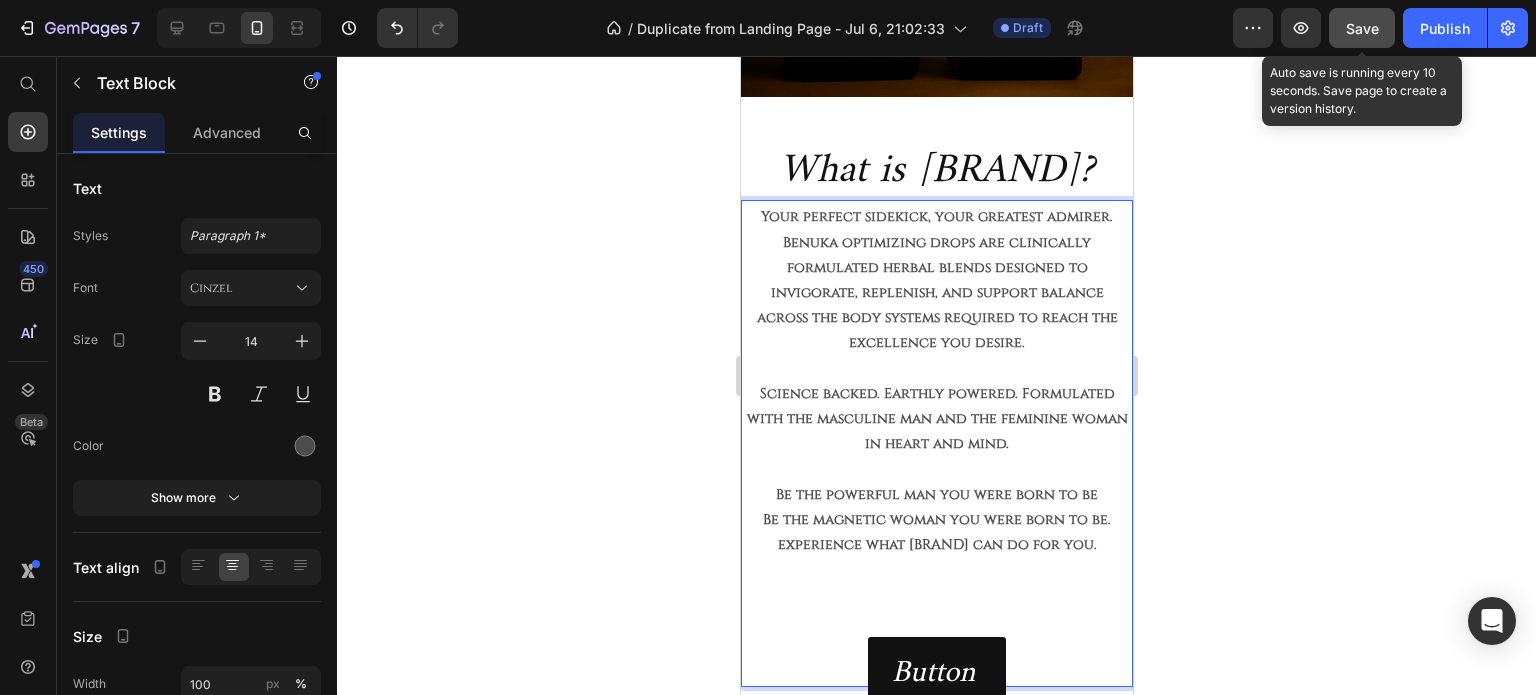 click on "Save" 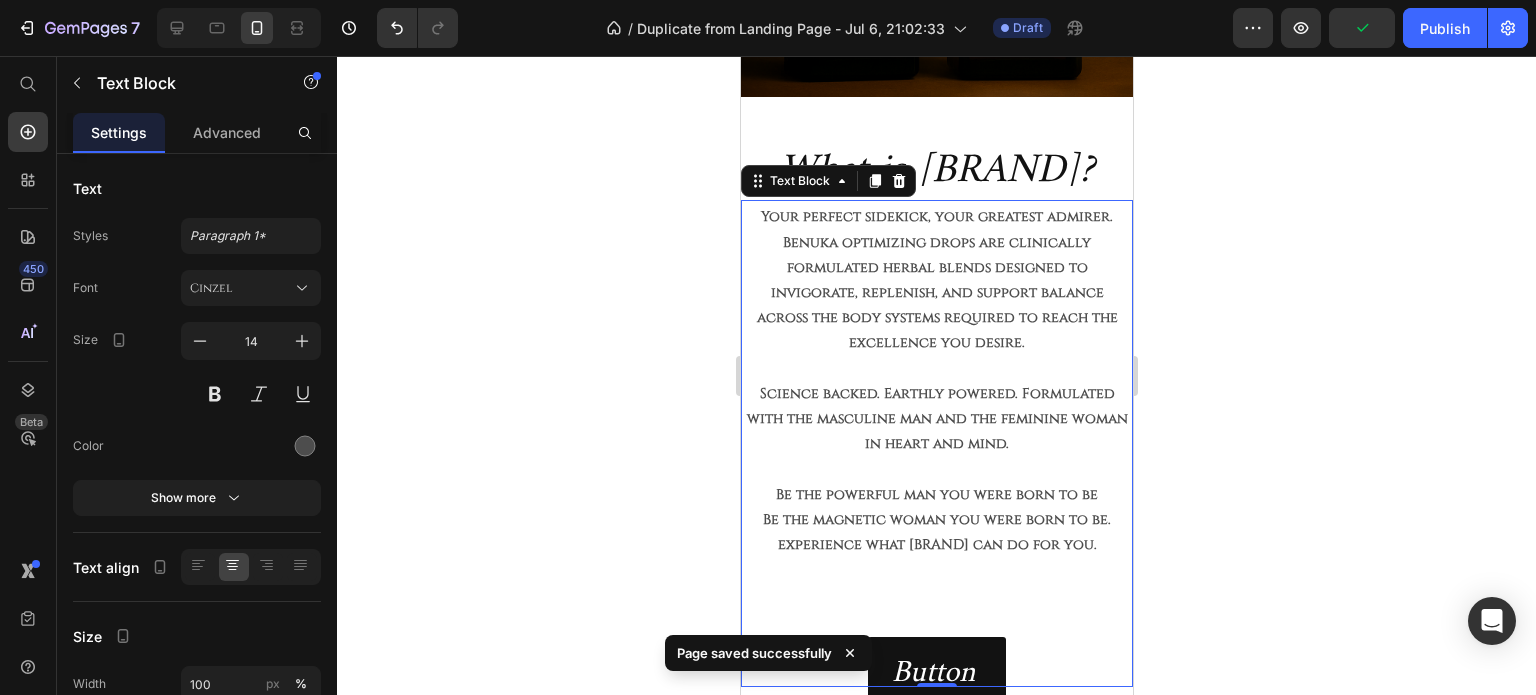 click 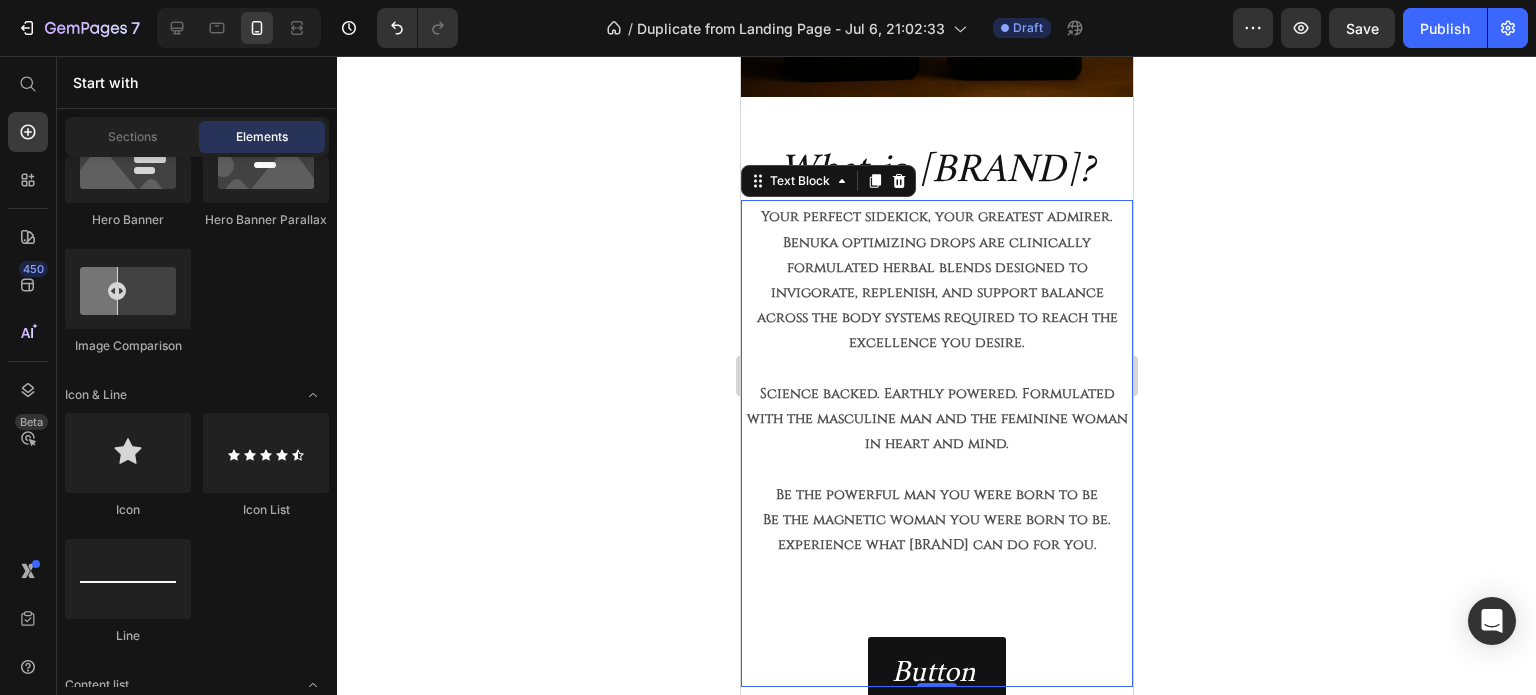 click on "Your perfect sidekick, your greatest admirer." at bounding box center [936, 216] 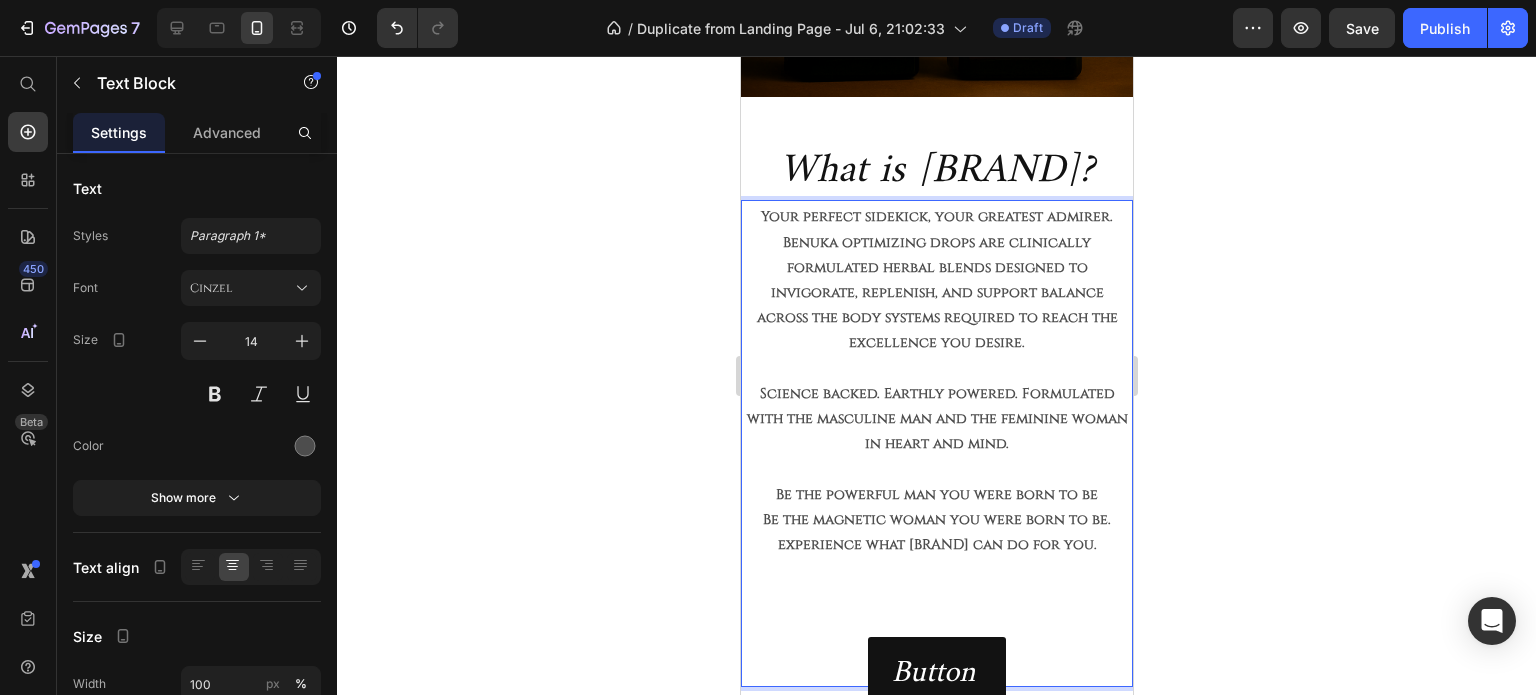 click on "Your perfect sidekick, your greatest admirer." at bounding box center (936, 216) 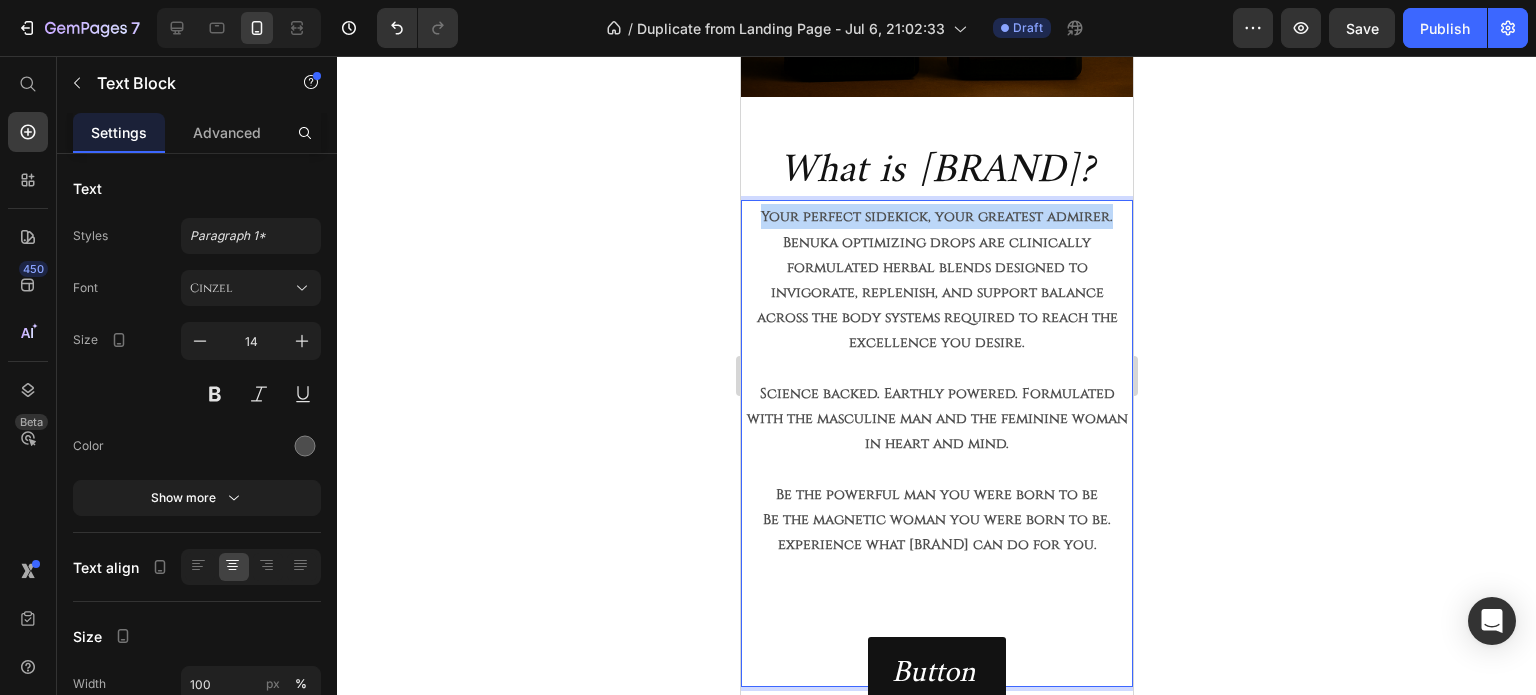 click on "Your perfect sidekick, your greatest admirer." at bounding box center (936, 216) 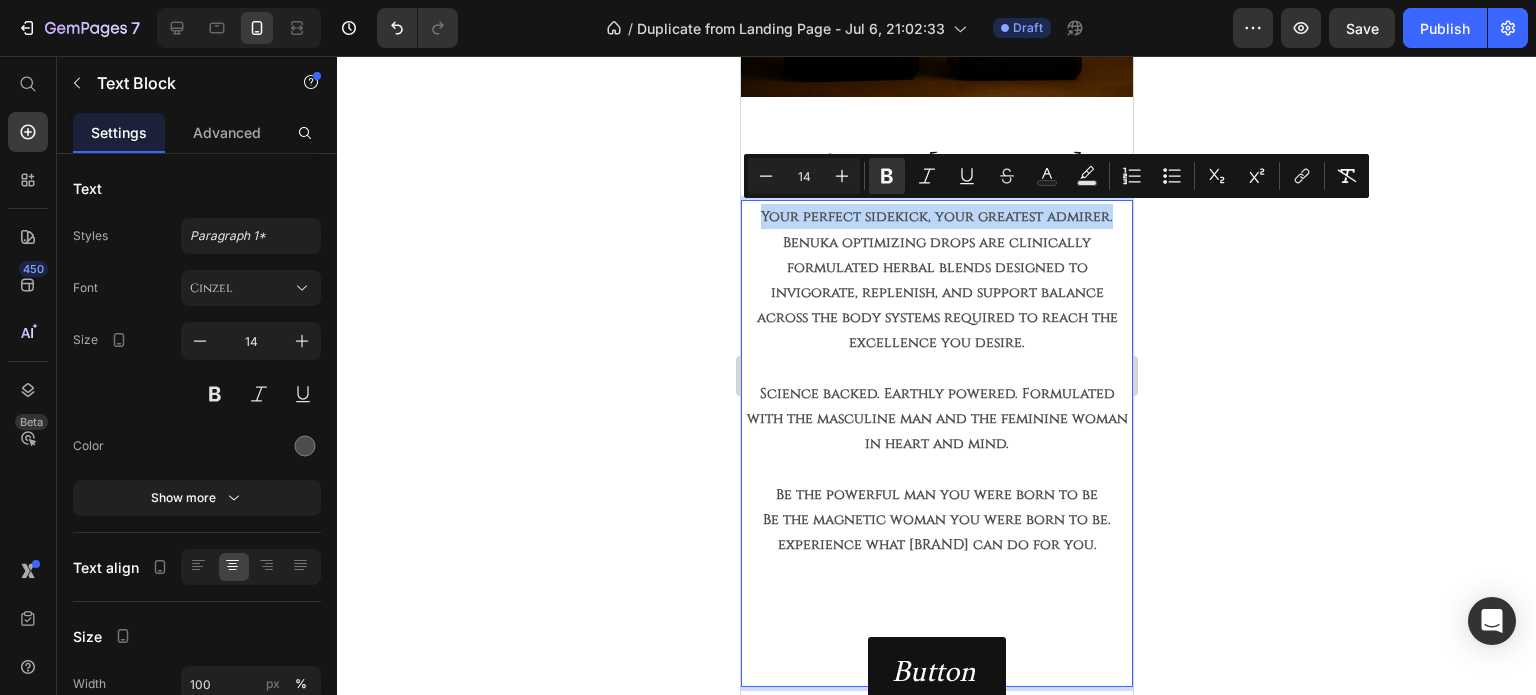 click on "Your perfect sidekick, your greatest admirer." at bounding box center [936, 216] 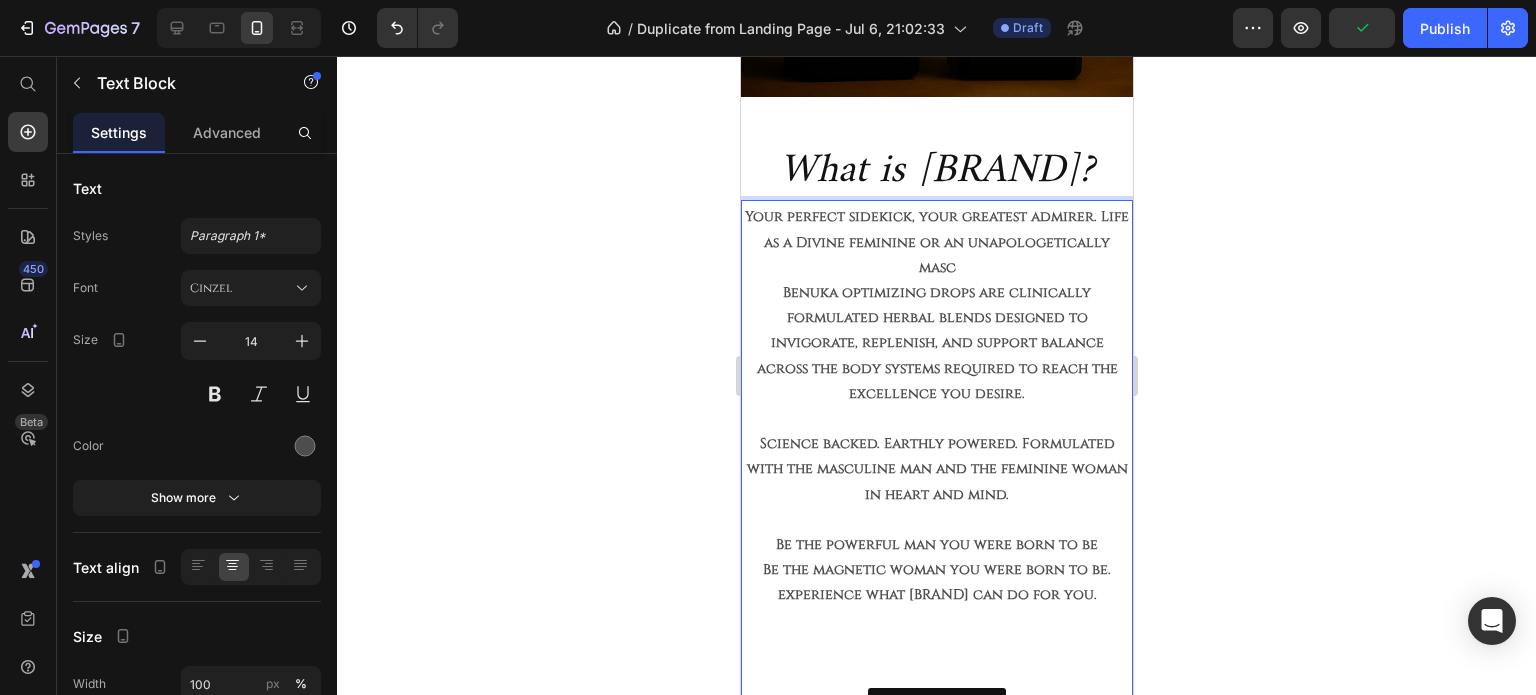 click on "Your perfect sidekick, your greatest admirer. Life as a Divine feminine or an unapologetically masc" at bounding box center (936, 241) 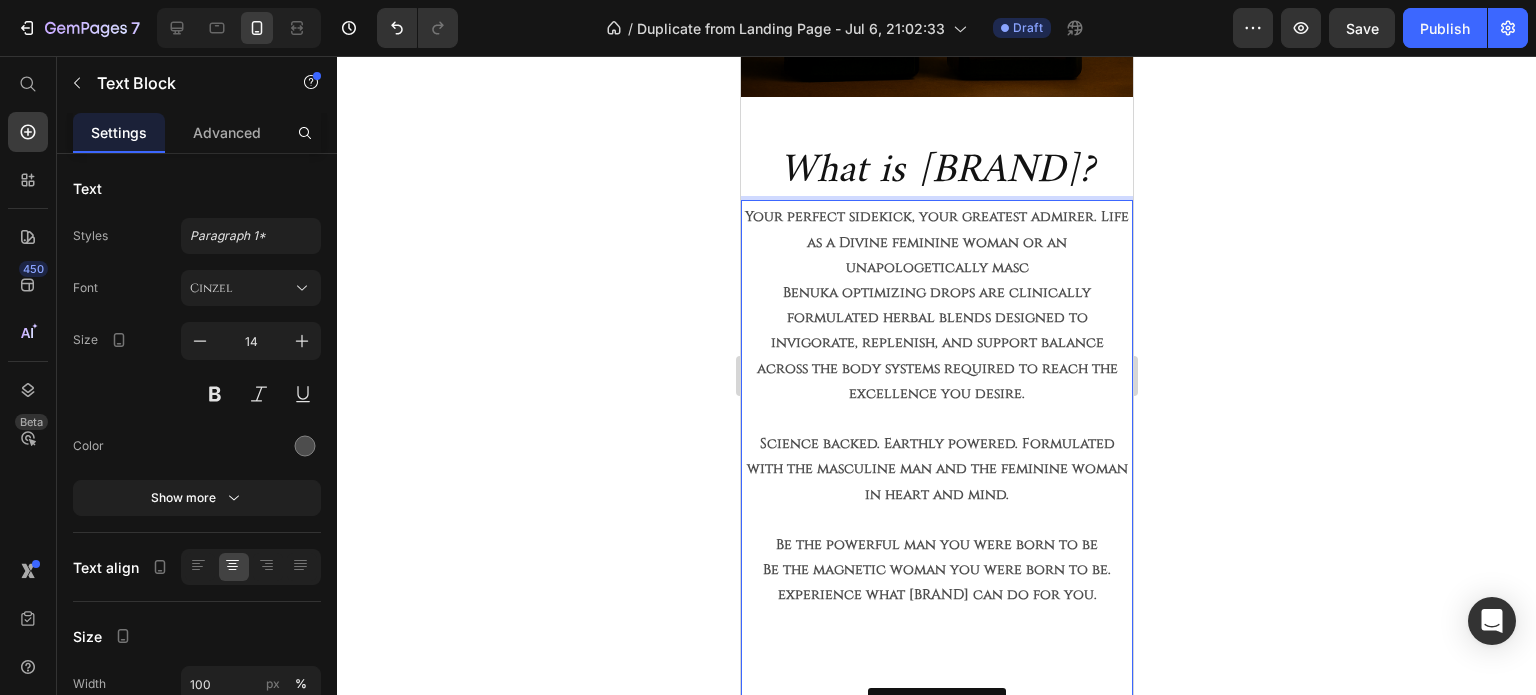 click on "Your perfect sidekick, your greatest admirer. Life as a Divine feminine woman or an unapologetically masc" at bounding box center (936, 242) 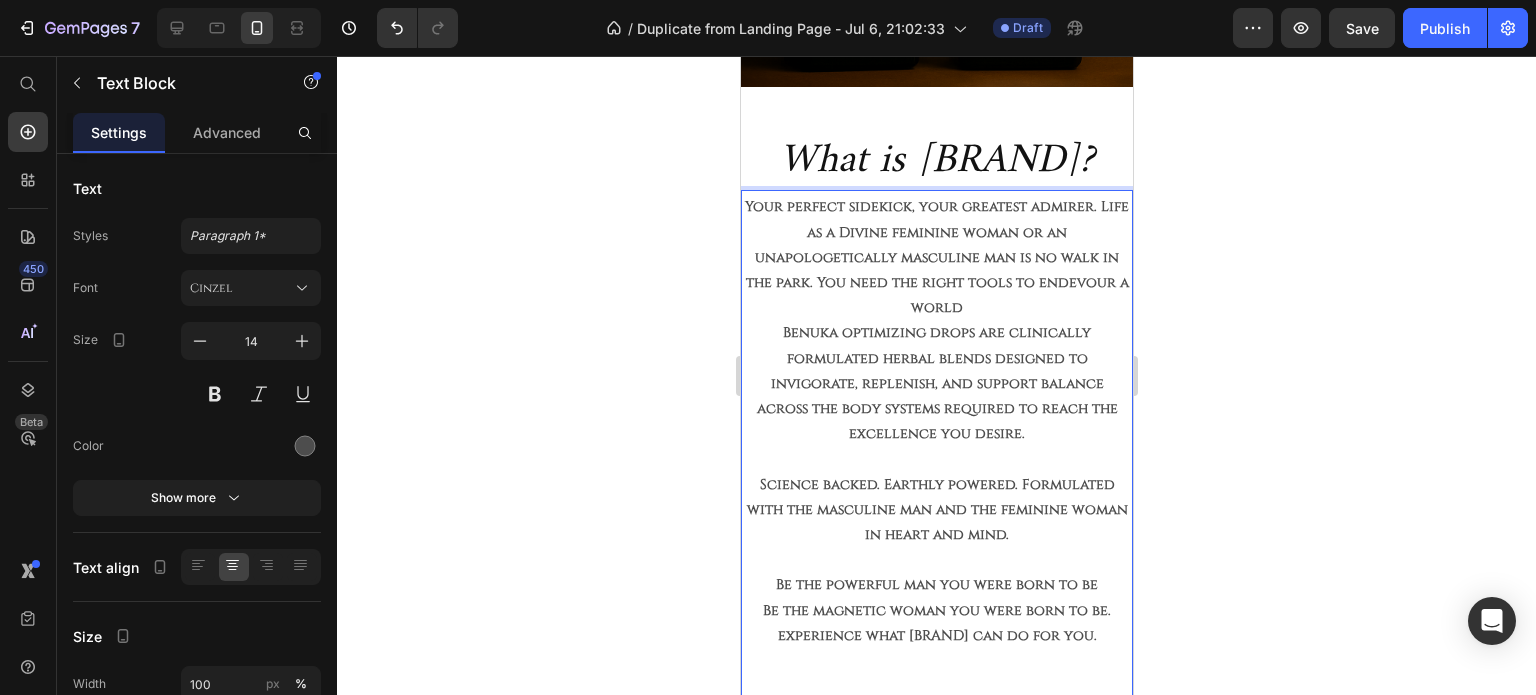 scroll, scrollTop: 500, scrollLeft: 0, axis: vertical 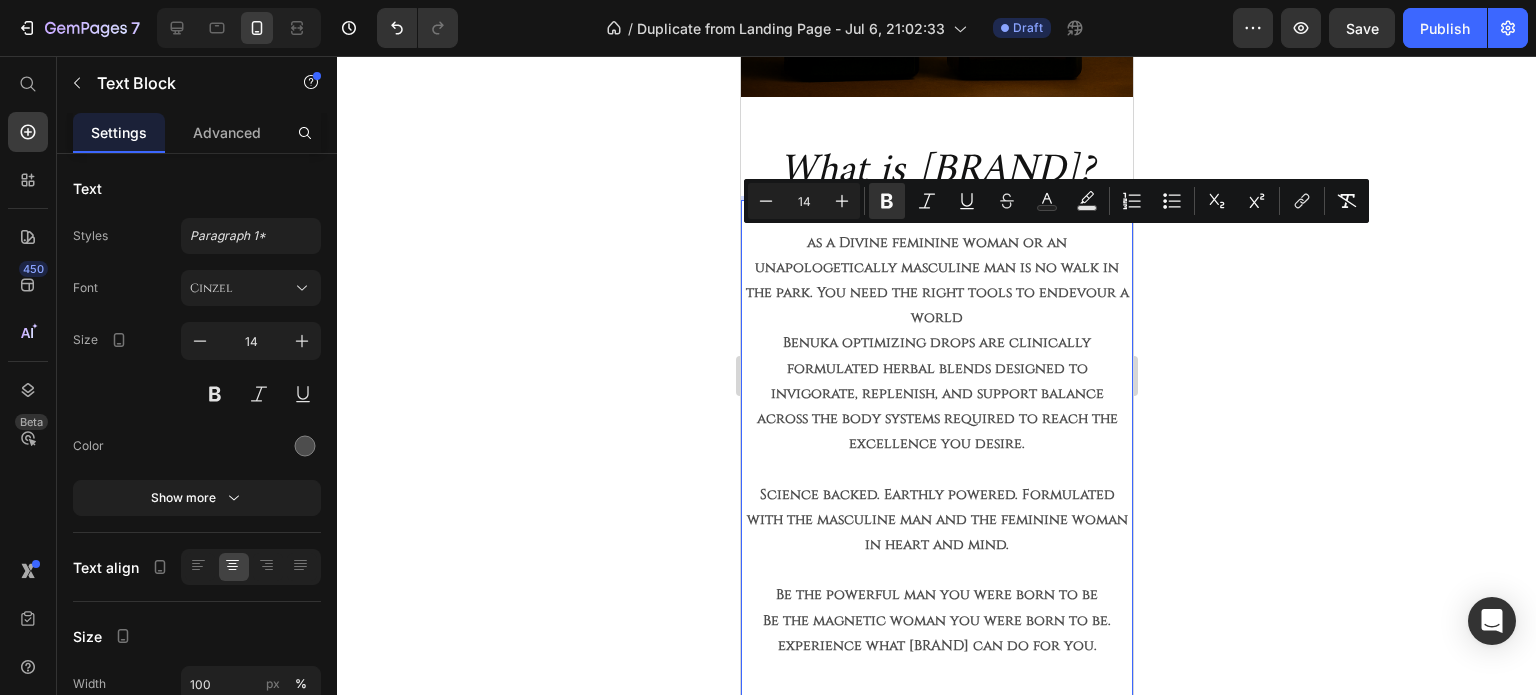 drag, startPoint x: 975, startPoint y: 316, endPoint x: 776, endPoint y: 255, distance: 208.13937 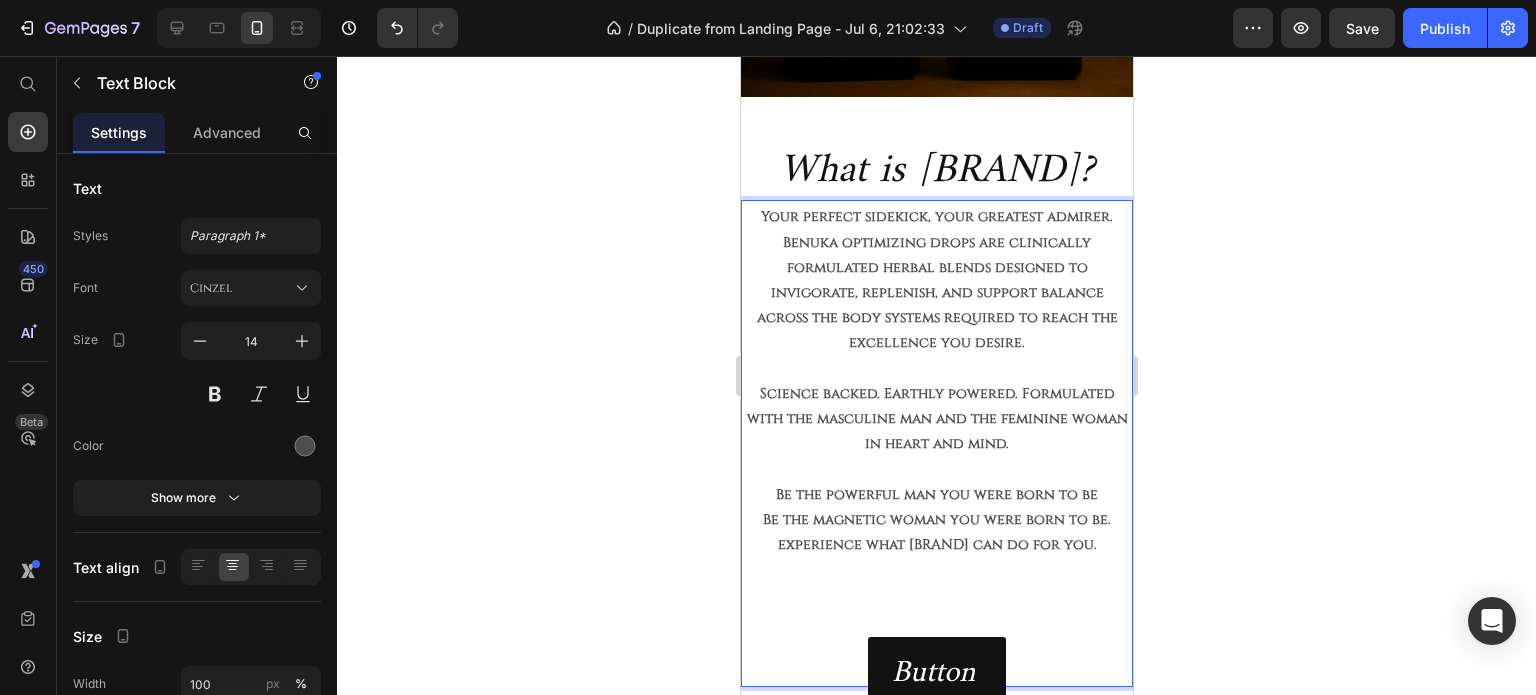 click at bounding box center [936, 468] 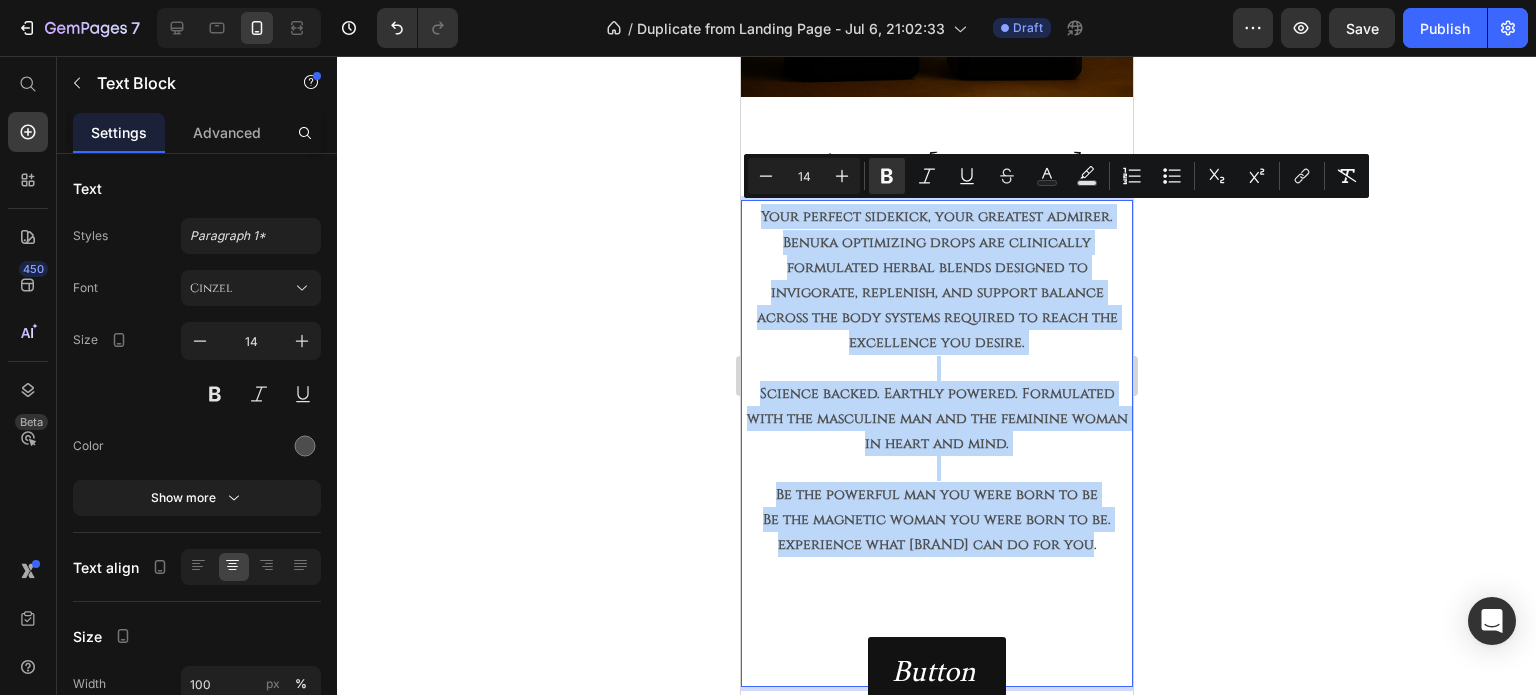 drag, startPoint x: 1096, startPoint y: 544, endPoint x: 716, endPoint y: 221, distance: 498.7274 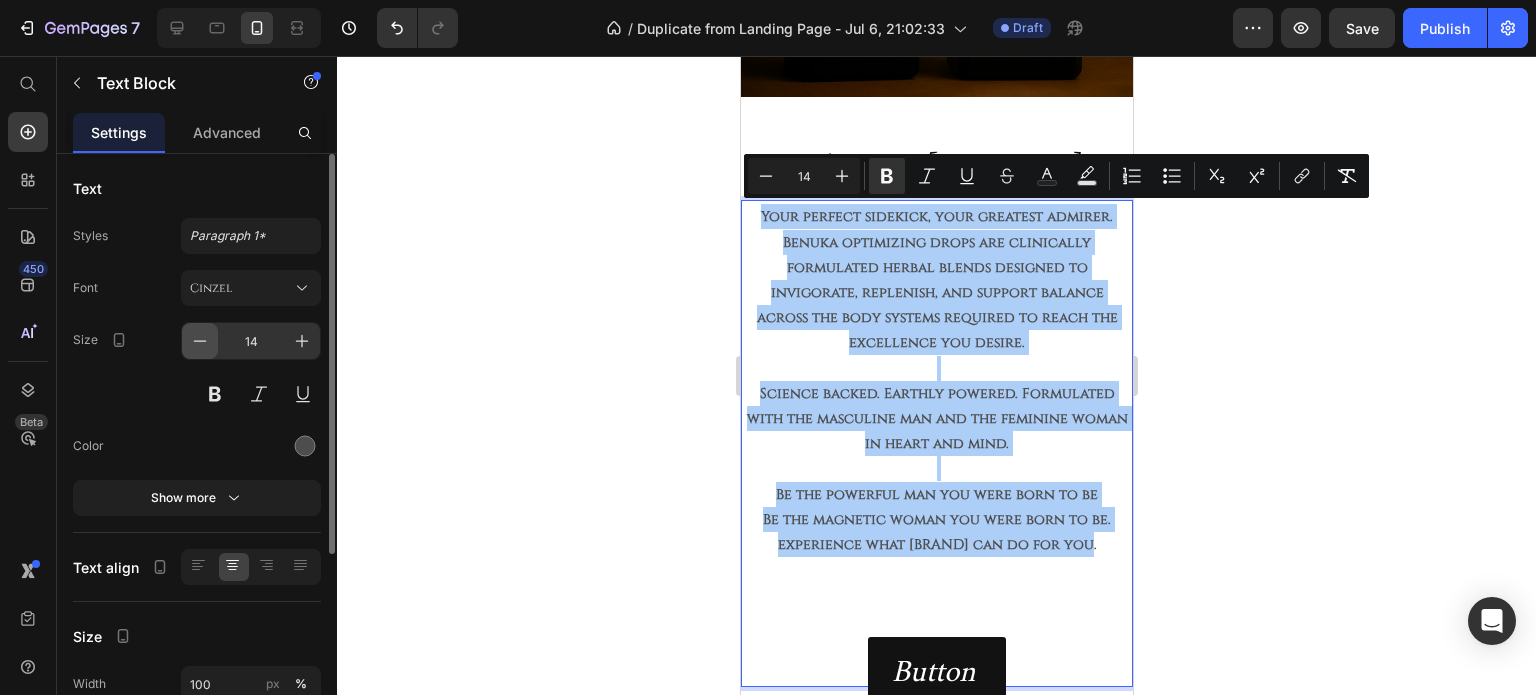 click 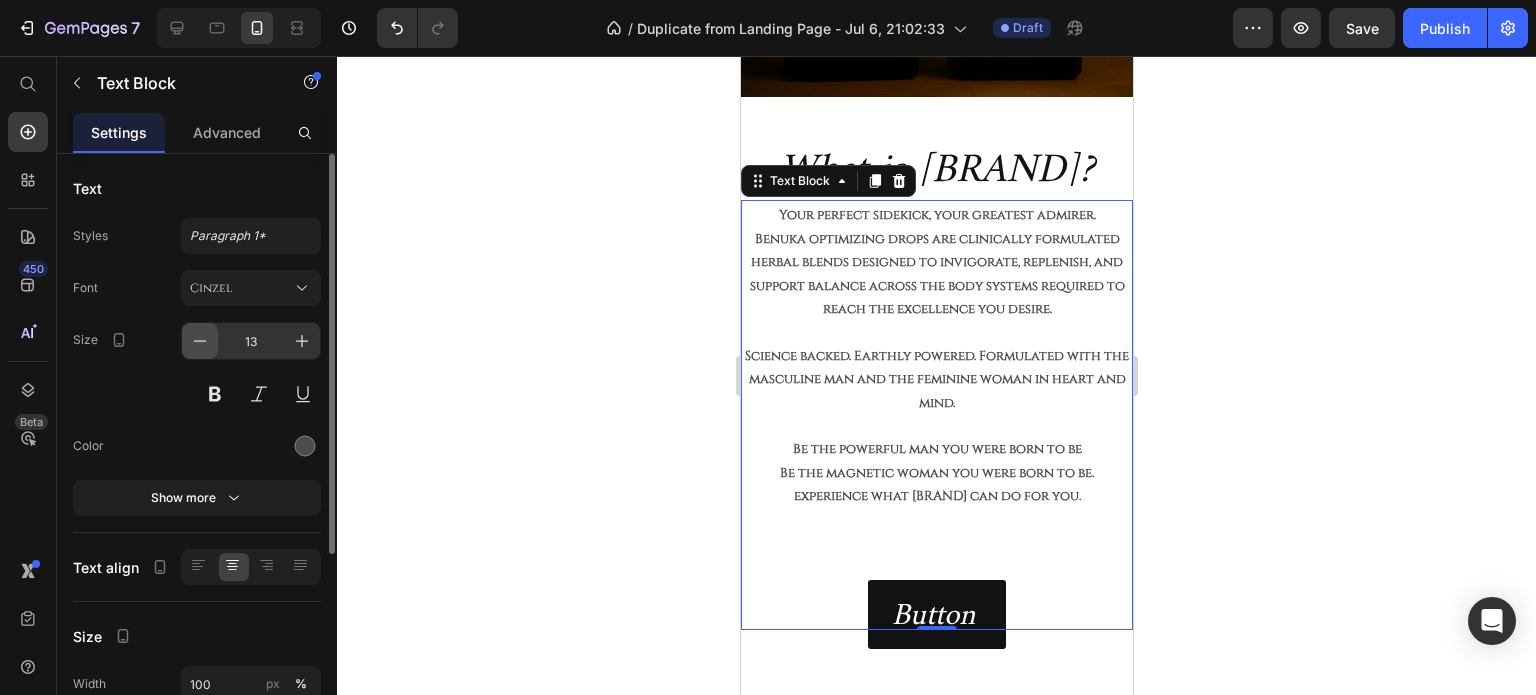 click 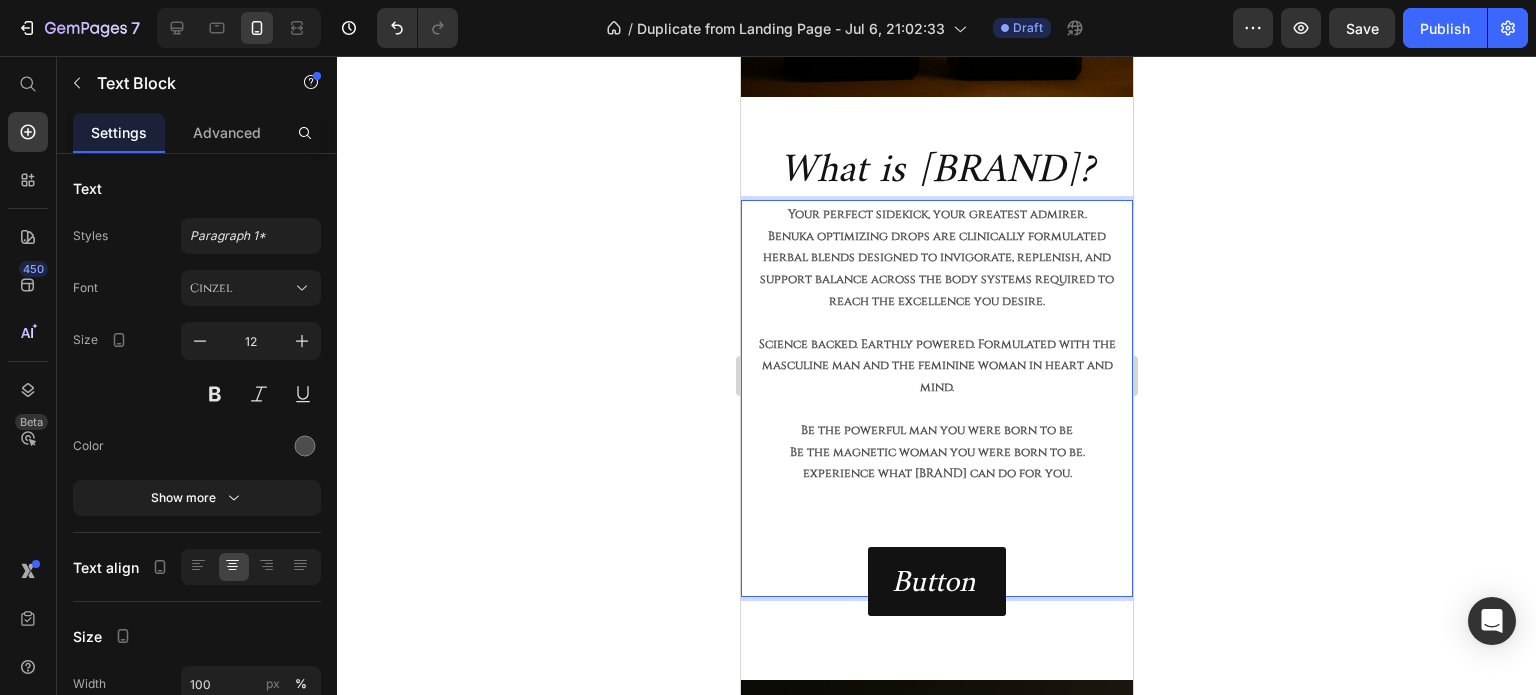 click on "Be the magnetic woman you were born to be." at bounding box center (936, 452) 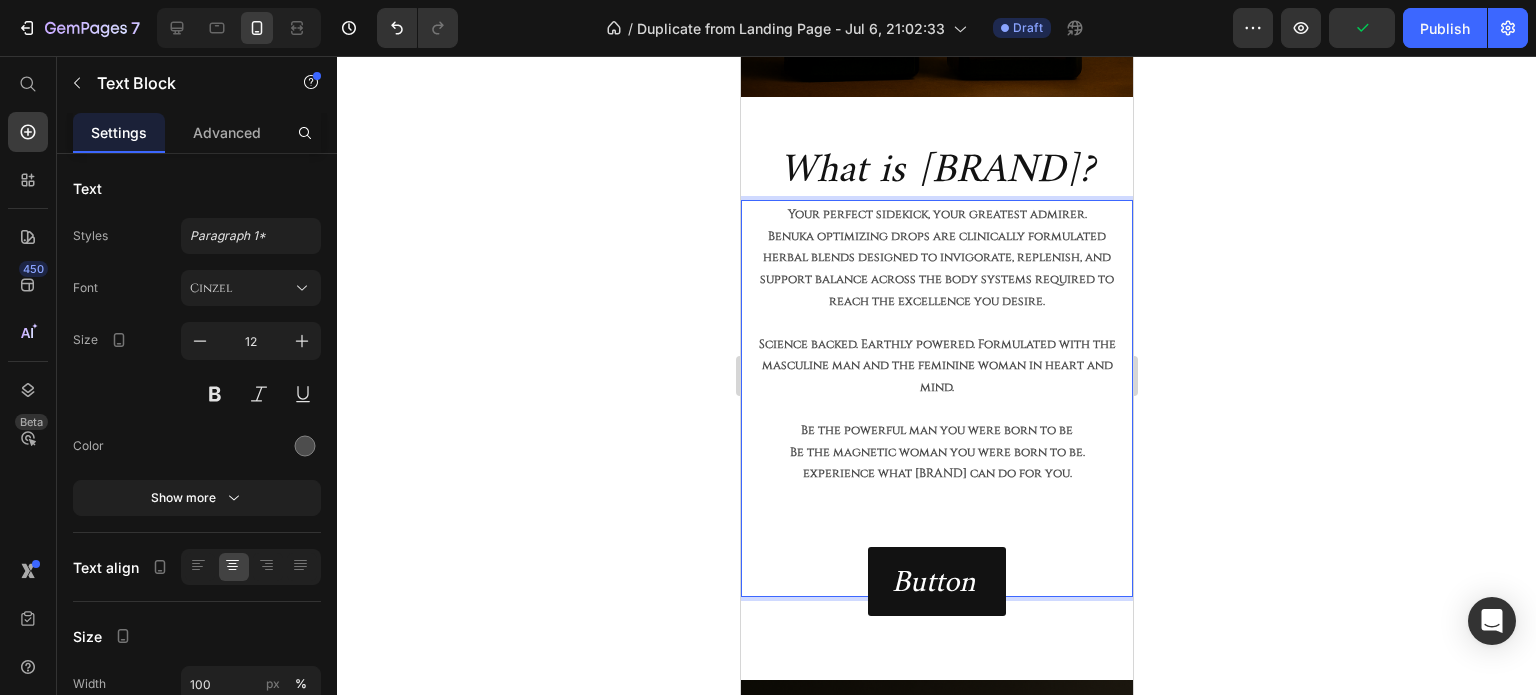 click 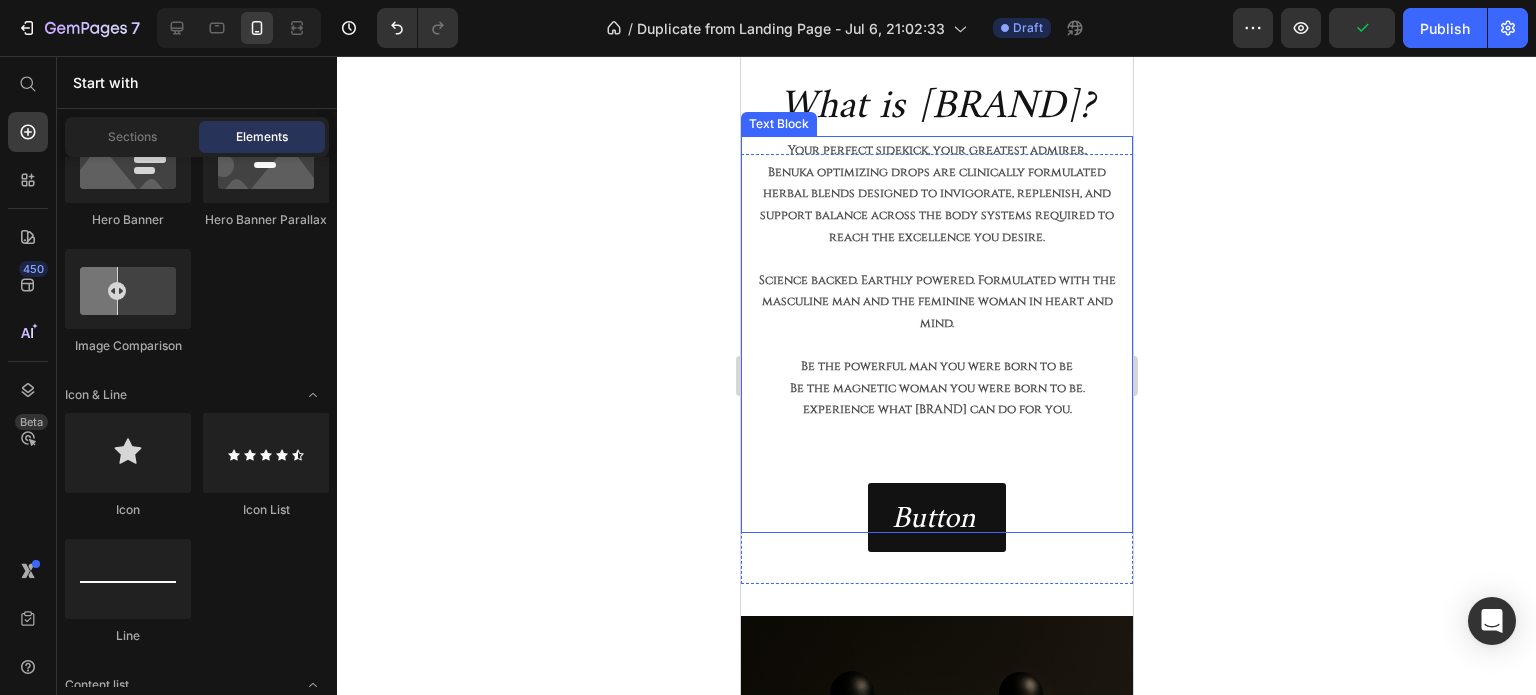scroll, scrollTop: 600, scrollLeft: 0, axis: vertical 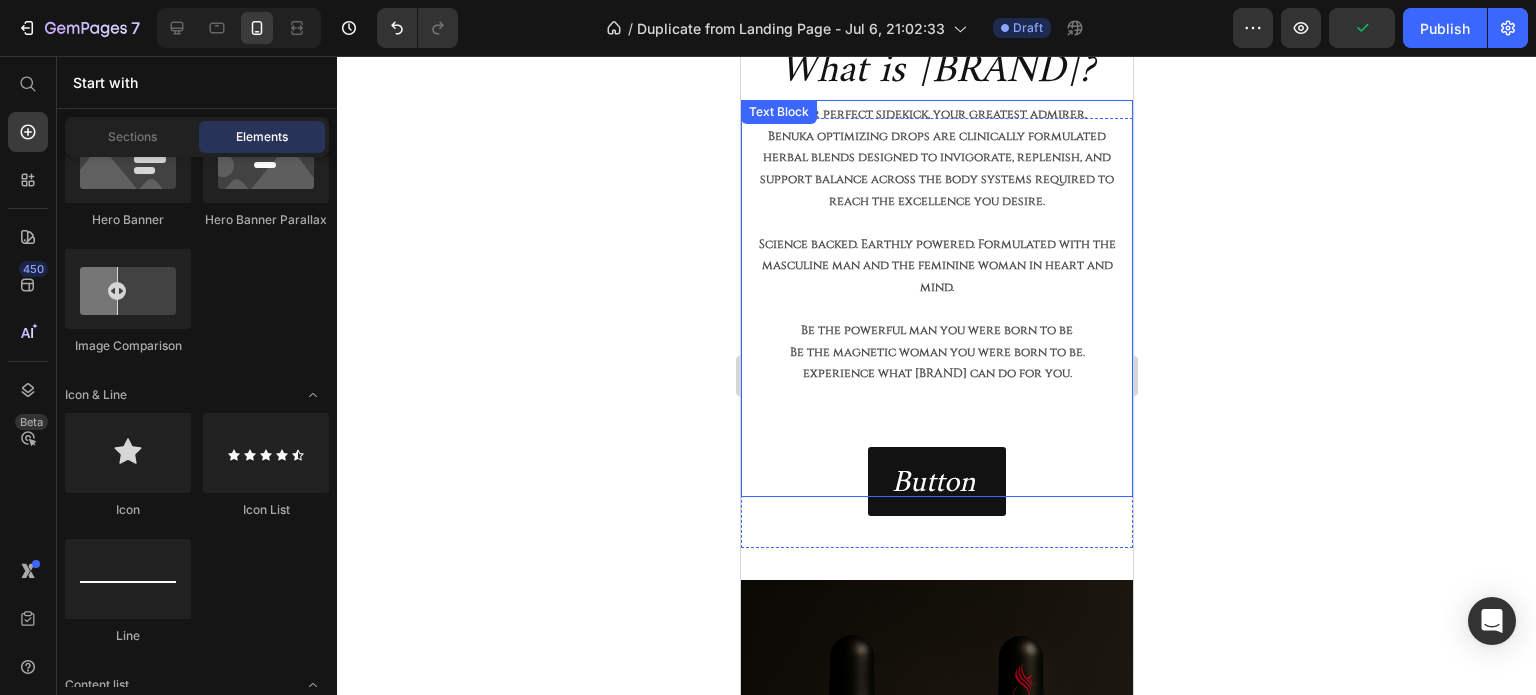 click on "Science backed. Earthly powered. Formulated with the masculine man and the feminine woman in heart and mind." at bounding box center (936, 265) 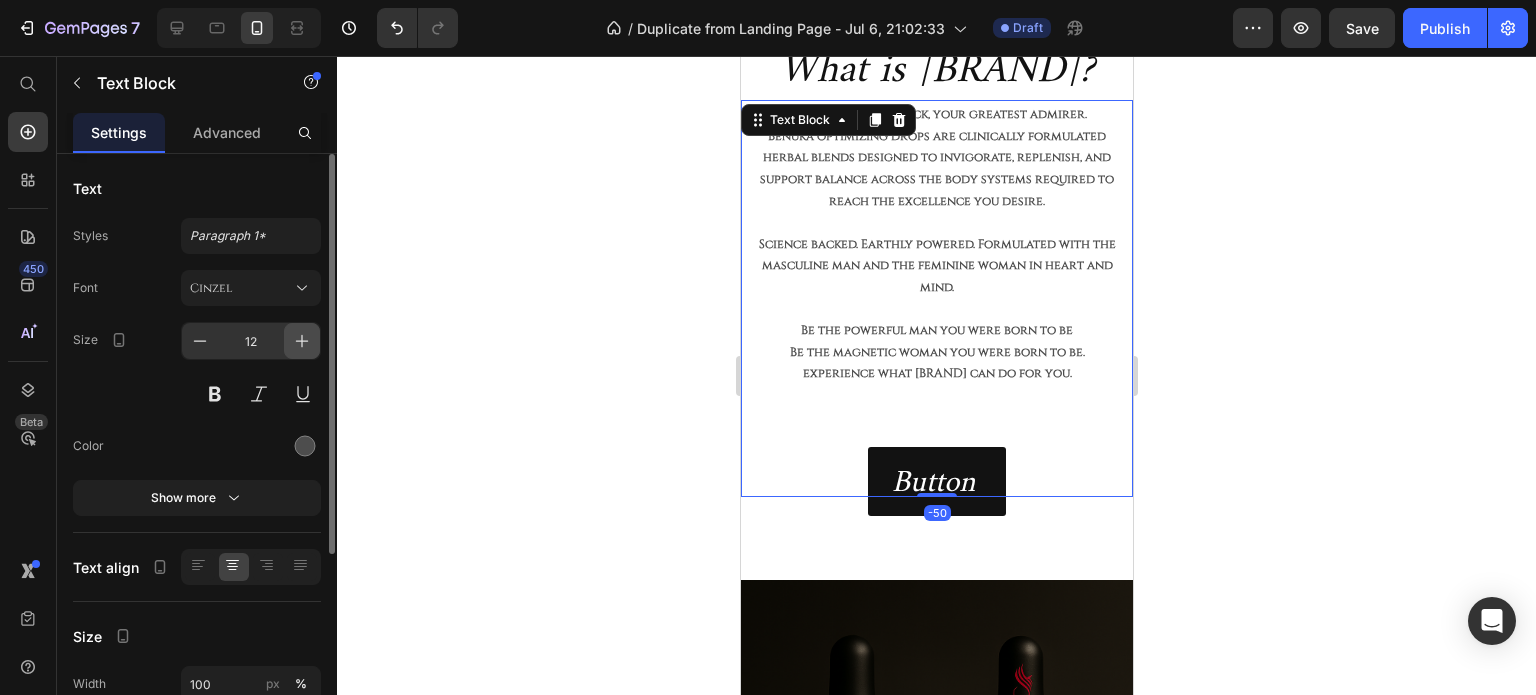 click 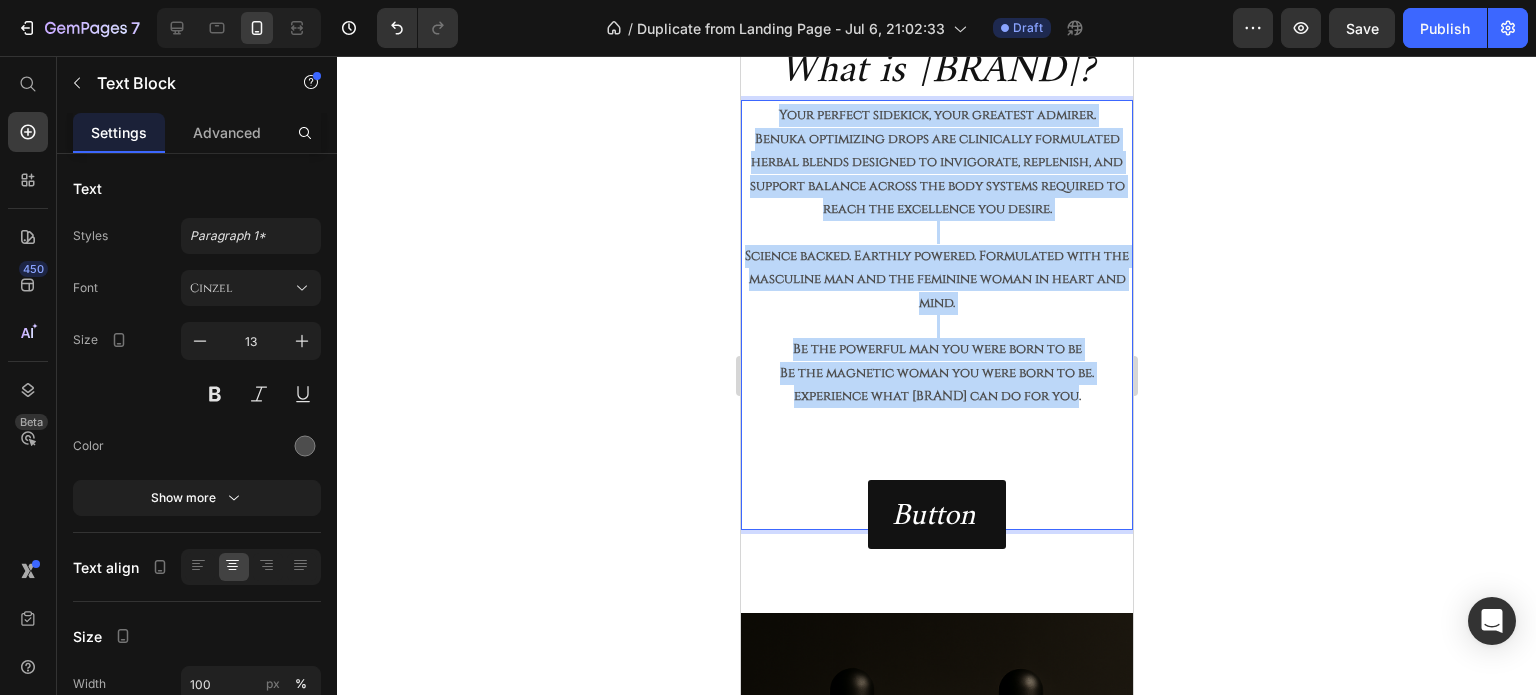 drag, startPoint x: 1082, startPoint y: 403, endPoint x: 1029, endPoint y: 398, distance: 53.235325 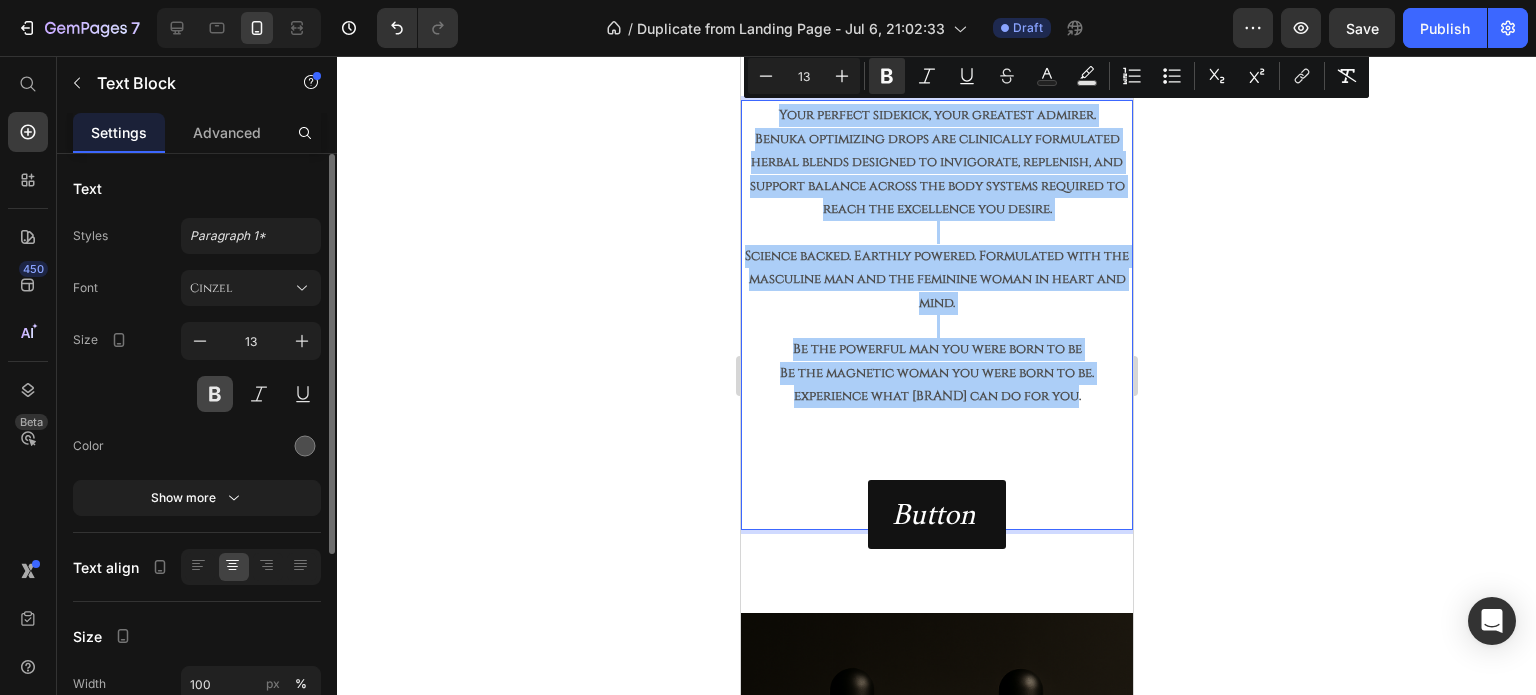 click at bounding box center [215, 394] 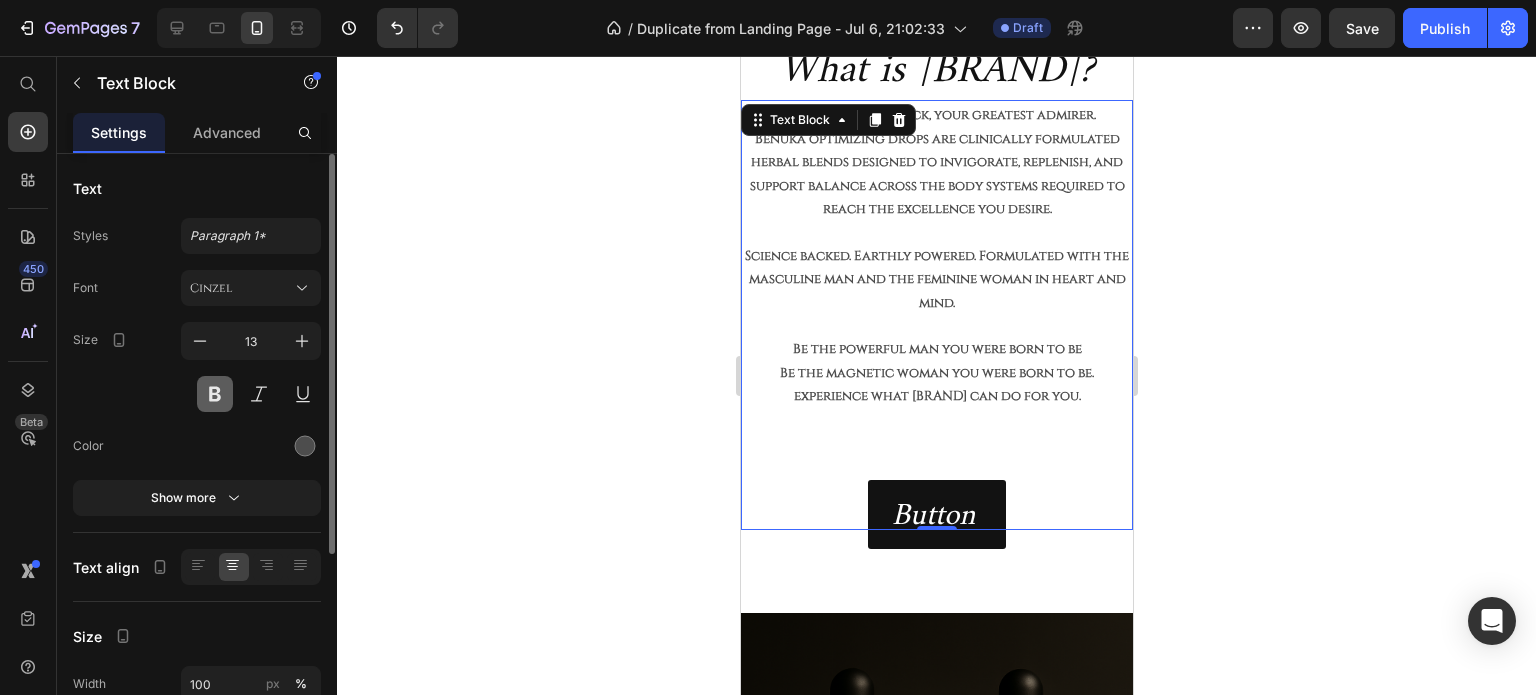 click at bounding box center (215, 394) 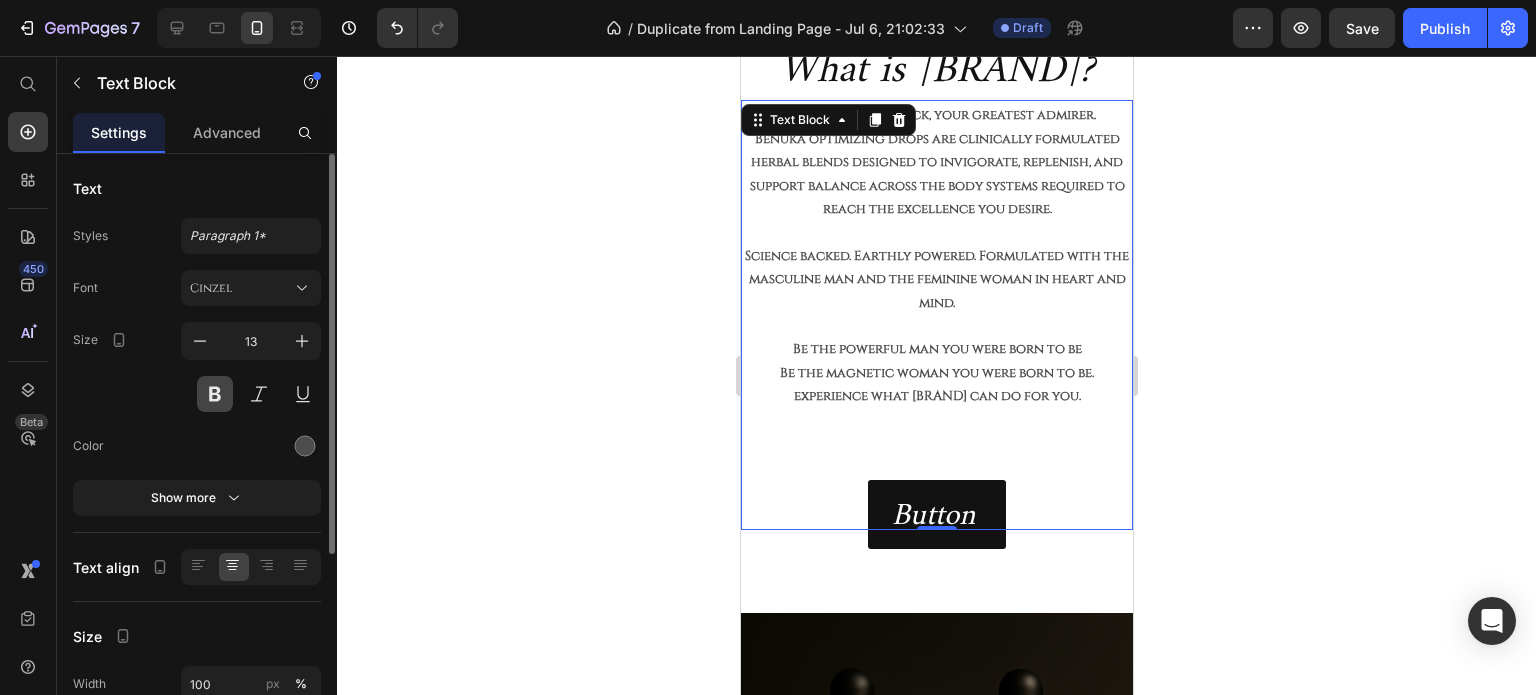 click at bounding box center (215, 394) 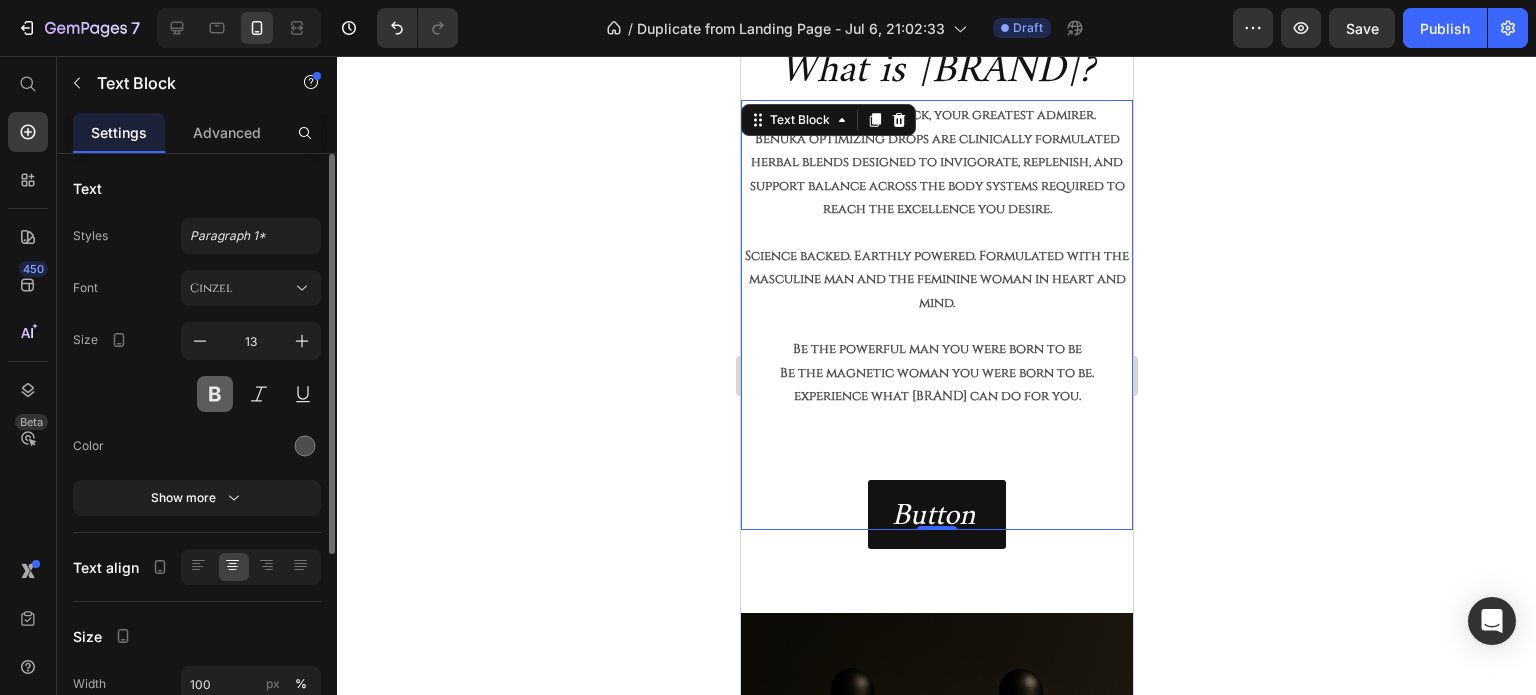 click at bounding box center [215, 394] 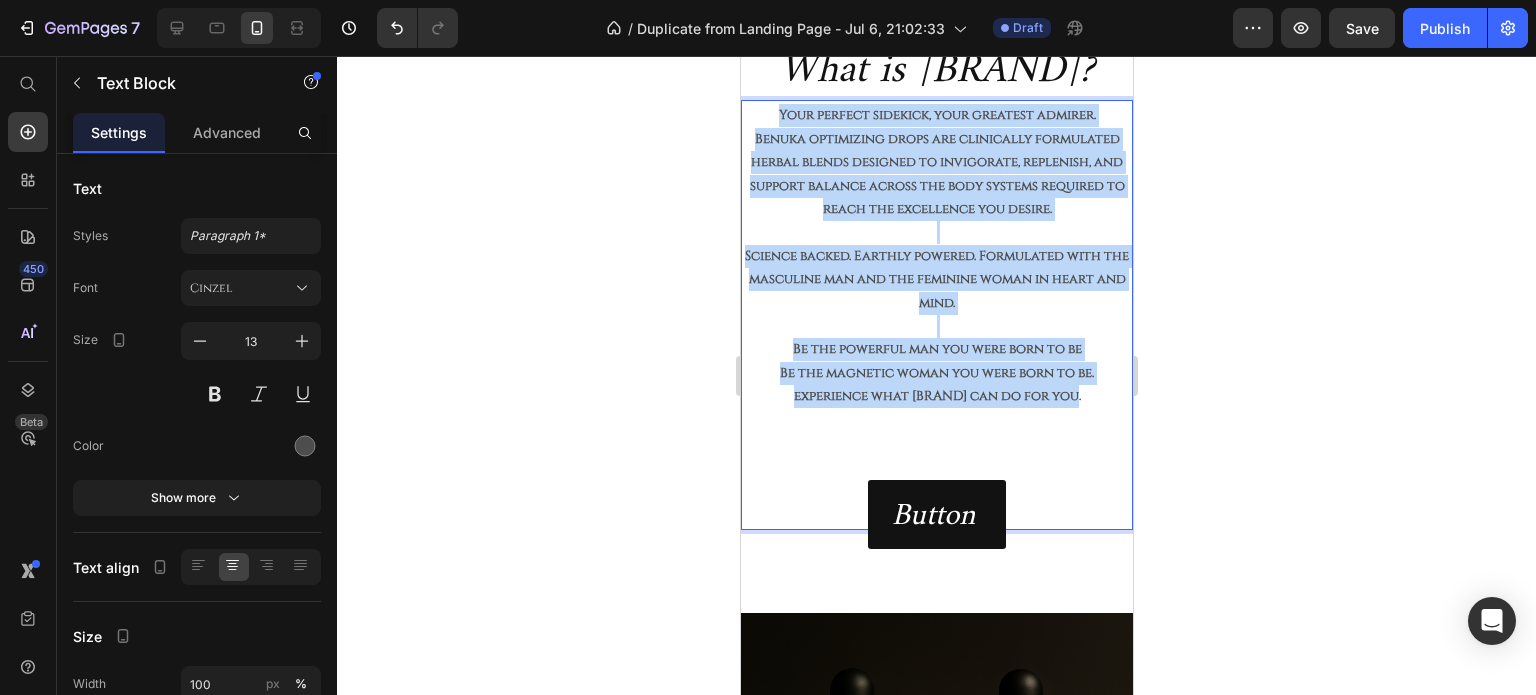 drag, startPoint x: 1079, startPoint y: 391, endPoint x: 670, endPoint y: 126, distance: 487.3459 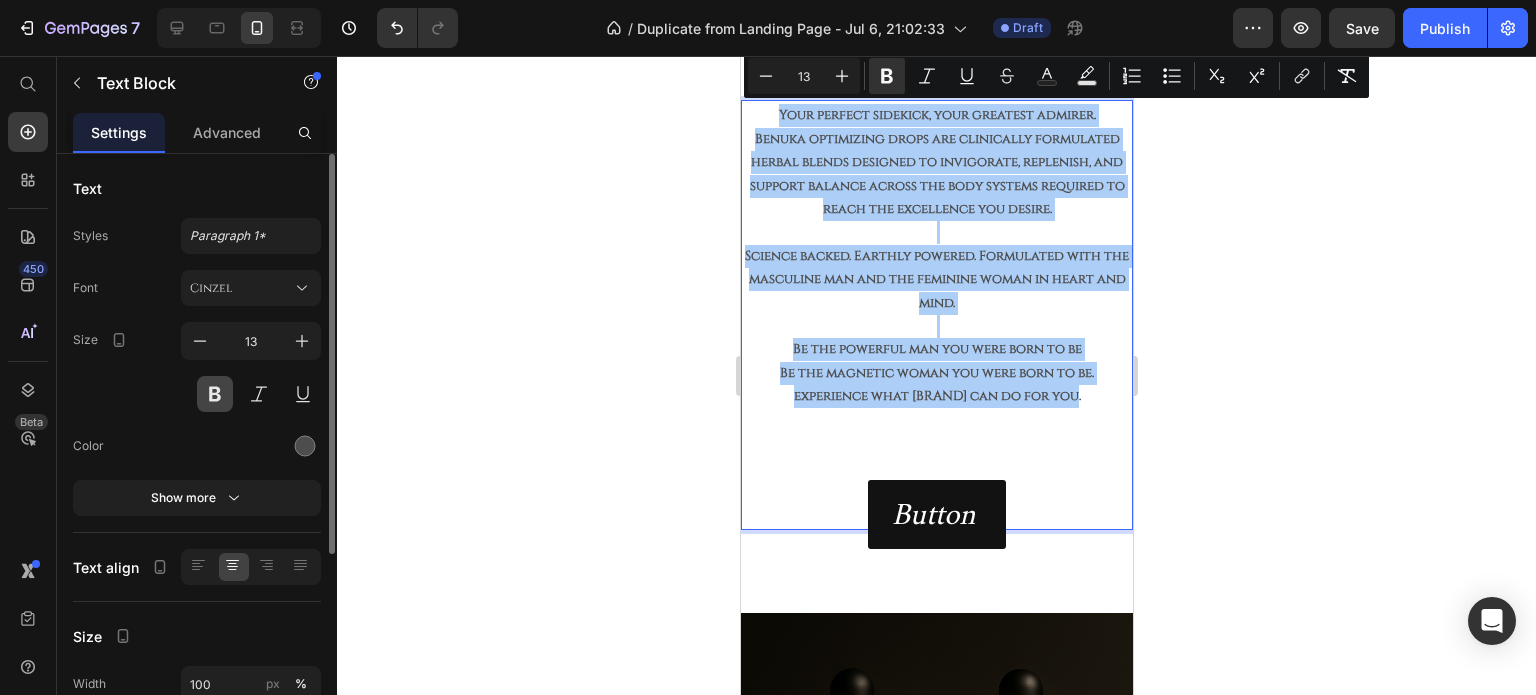 click at bounding box center (215, 394) 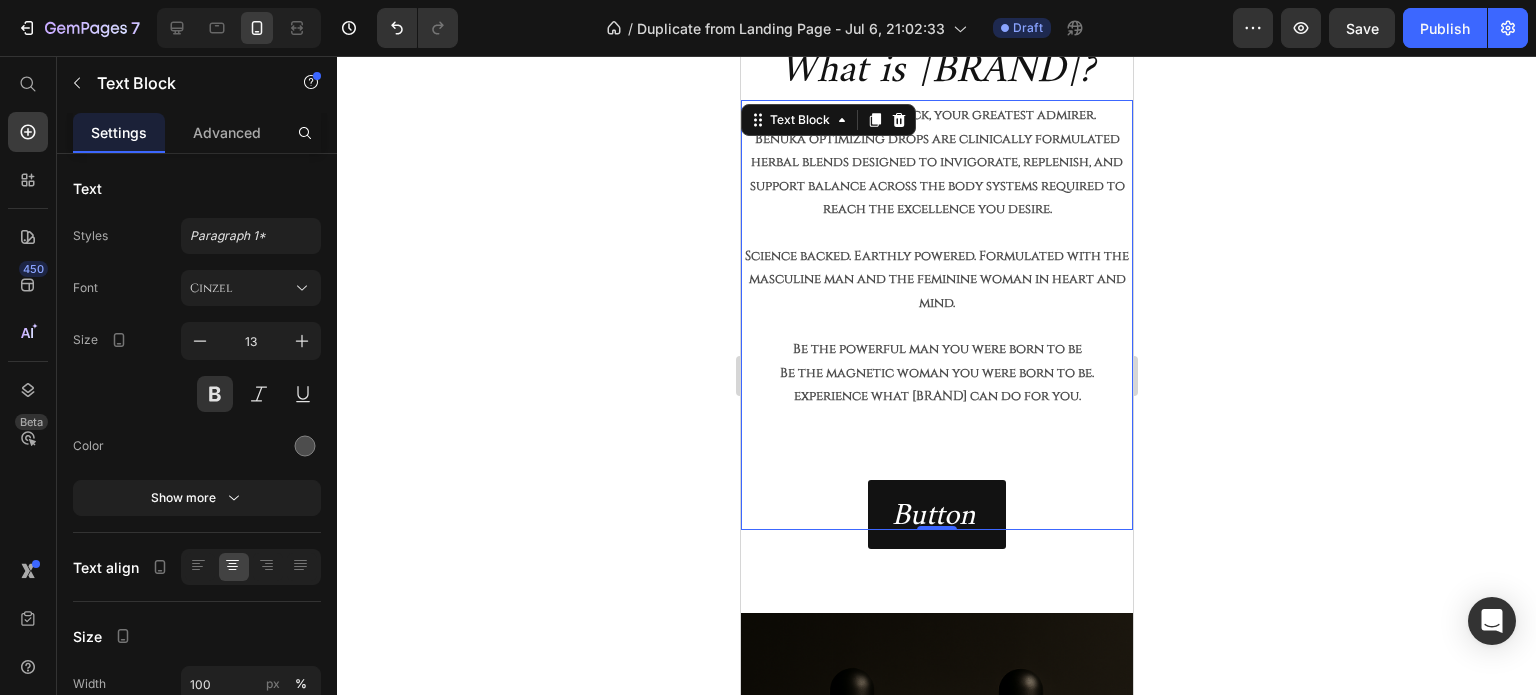 click on "Be the powerful man you were born to be" at bounding box center [936, 349] 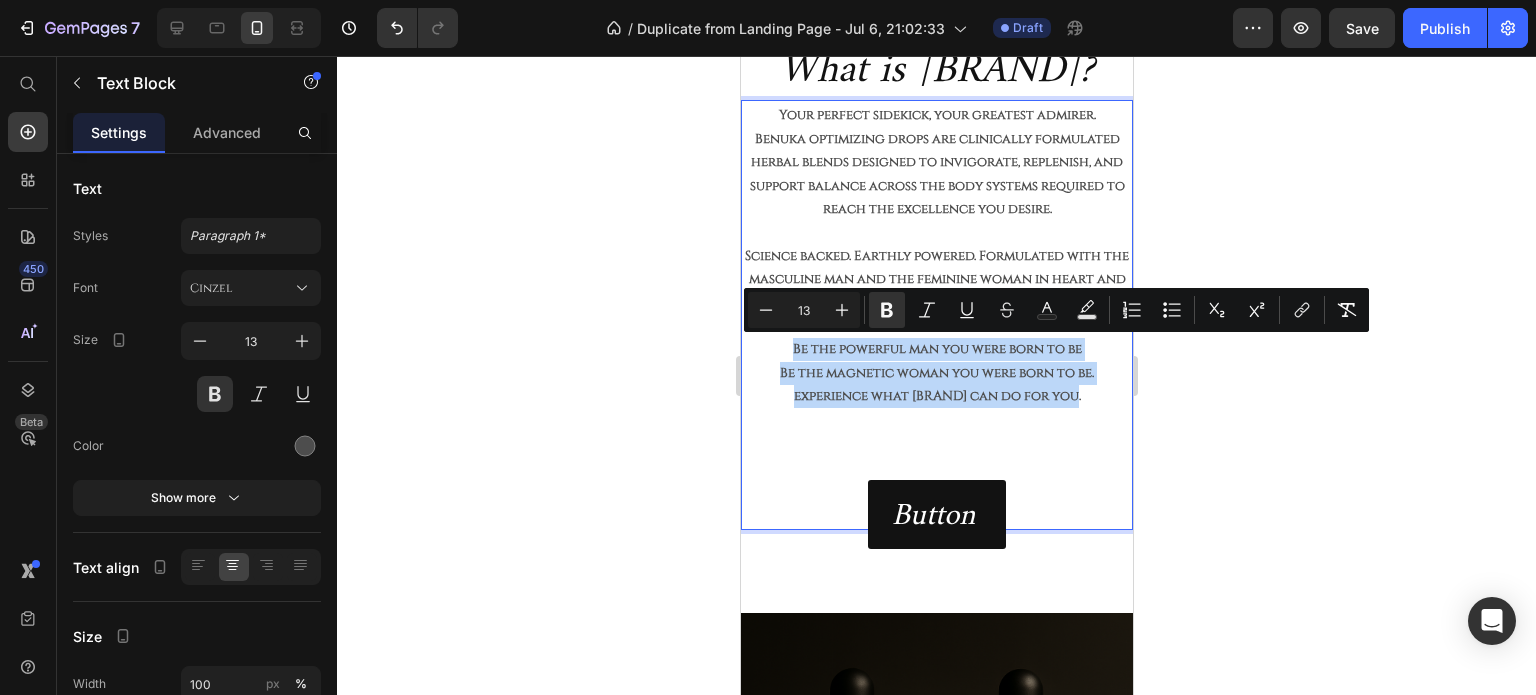 drag, startPoint x: 1081, startPoint y: 397, endPoint x: 755, endPoint y: 350, distance: 329.3706 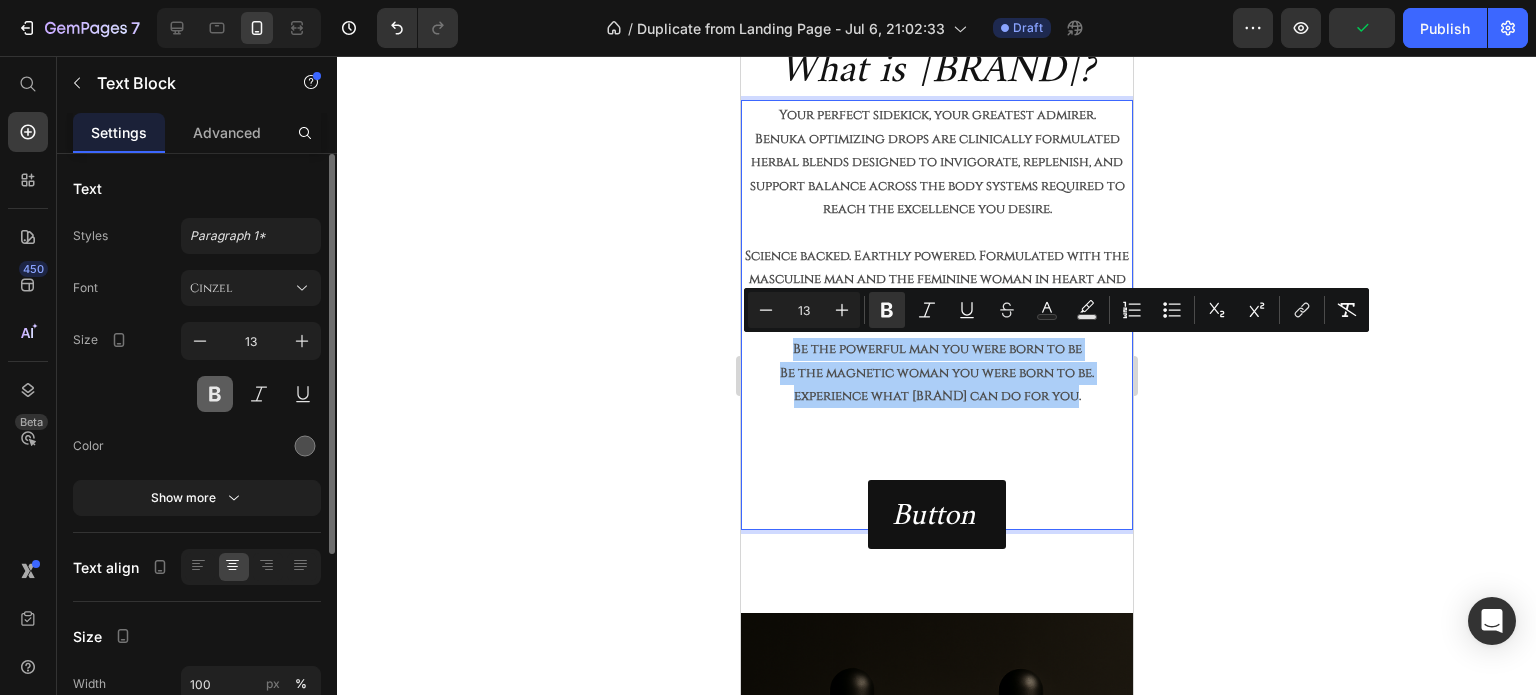 click at bounding box center [215, 394] 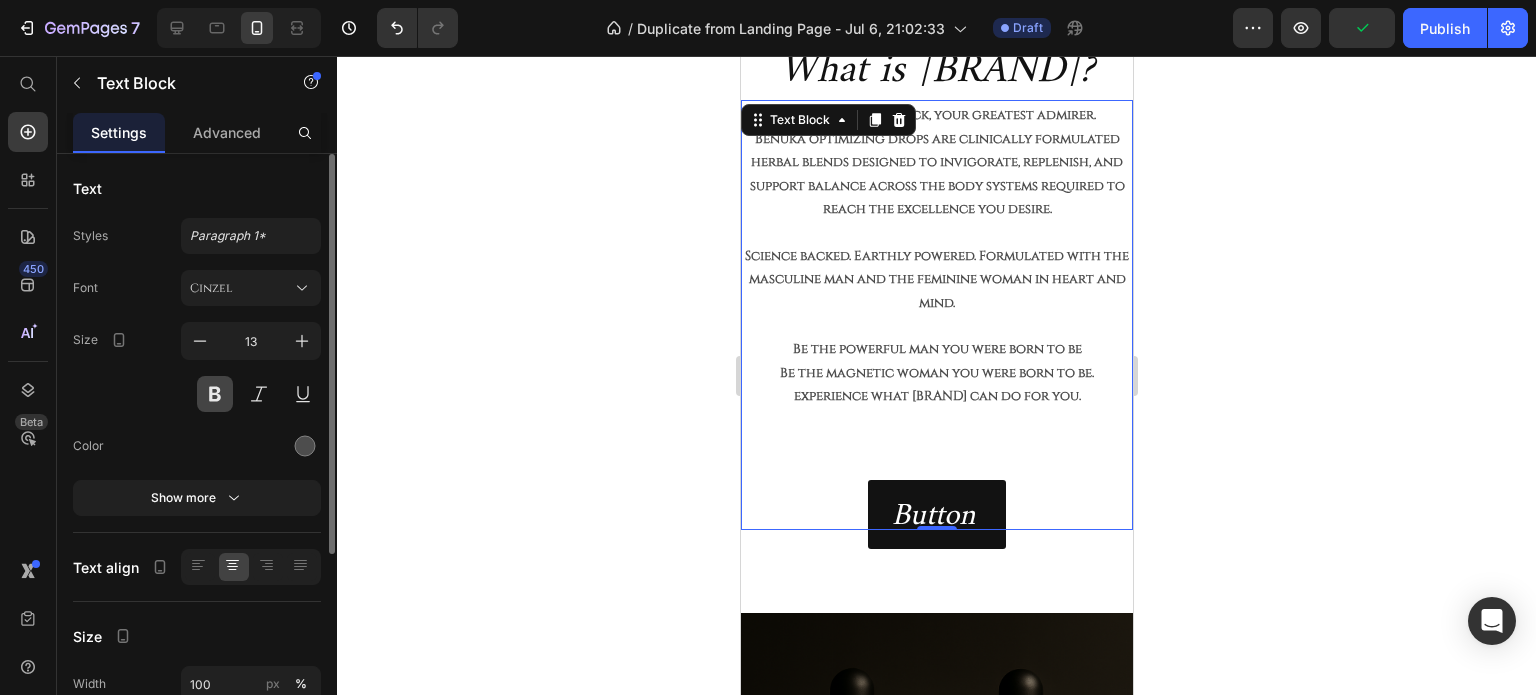 click at bounding box center [215, 394] 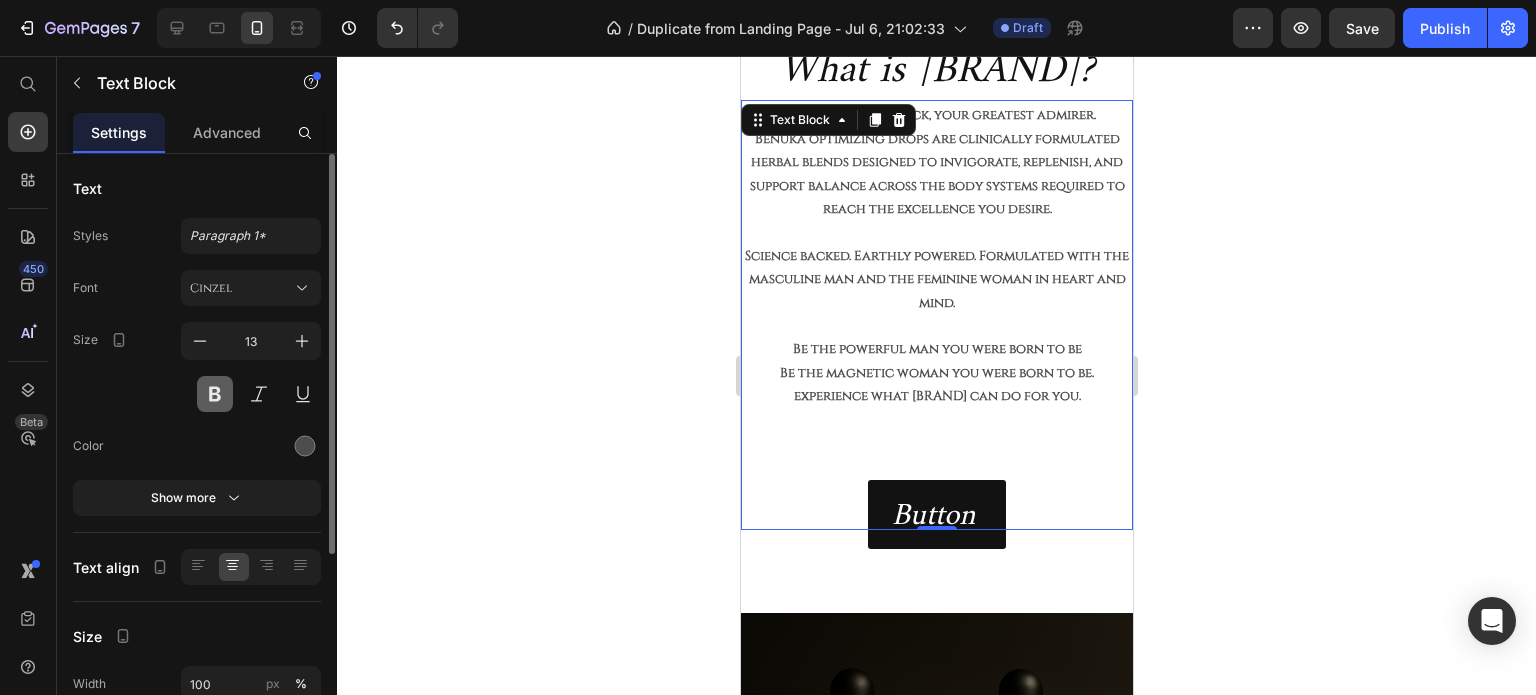 click at bounding box center (215, 394) 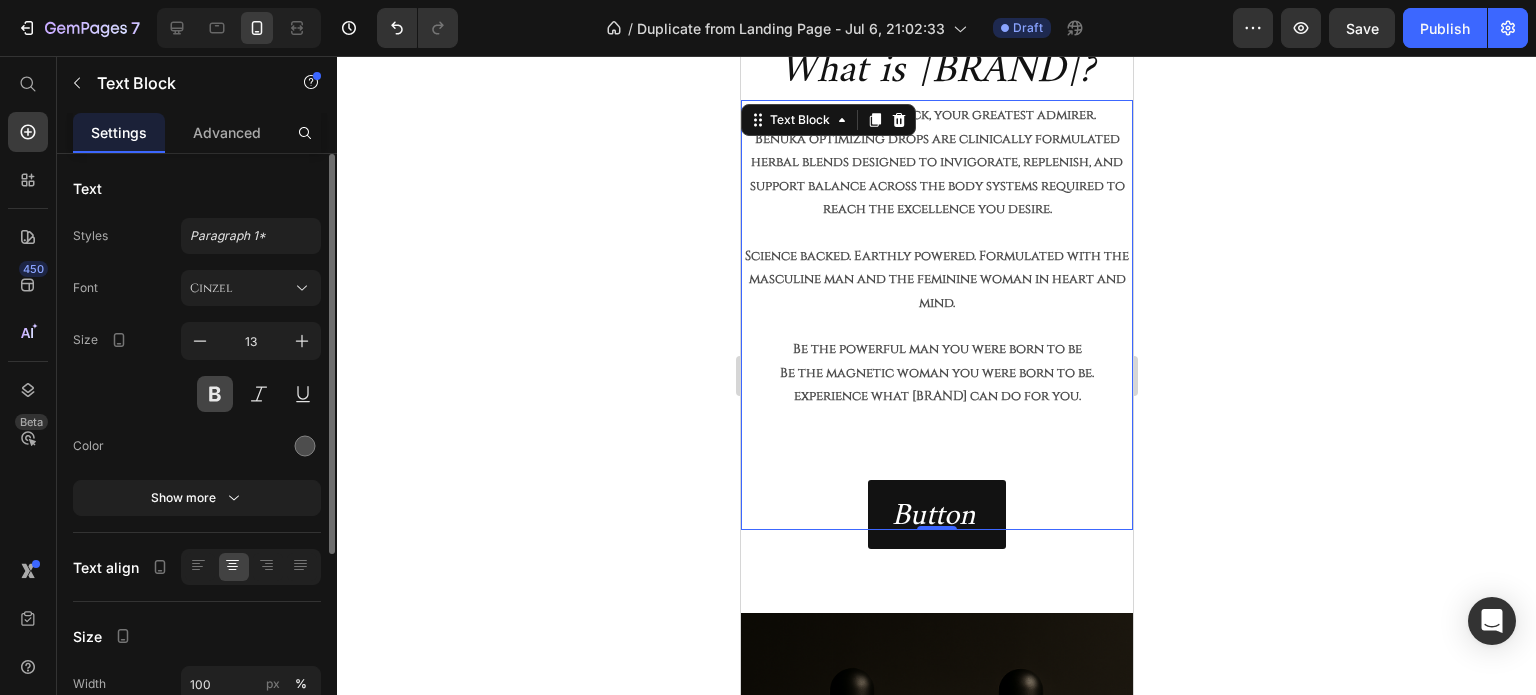click at bounding box center [215, 394] 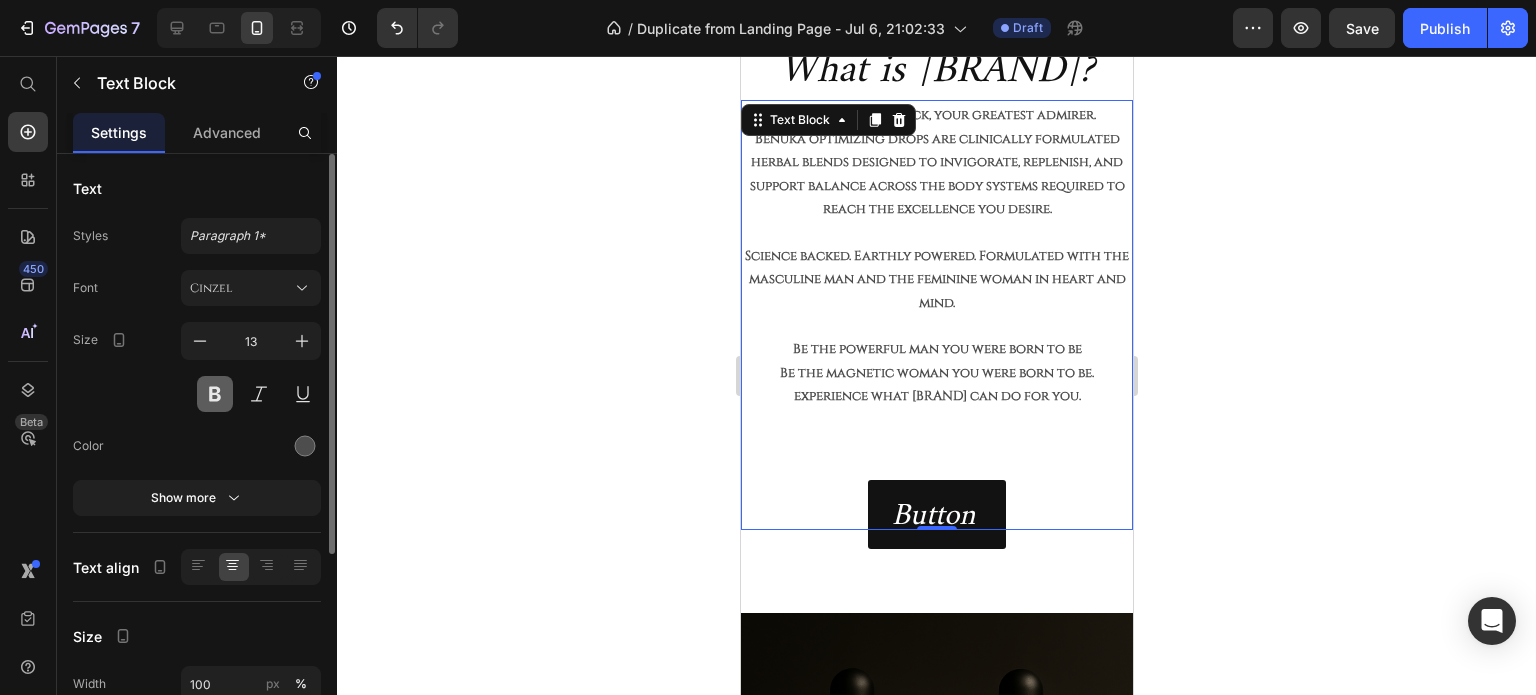 click at bounding box center [215, 394] 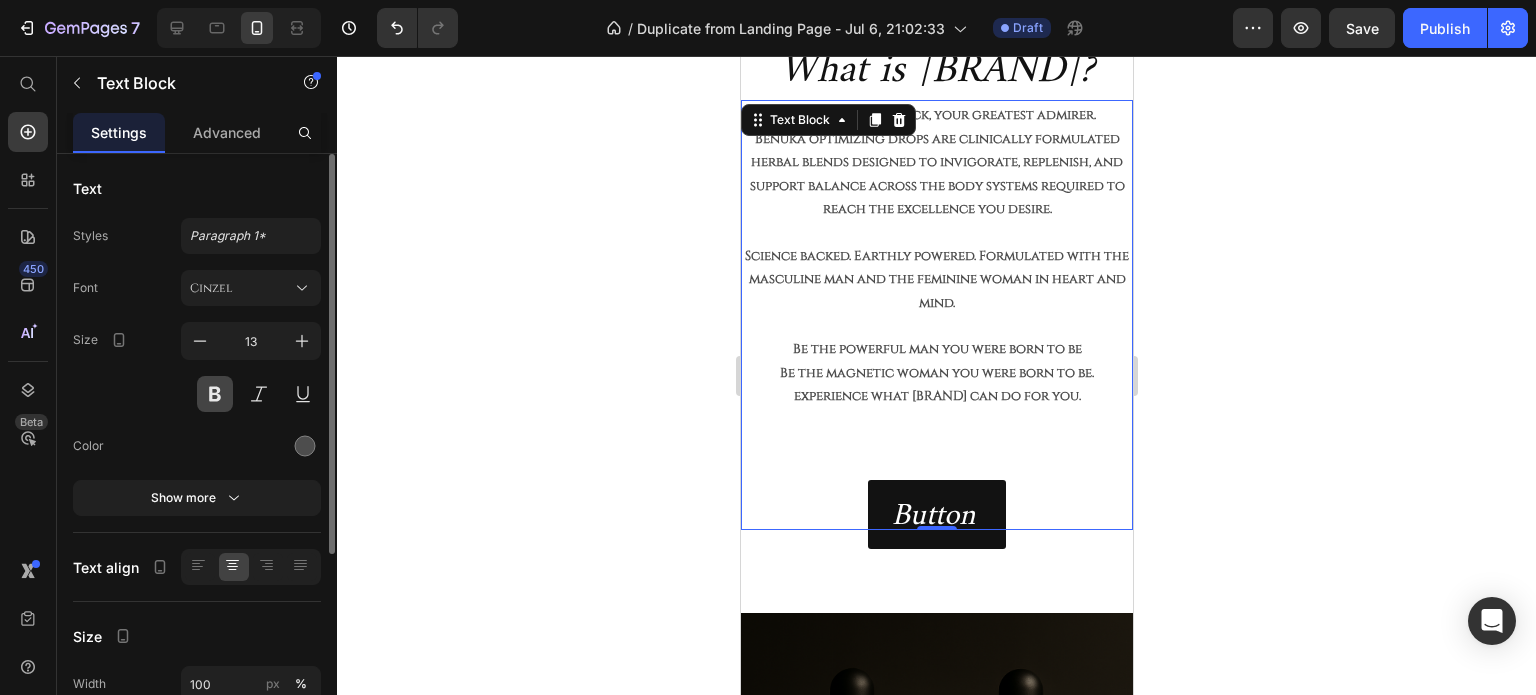 click at bounding box center (215, 394) 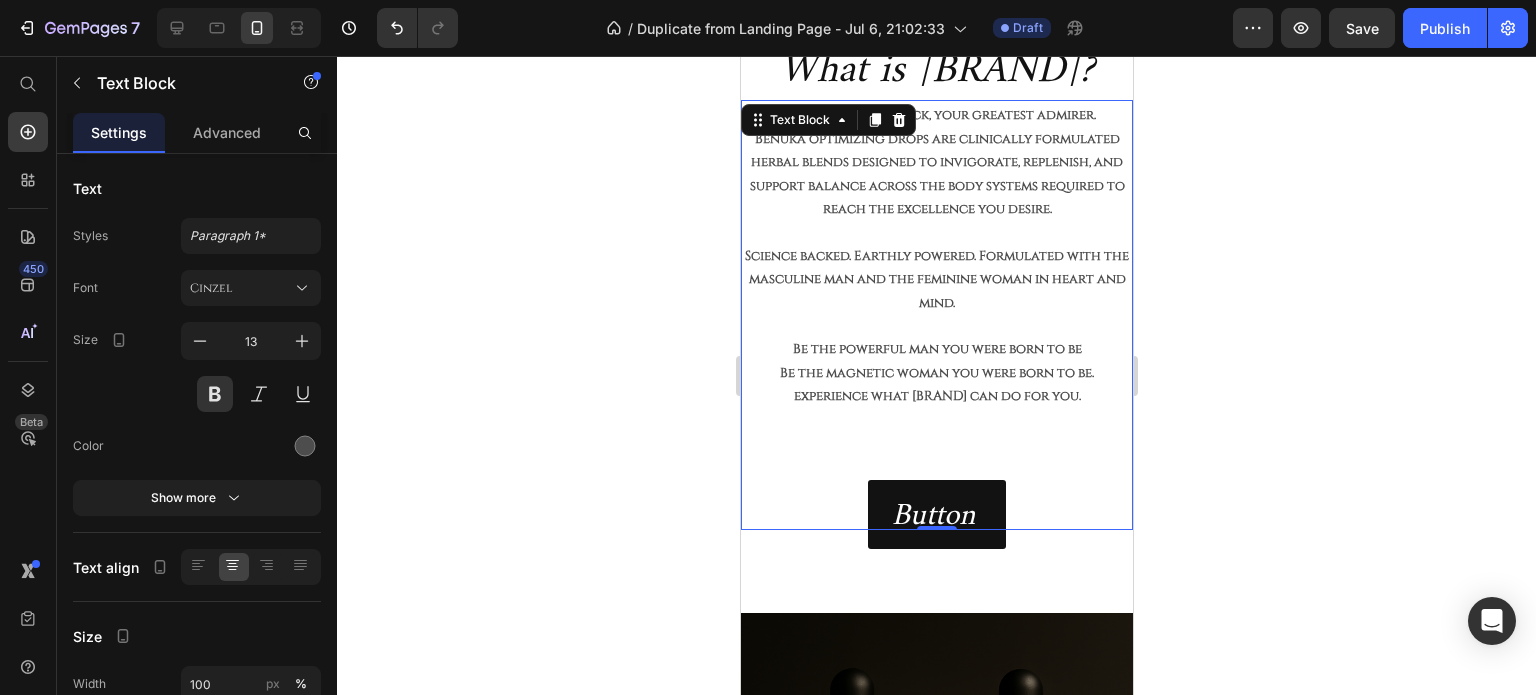 click on "Be the powerful man you were born to be" at bounding box center (936, 349) 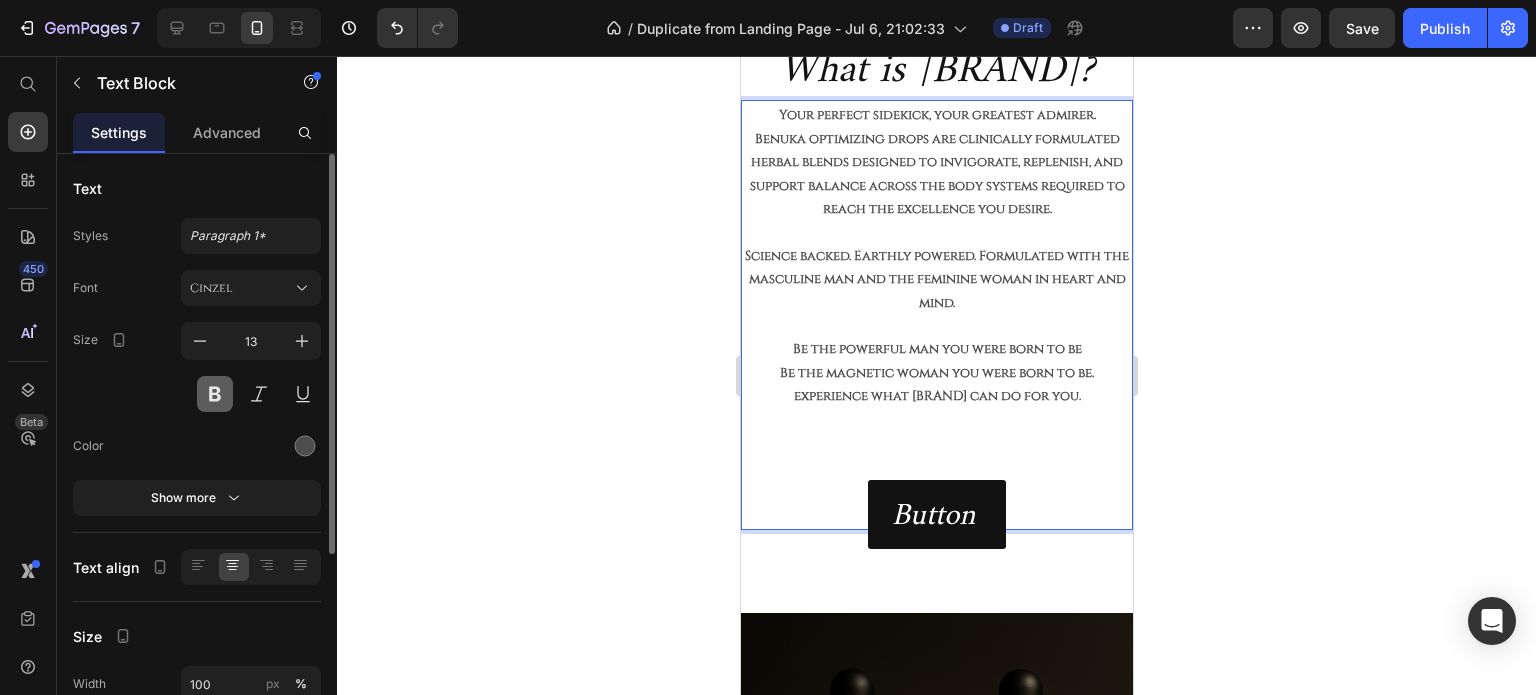 click at bounding box center [215, 394] 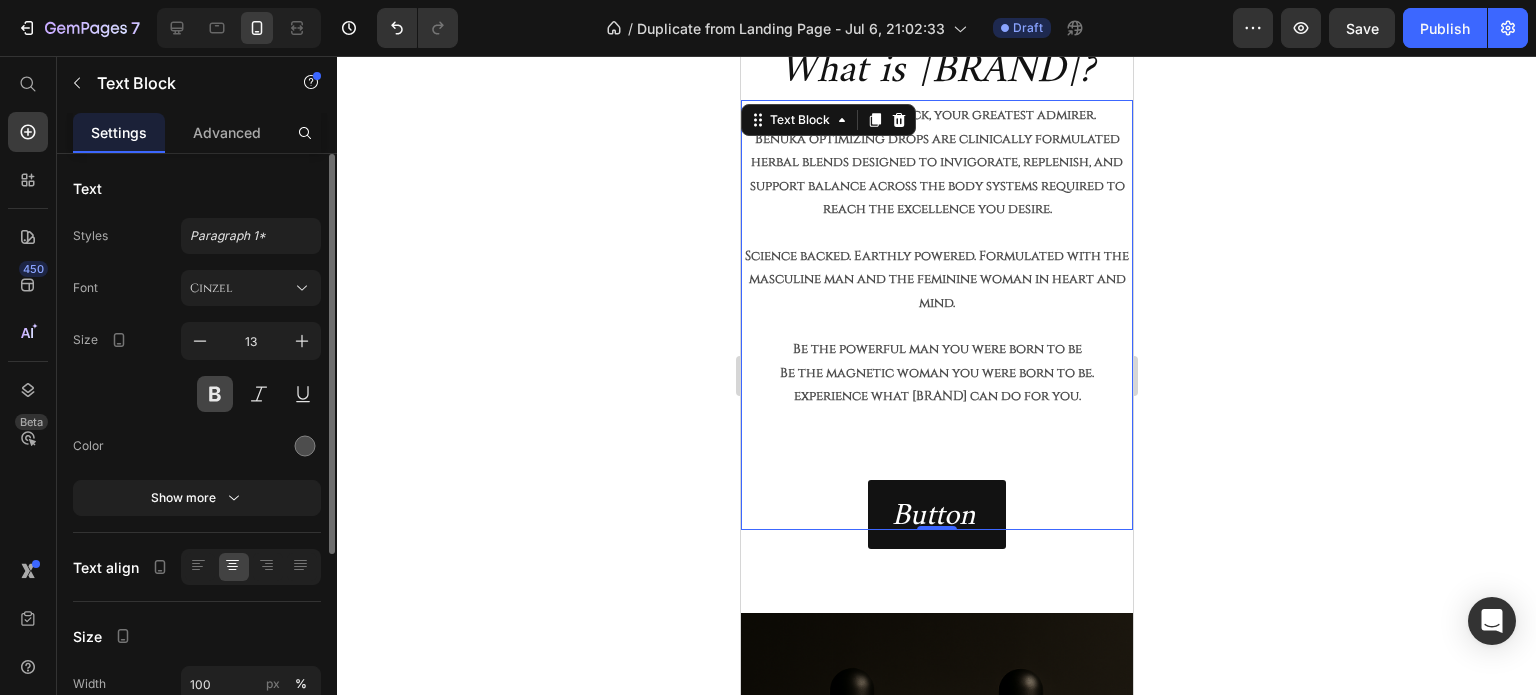click at bounding box center (215, 394) 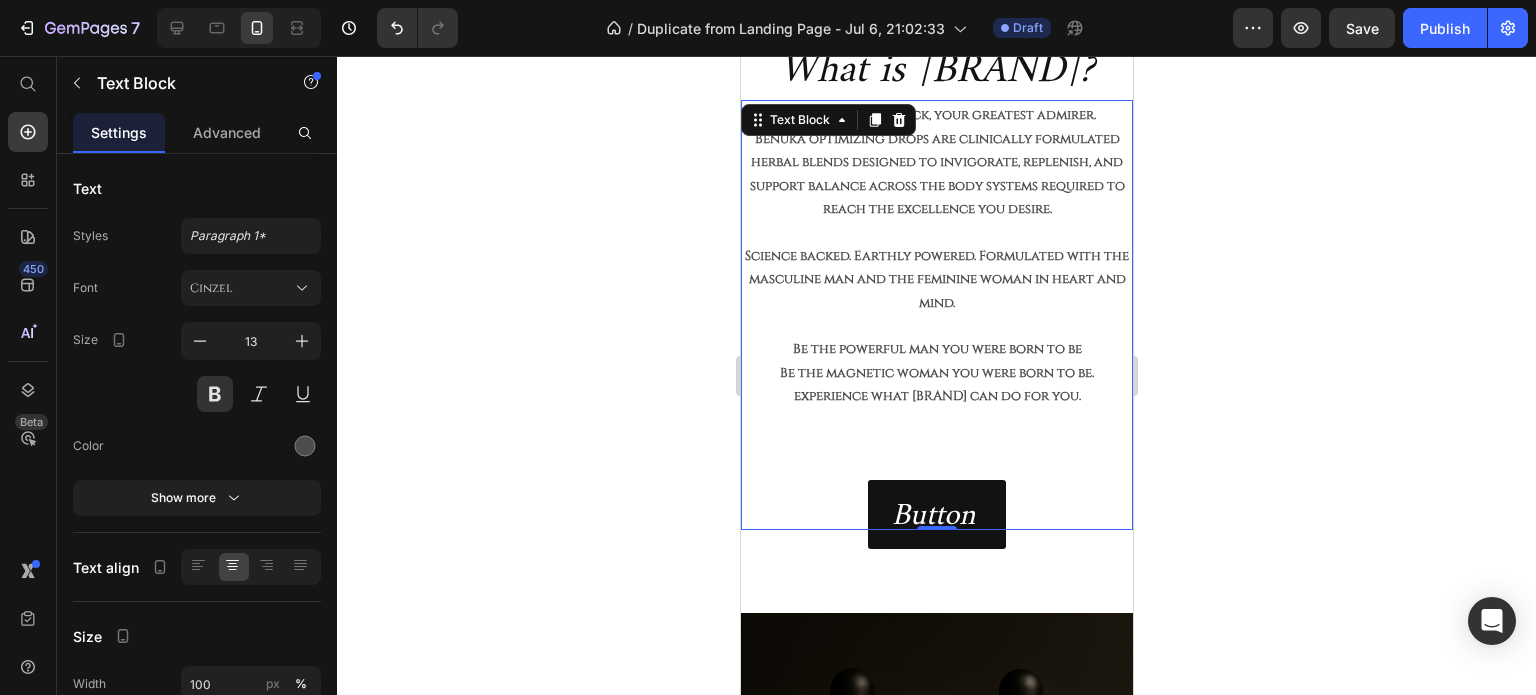 click on "Be the magnetic woman you were born to be." at bounding box center [936, 373] 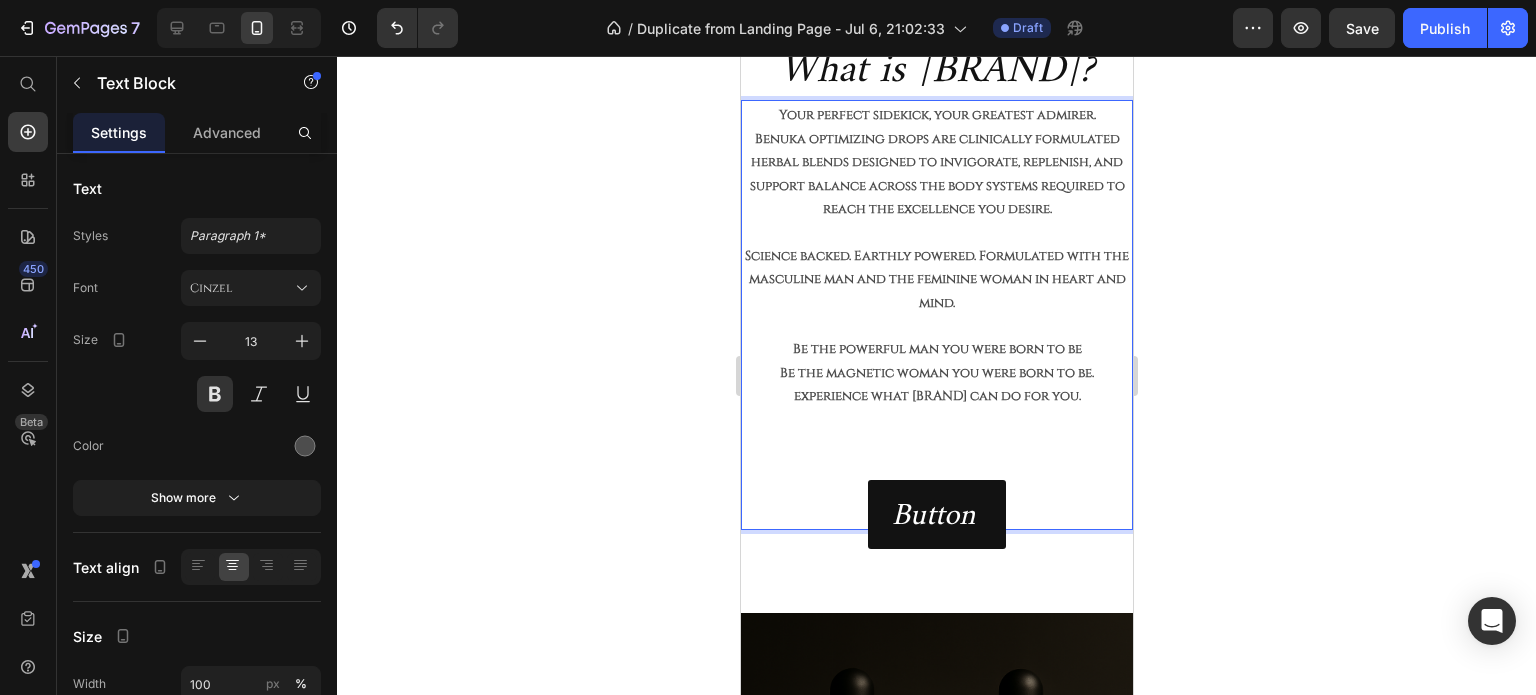 click on "Be the magnetic woman you were born to be." at bounding box center [936, 373] 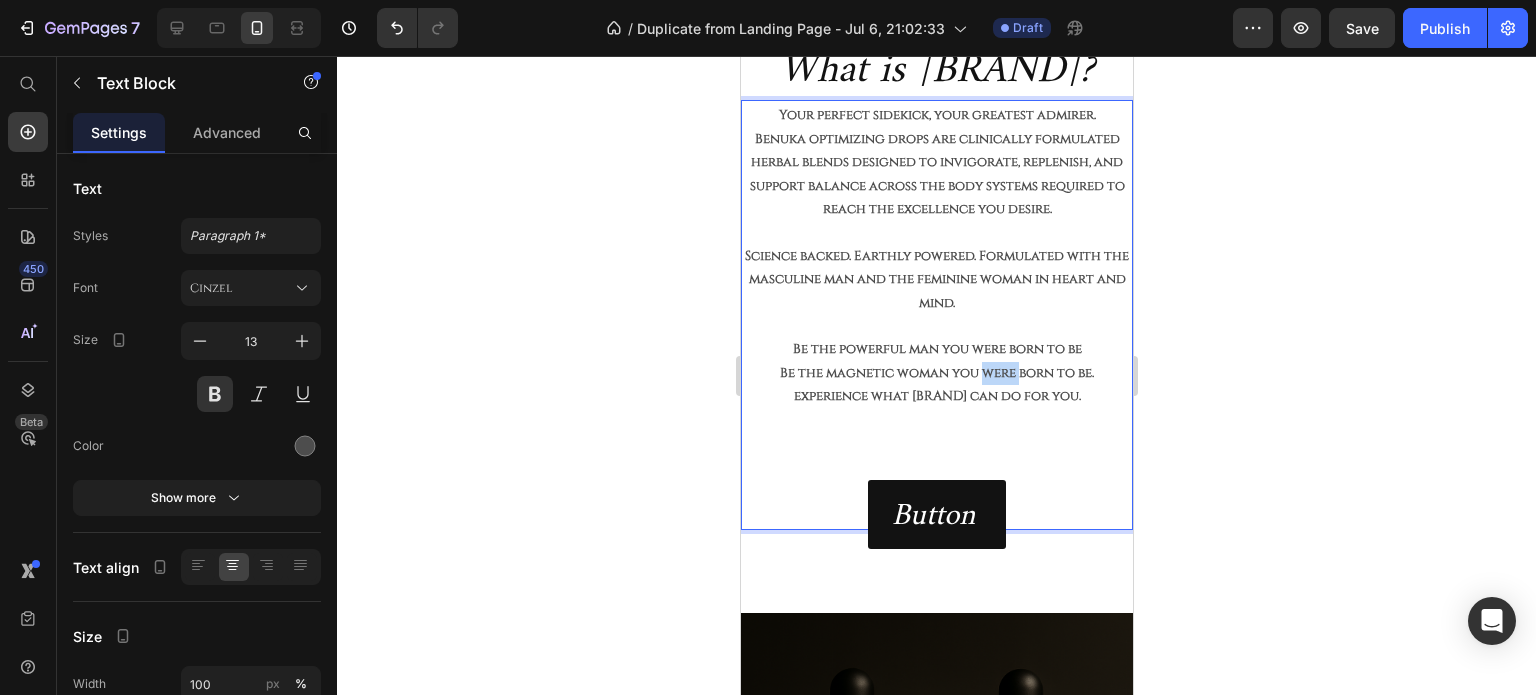 click on "Be the magnetic woman you were born to be." at bounding box center (936, 373) 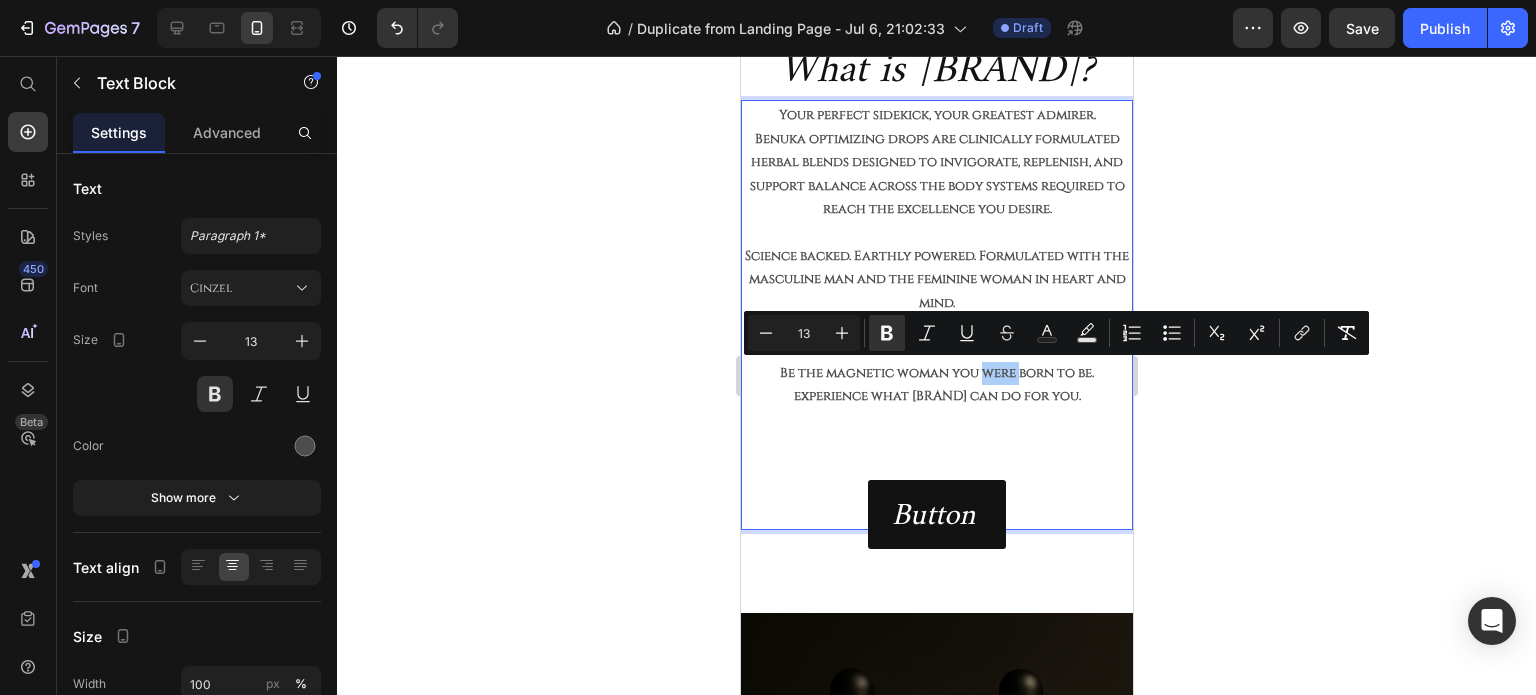 click 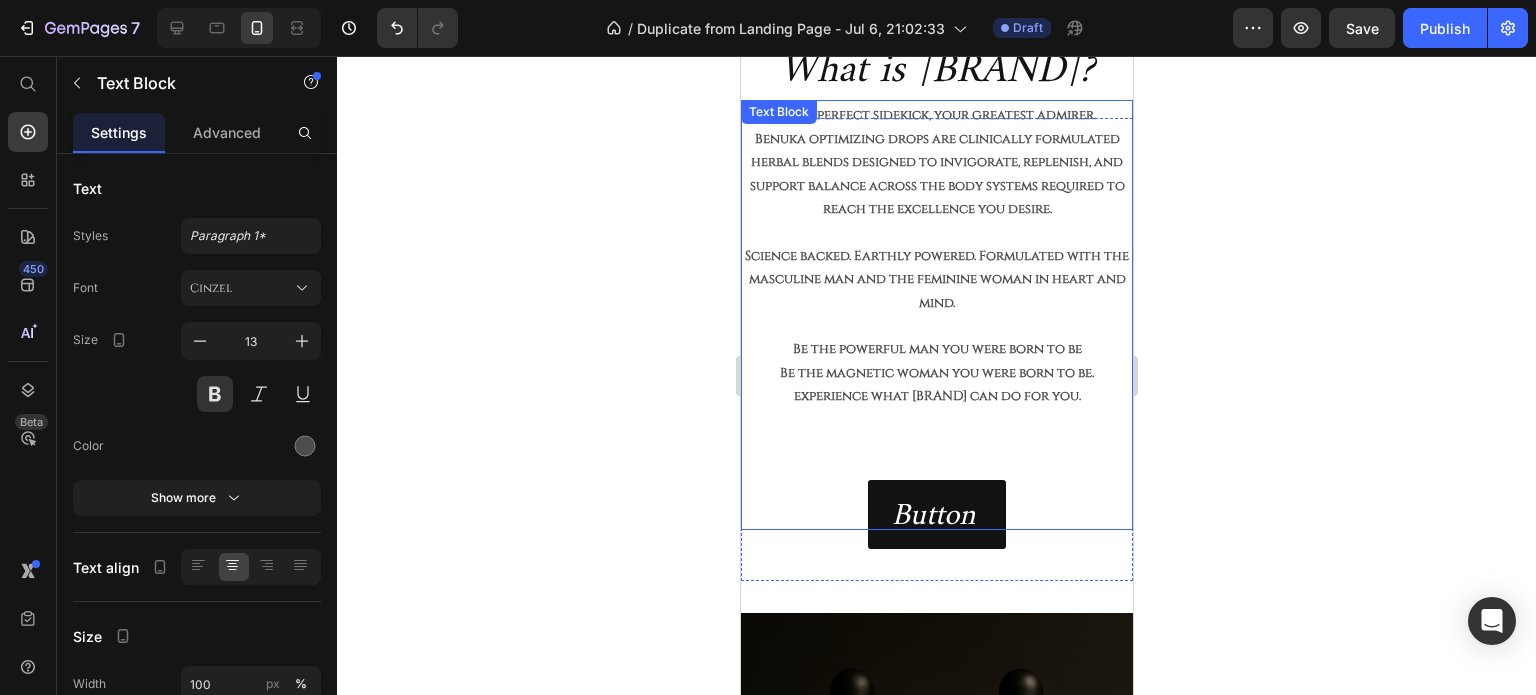 click on "Benuka optimizing drops are clinically formulated herbal blends designed to invigorate, replenish, and support balance across the body systems required to reach the excellence you desire." at bounding box center (936, 174) 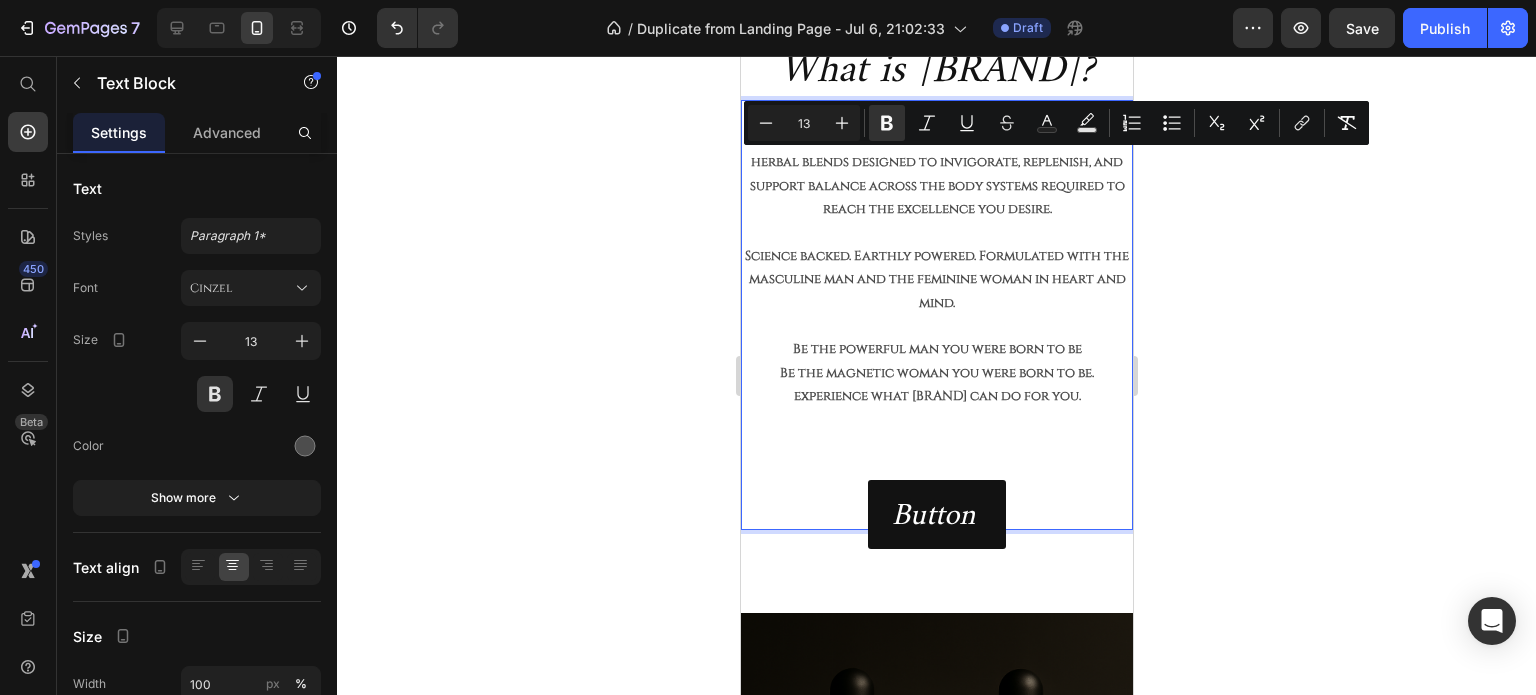 drag, startPoint x: 1089, startPoint y: 203, endPoint x: 694, endPoint y: 155, distance: 397.90576 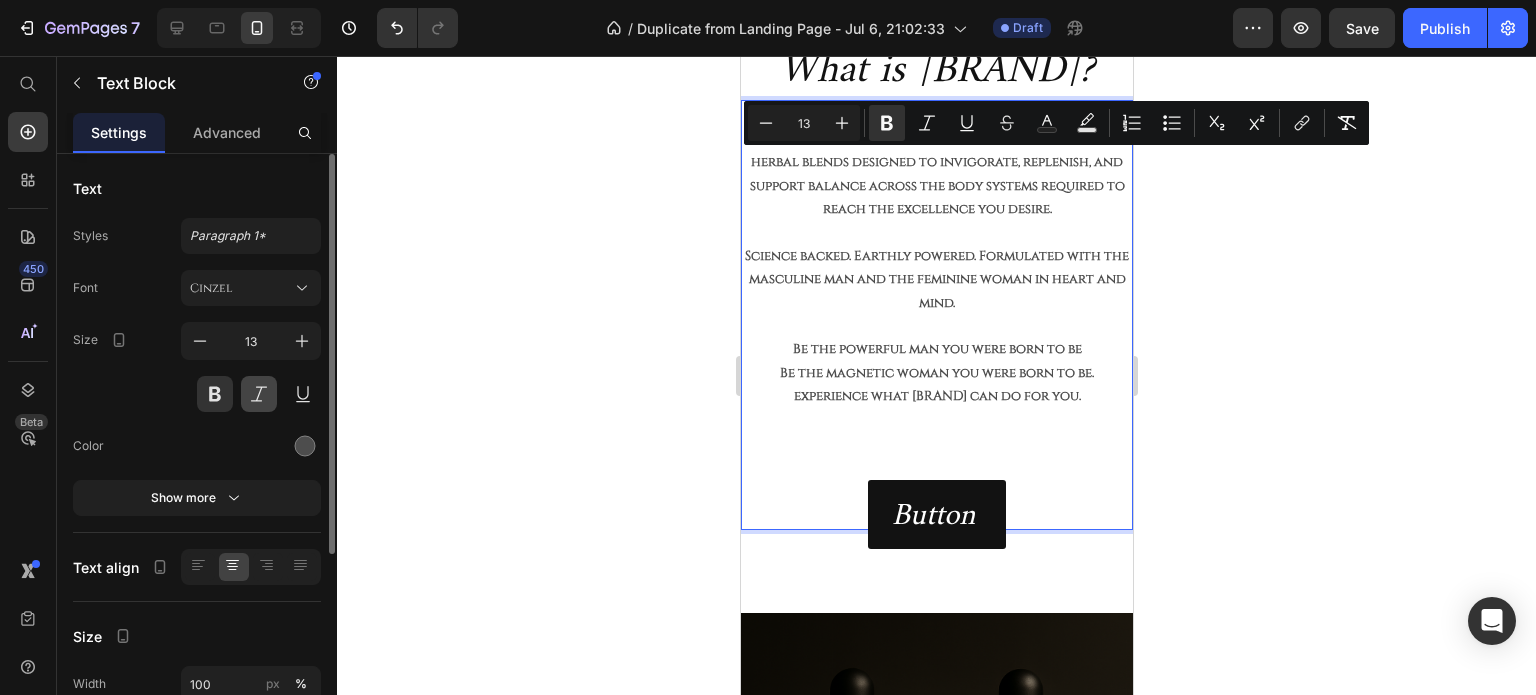 click at bounding box center (259, 394) 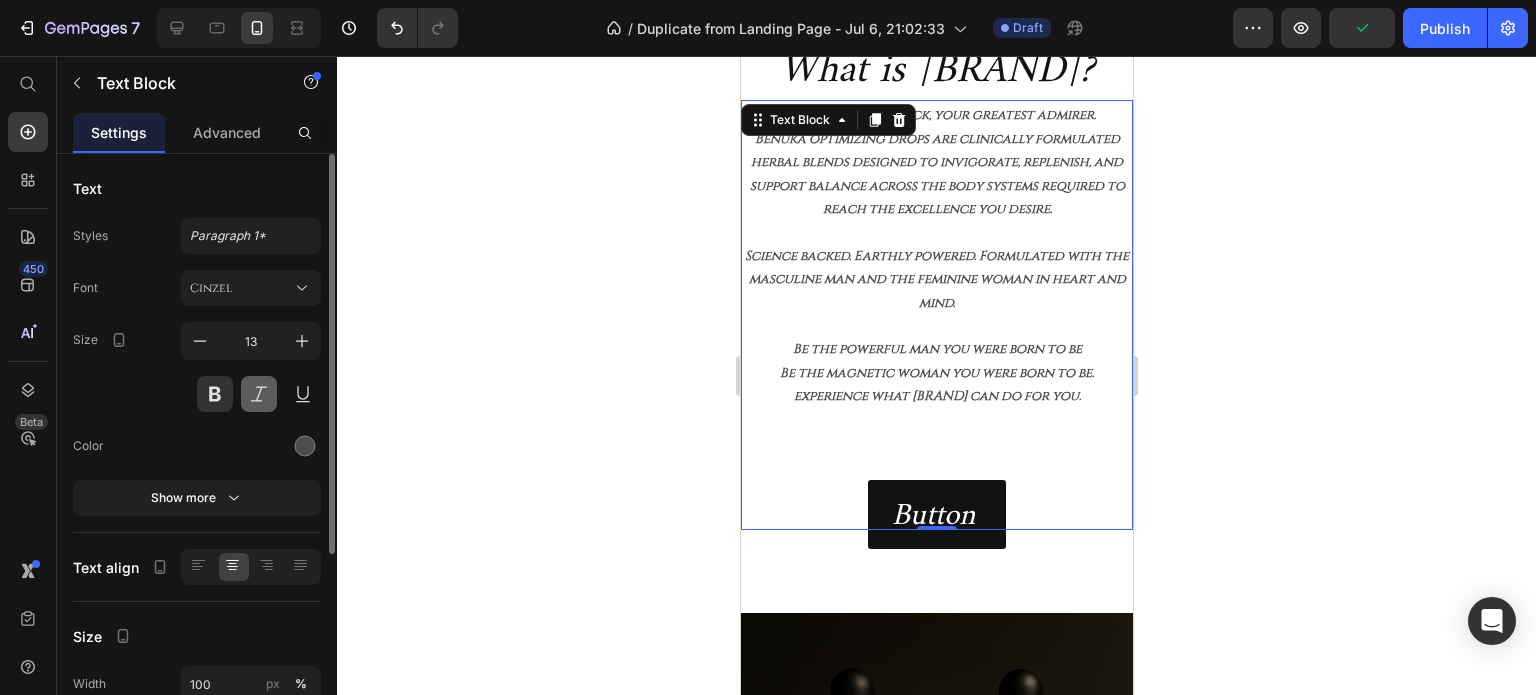 click at bounding box center (259, 394) 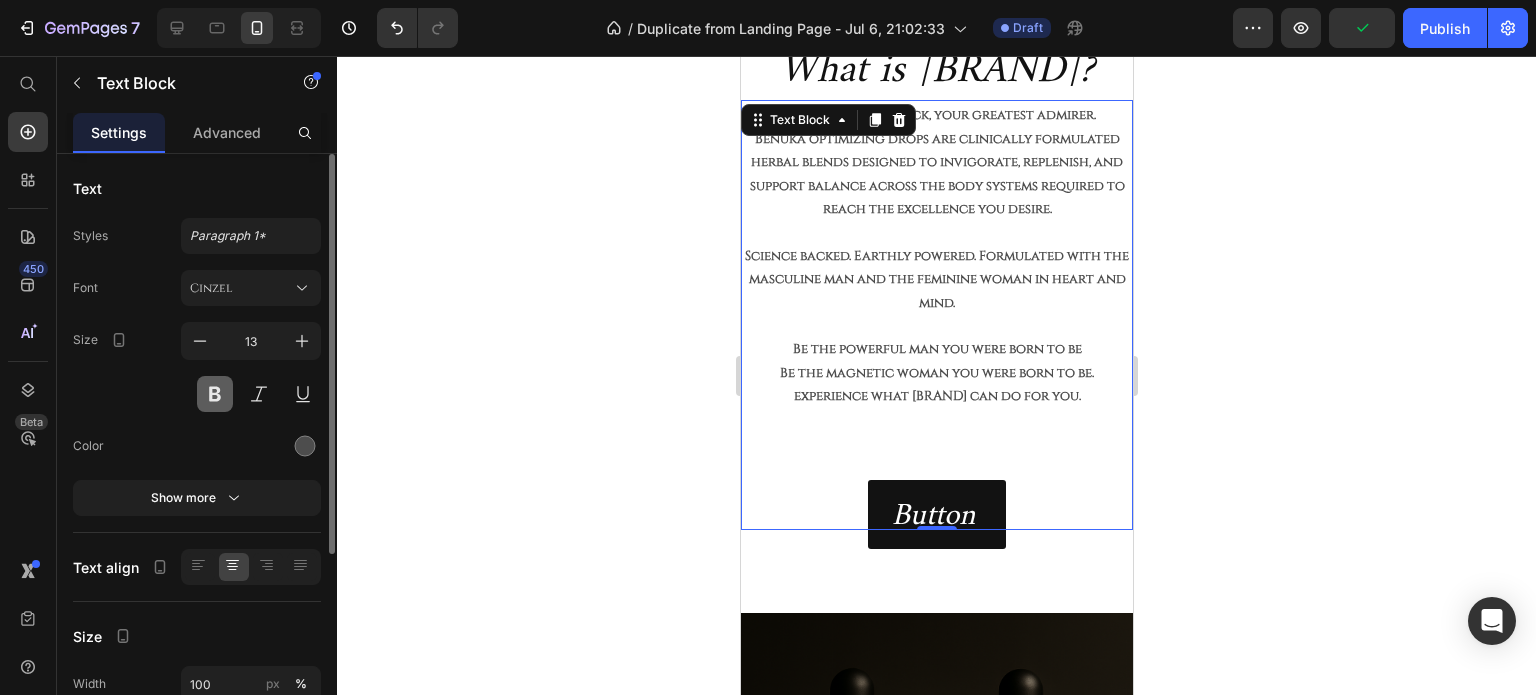 click at bounding box center (215, 394) 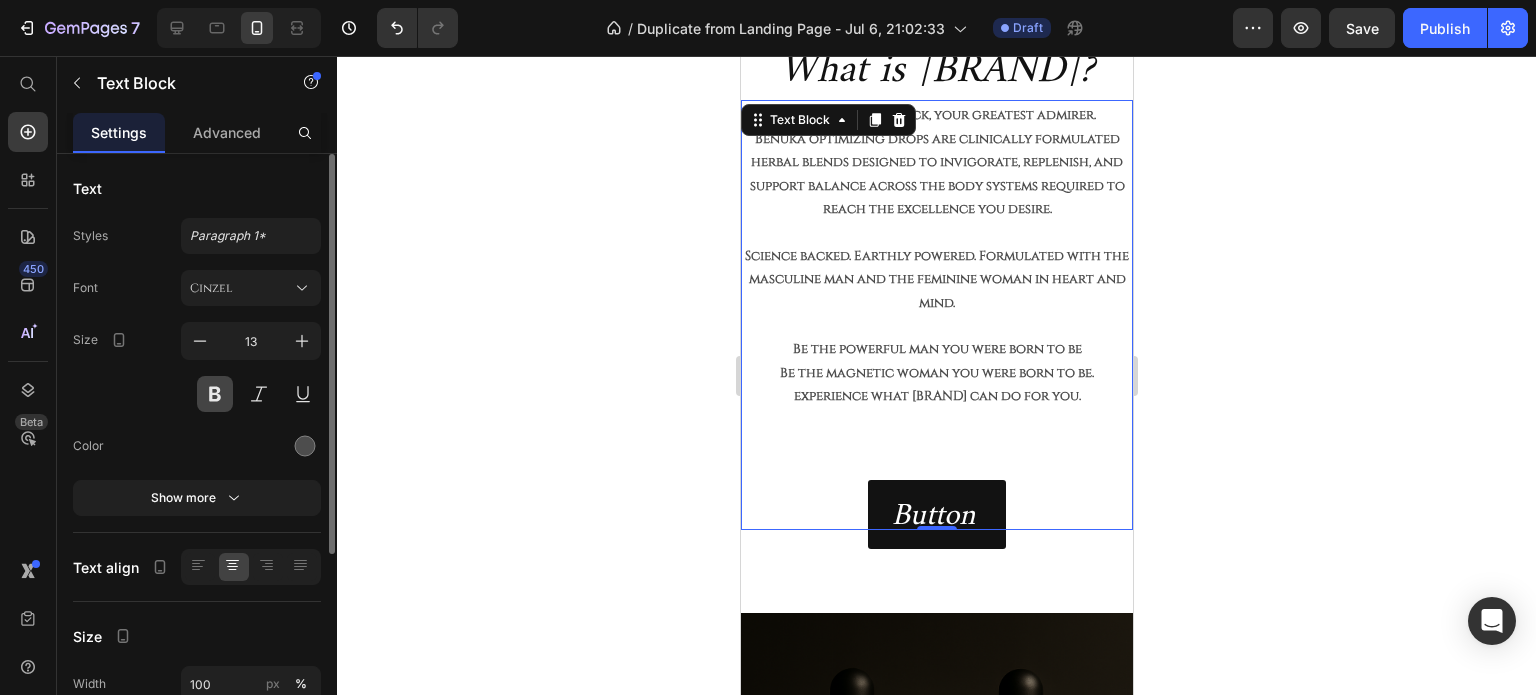 click at bounding box center (215, 394) 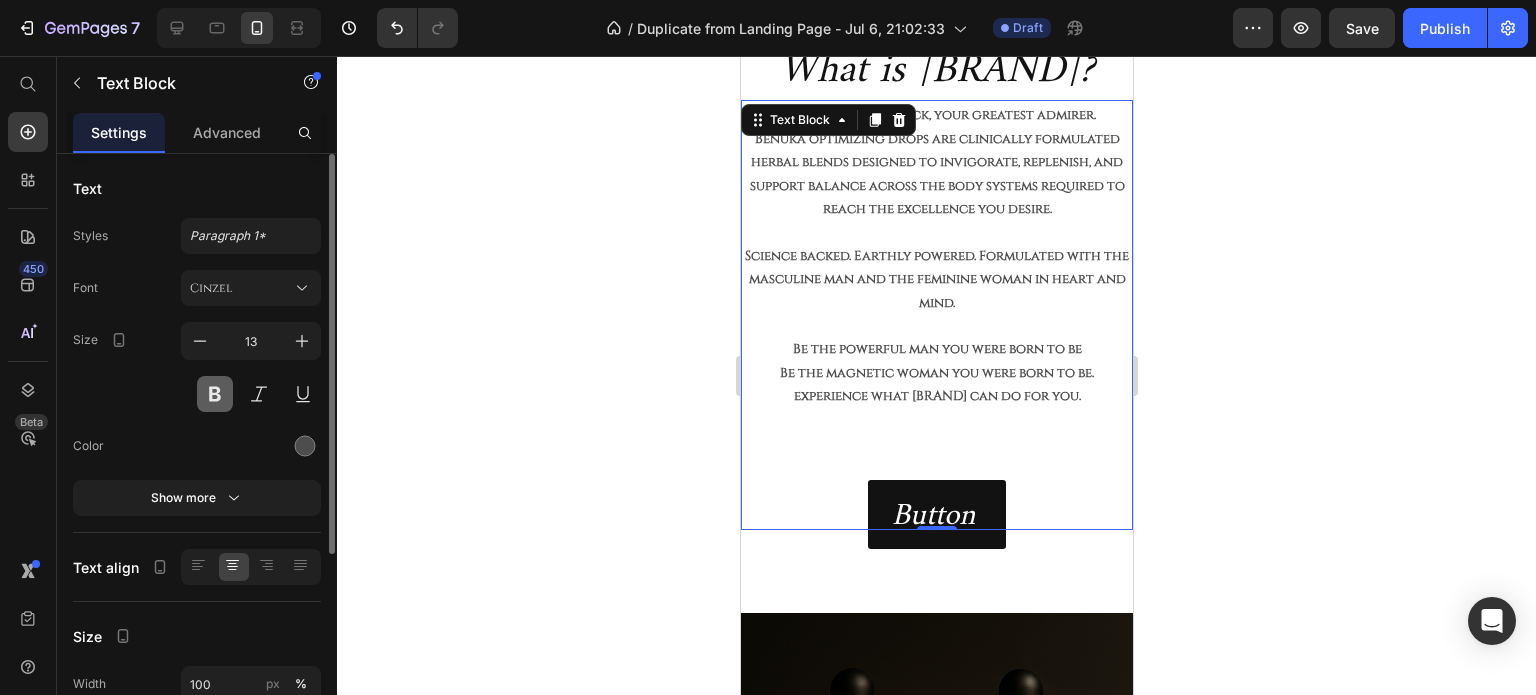 click at bounding box center (215, 394) 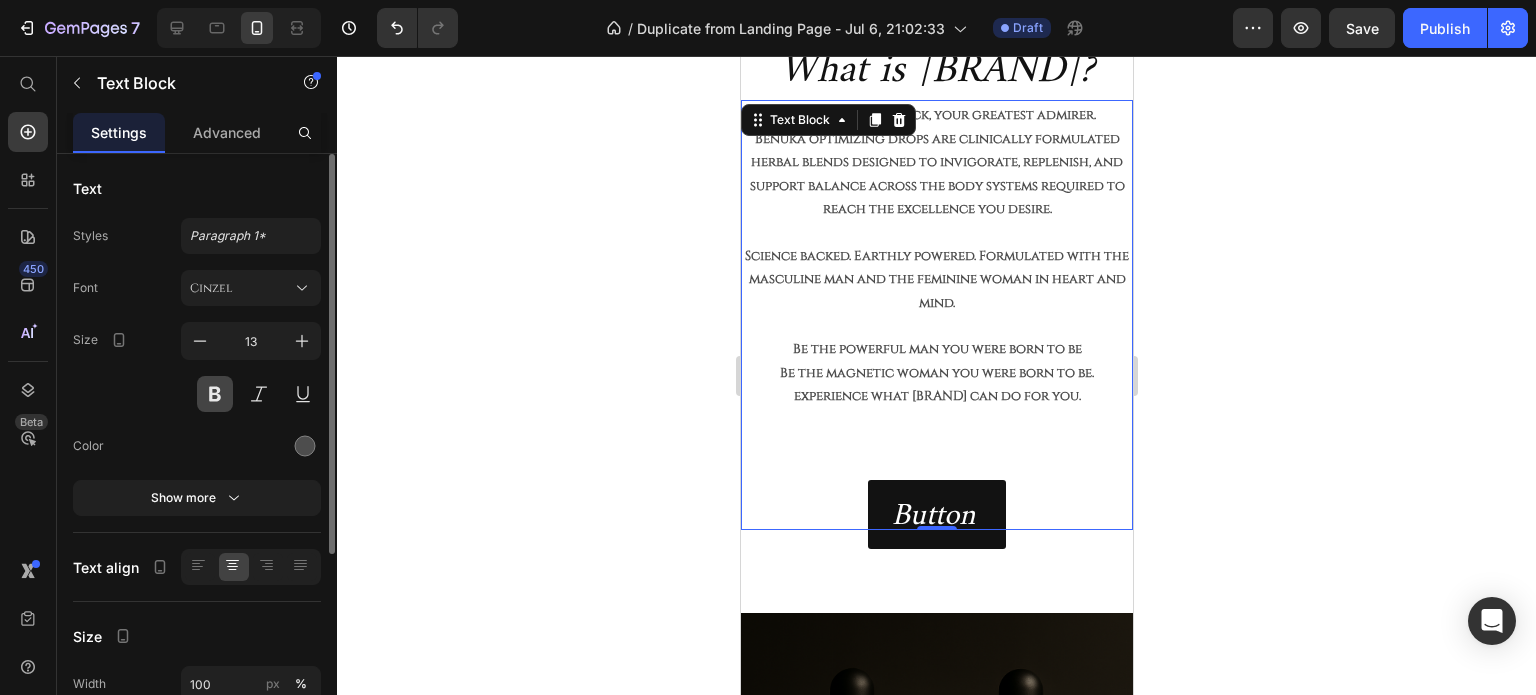 click at bounding box center [215, 394] 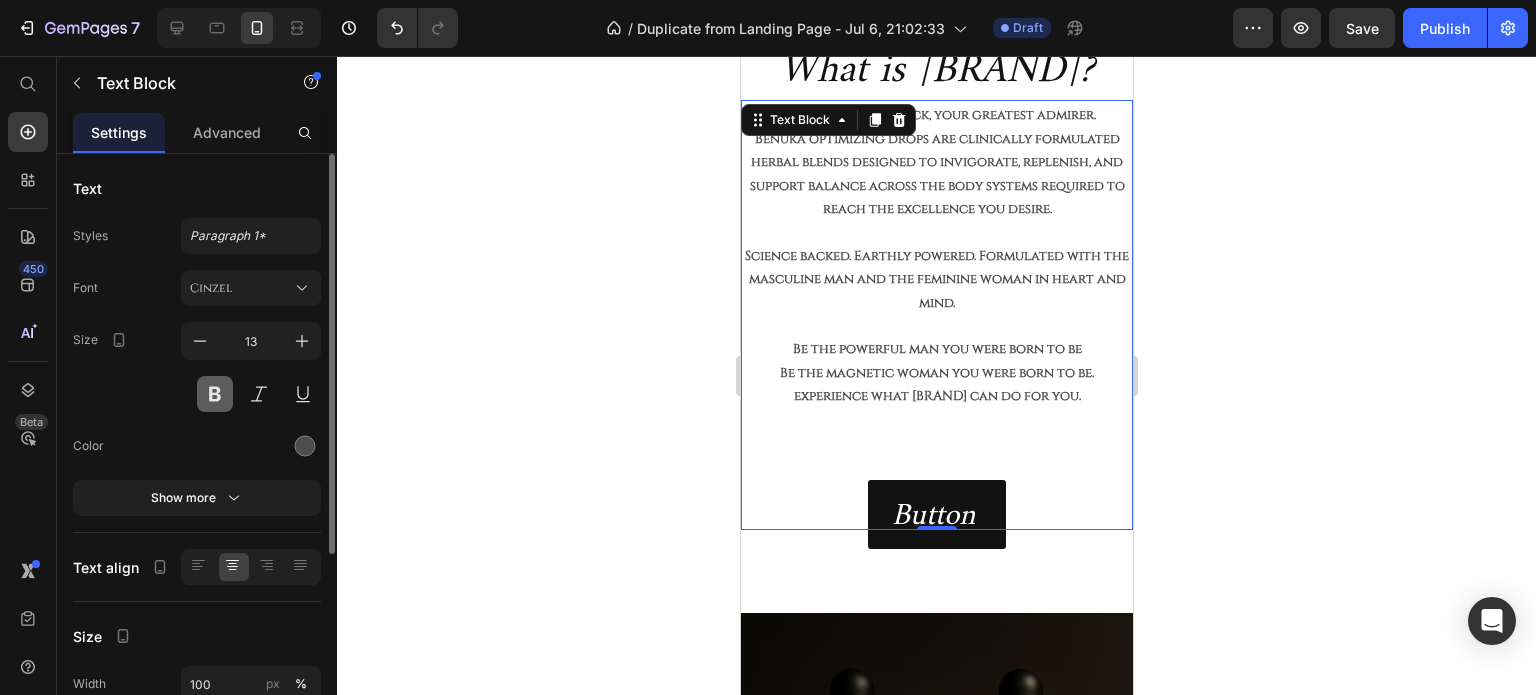click at bounding box center [215, 394] 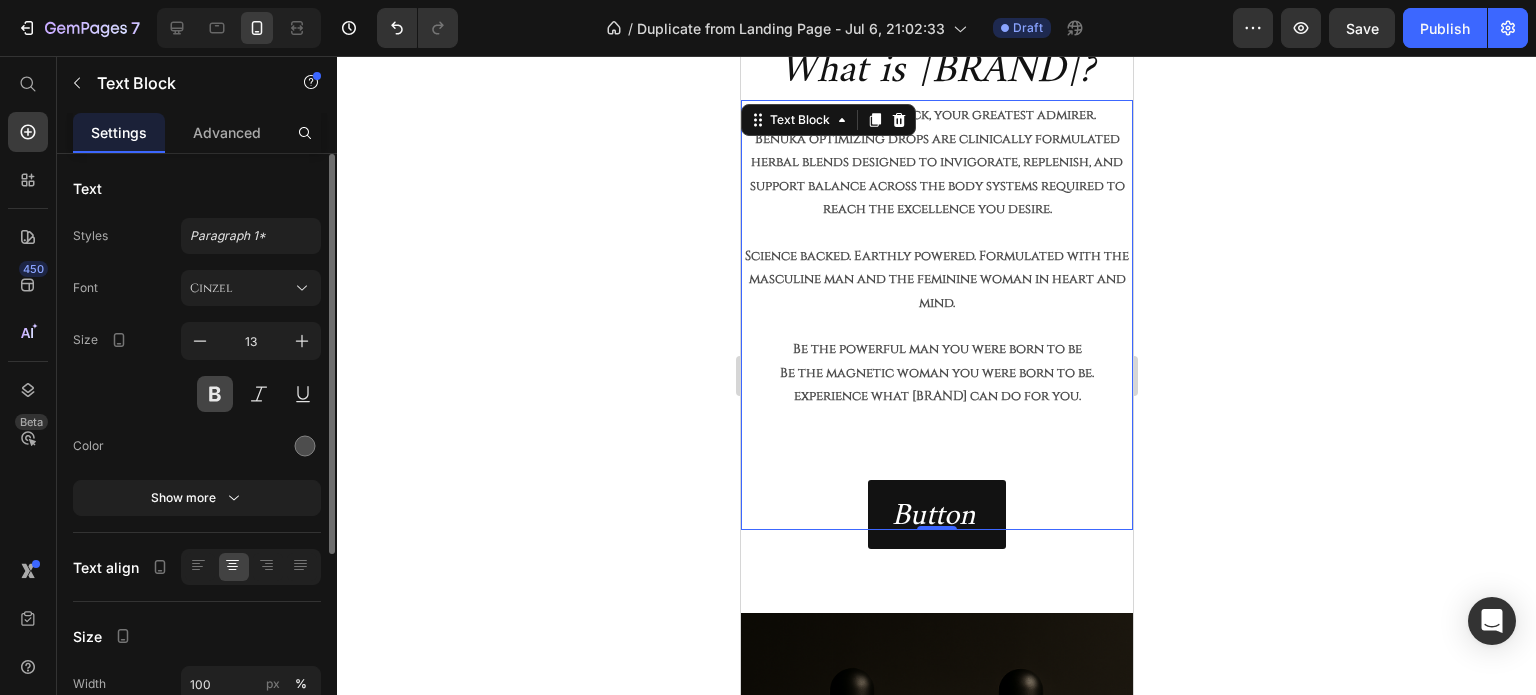 click at bounding box center [215, 394] 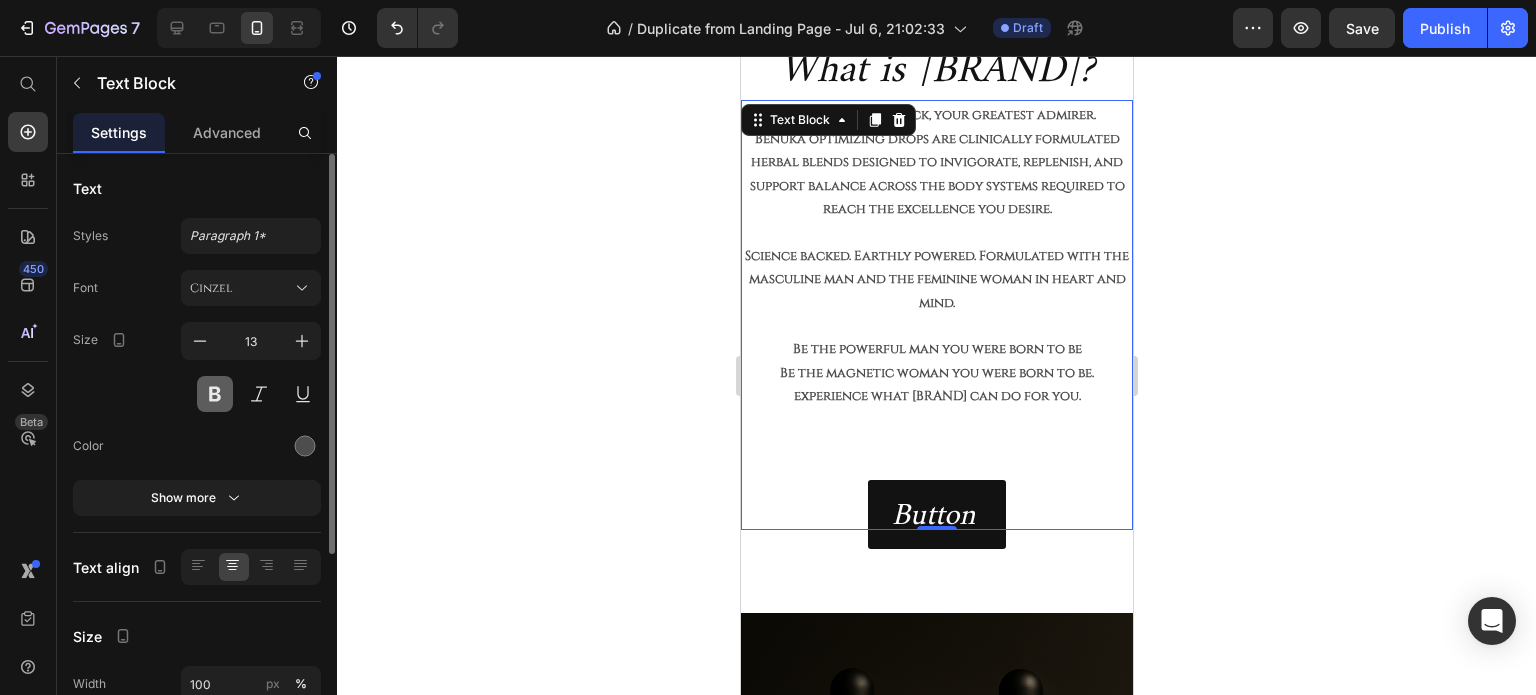 click at bounding box center (215, 394) 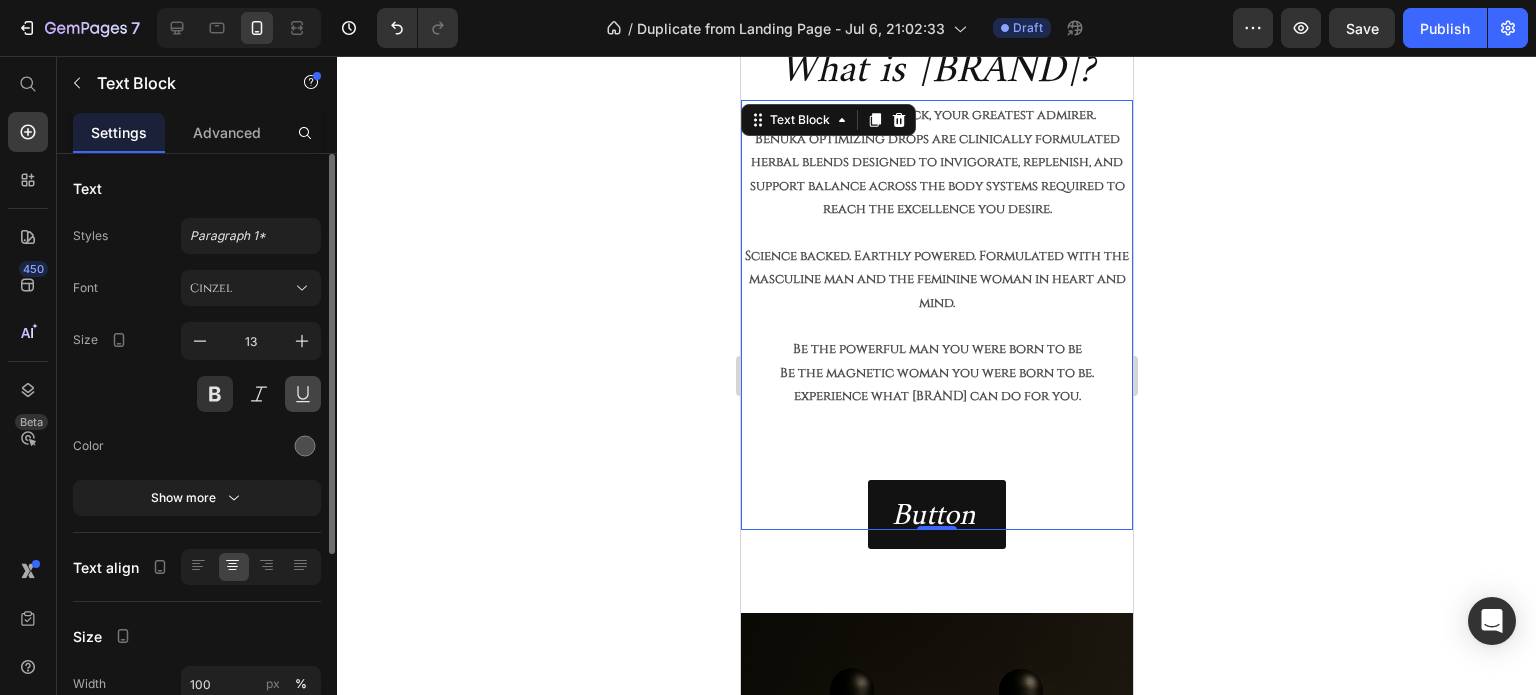 click at bounding box center [303, 394] 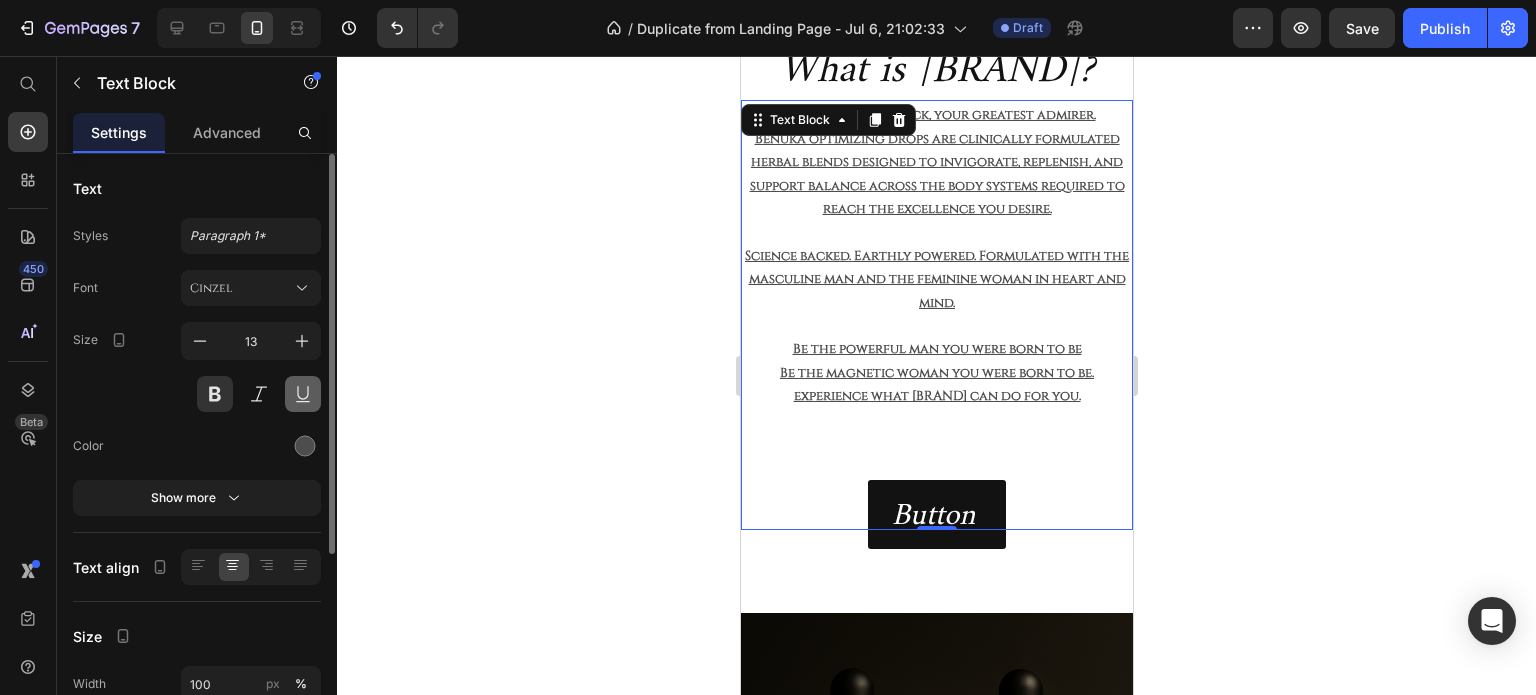 click at bounding box center [303, 394] 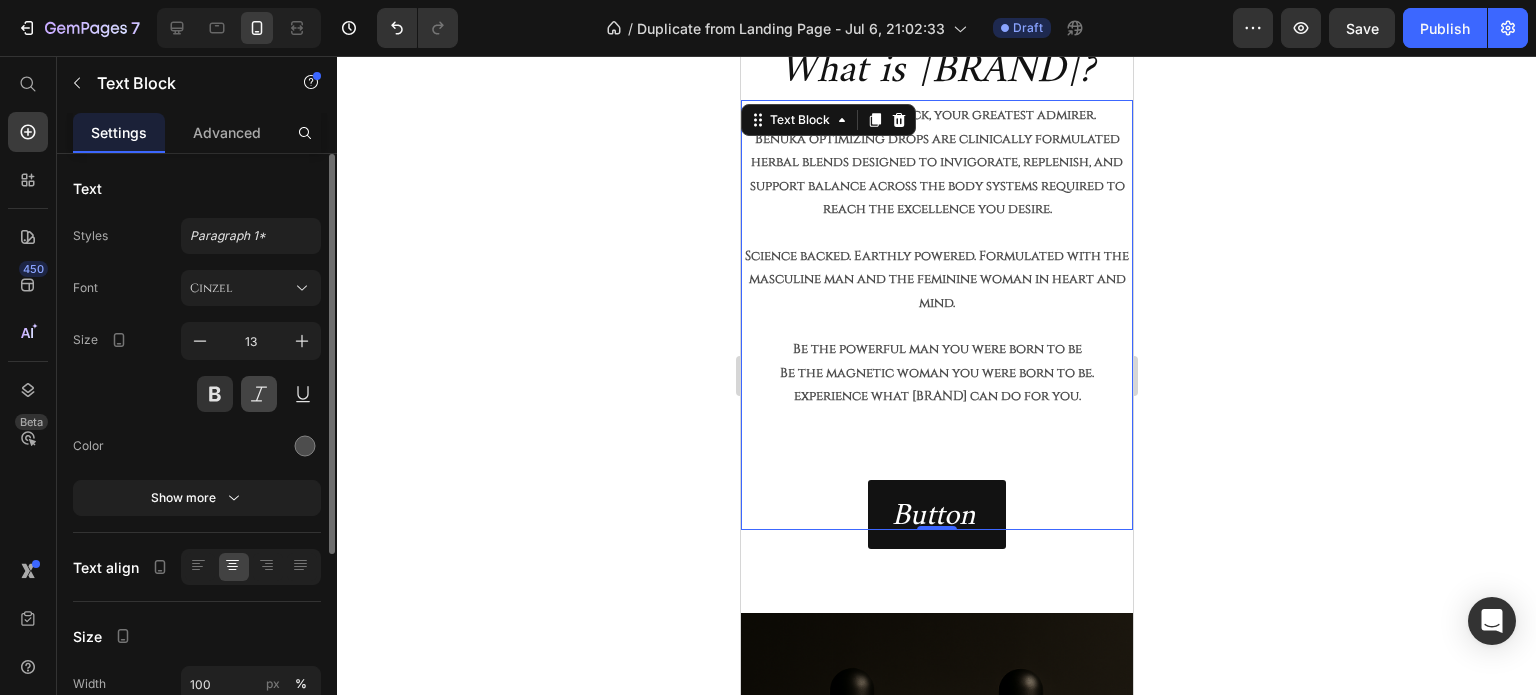 click at bounding box center (259, 394) 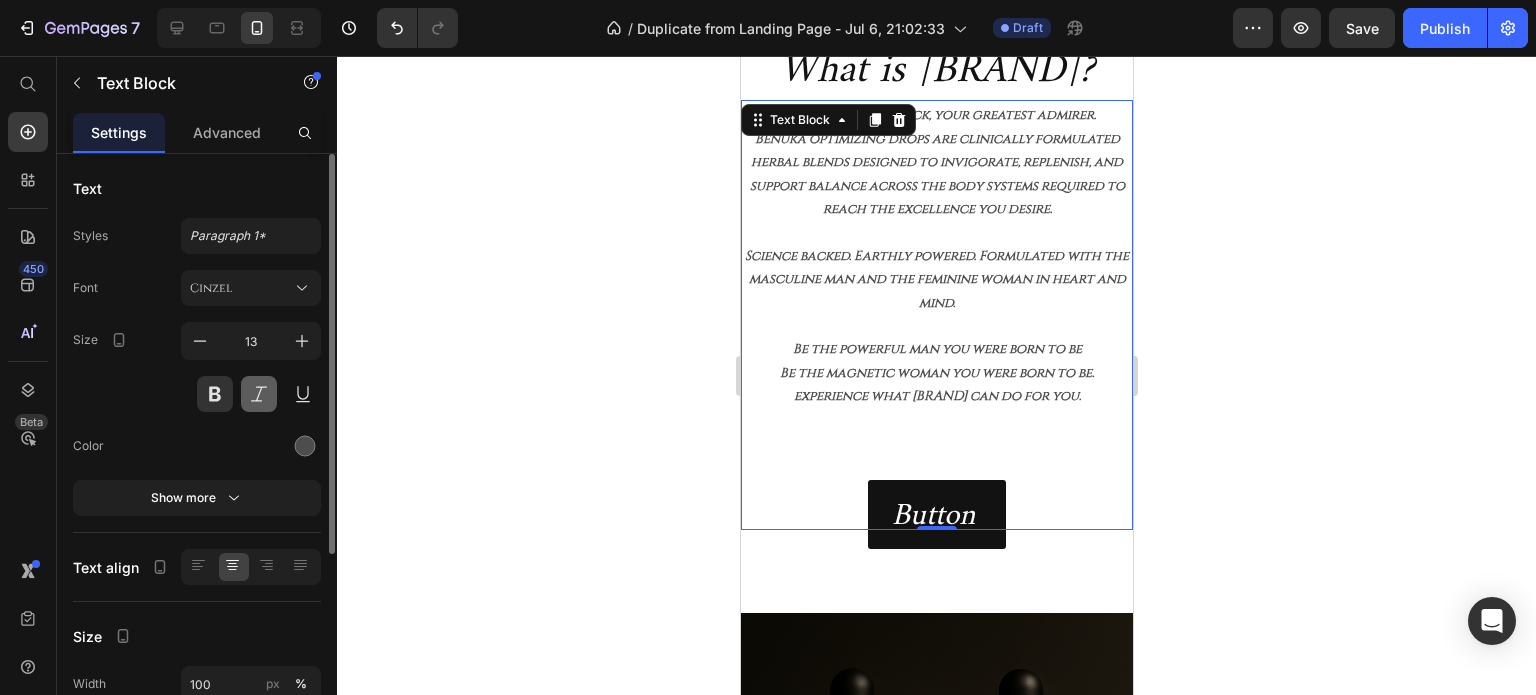 click at bounding box center (259, 394) 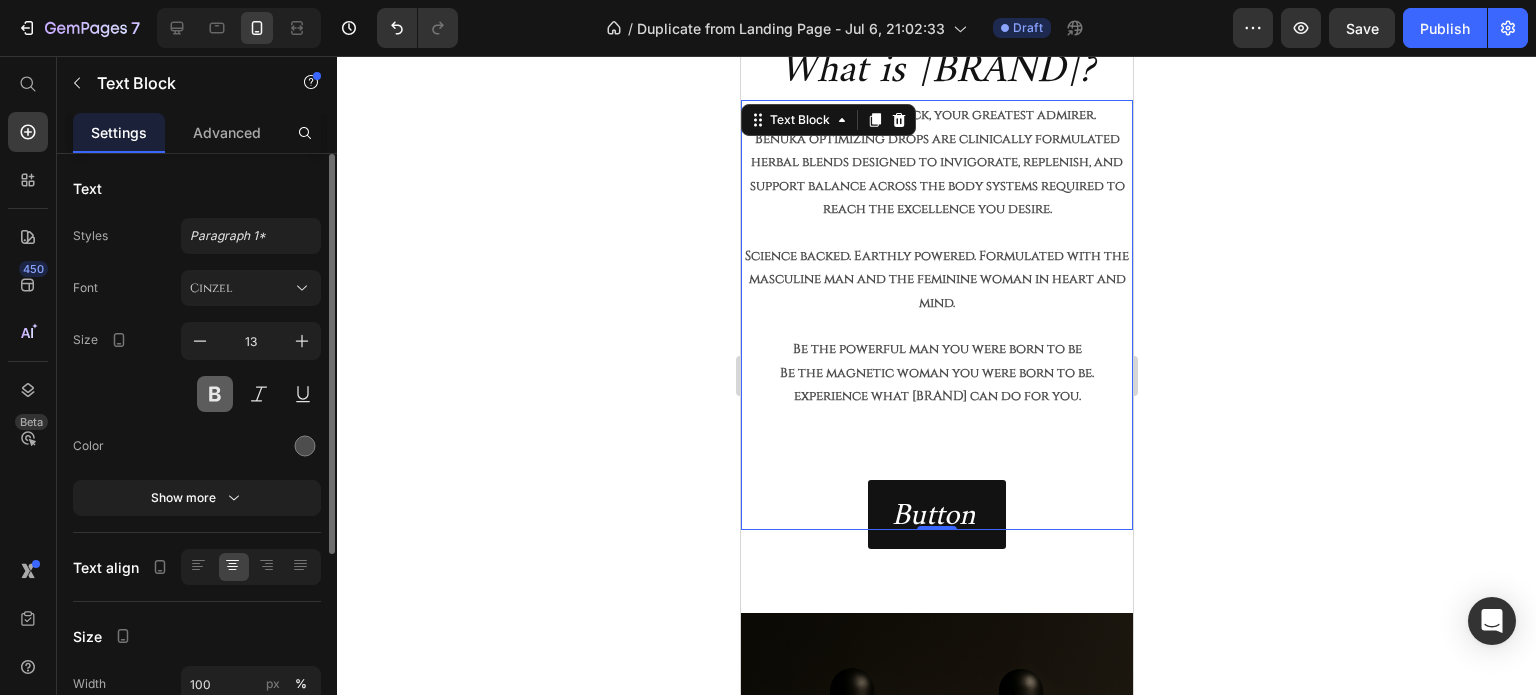 click at bounding box center (215, 394) 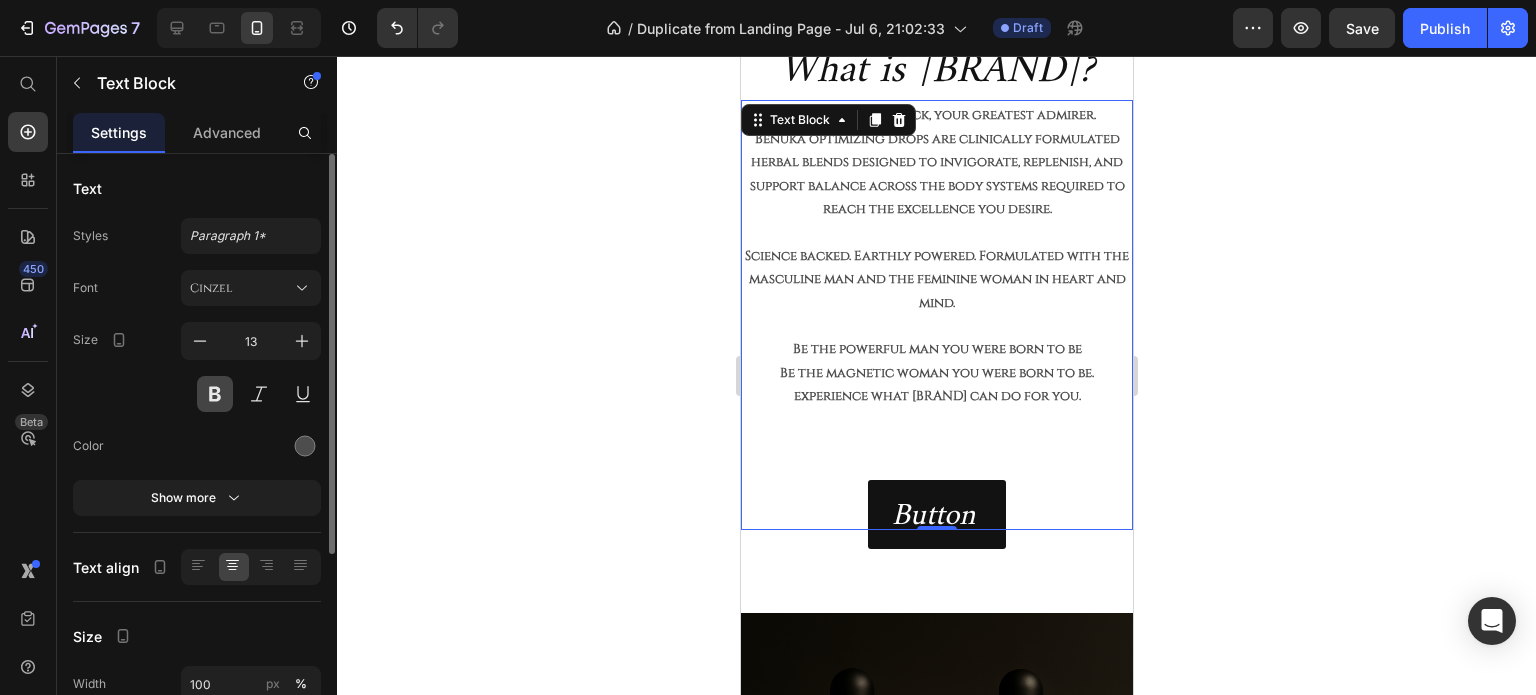 click at bounding box center [215, 394] 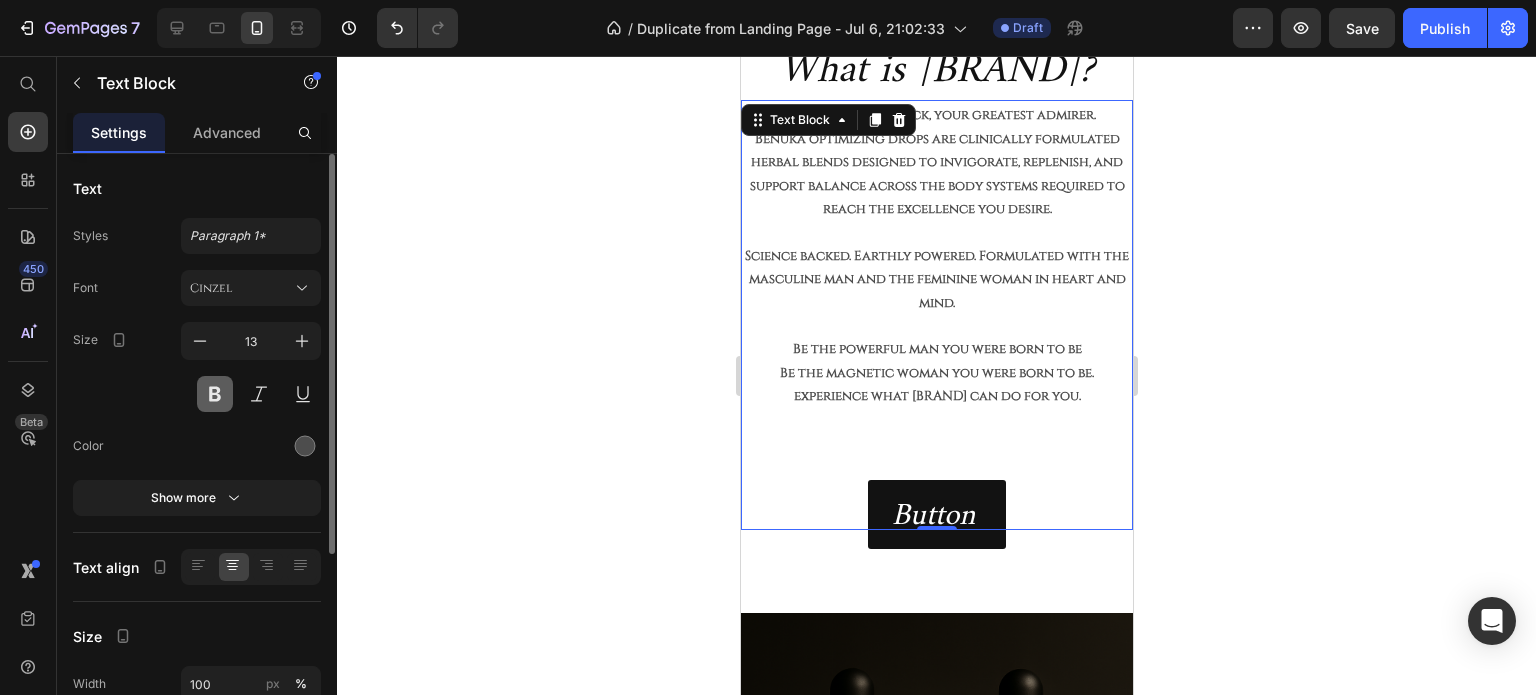 click at bounding box center (215, 394) 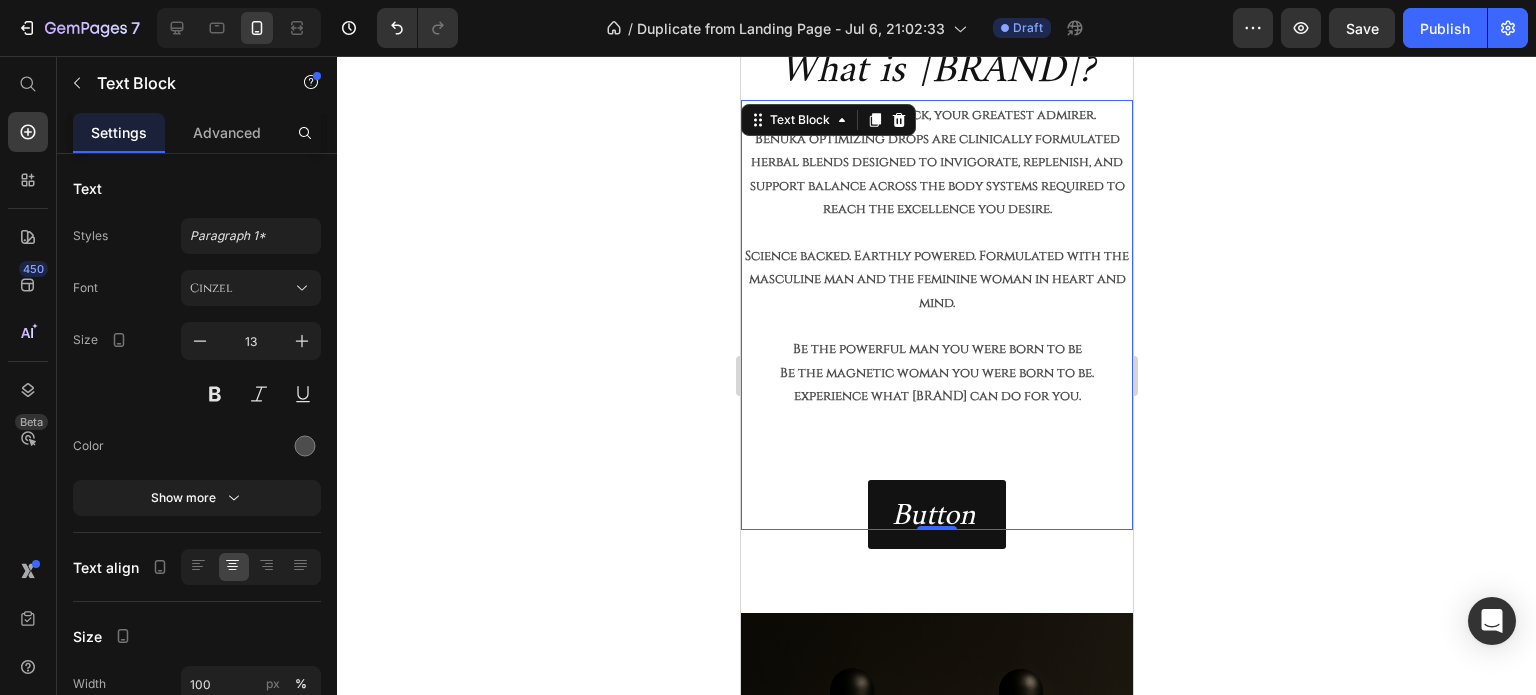 click 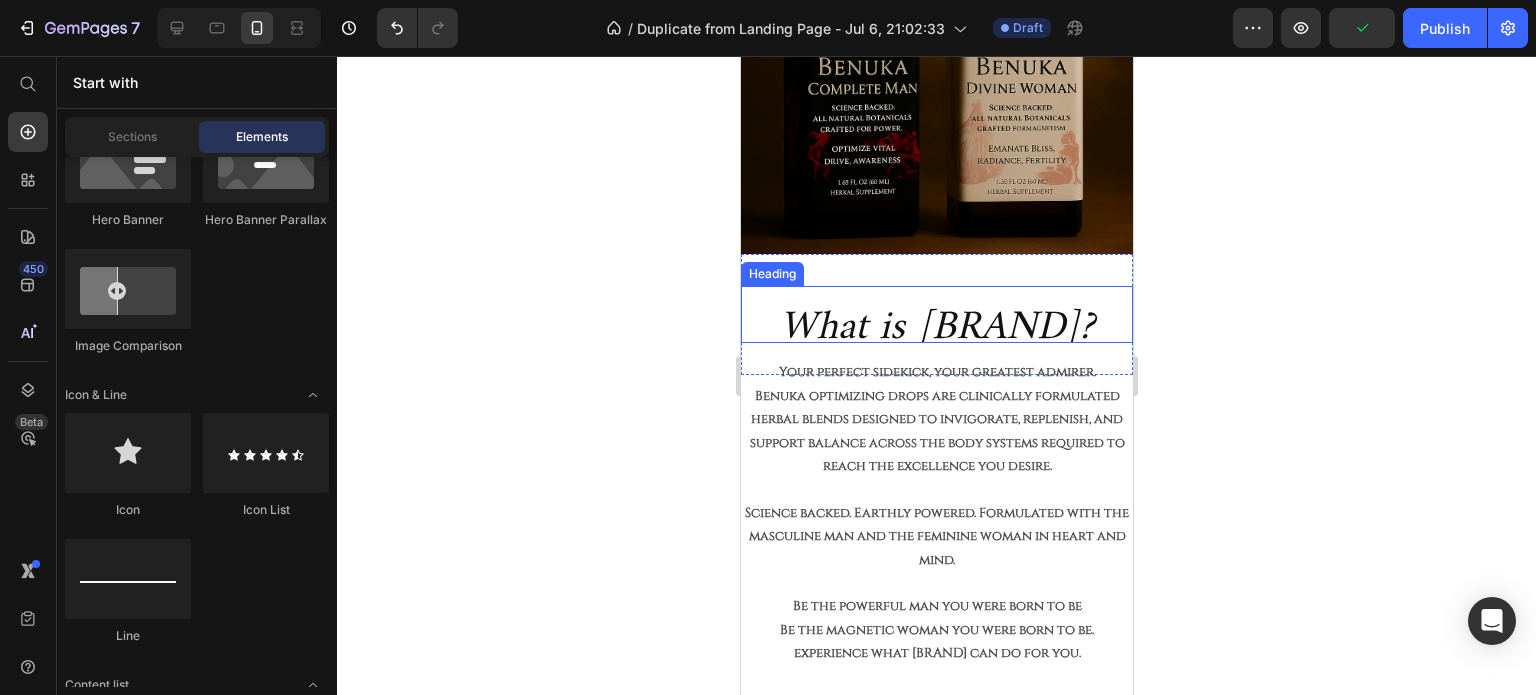 scroll, scrollTop: 300, scrollLeft: 0, axis: vertical 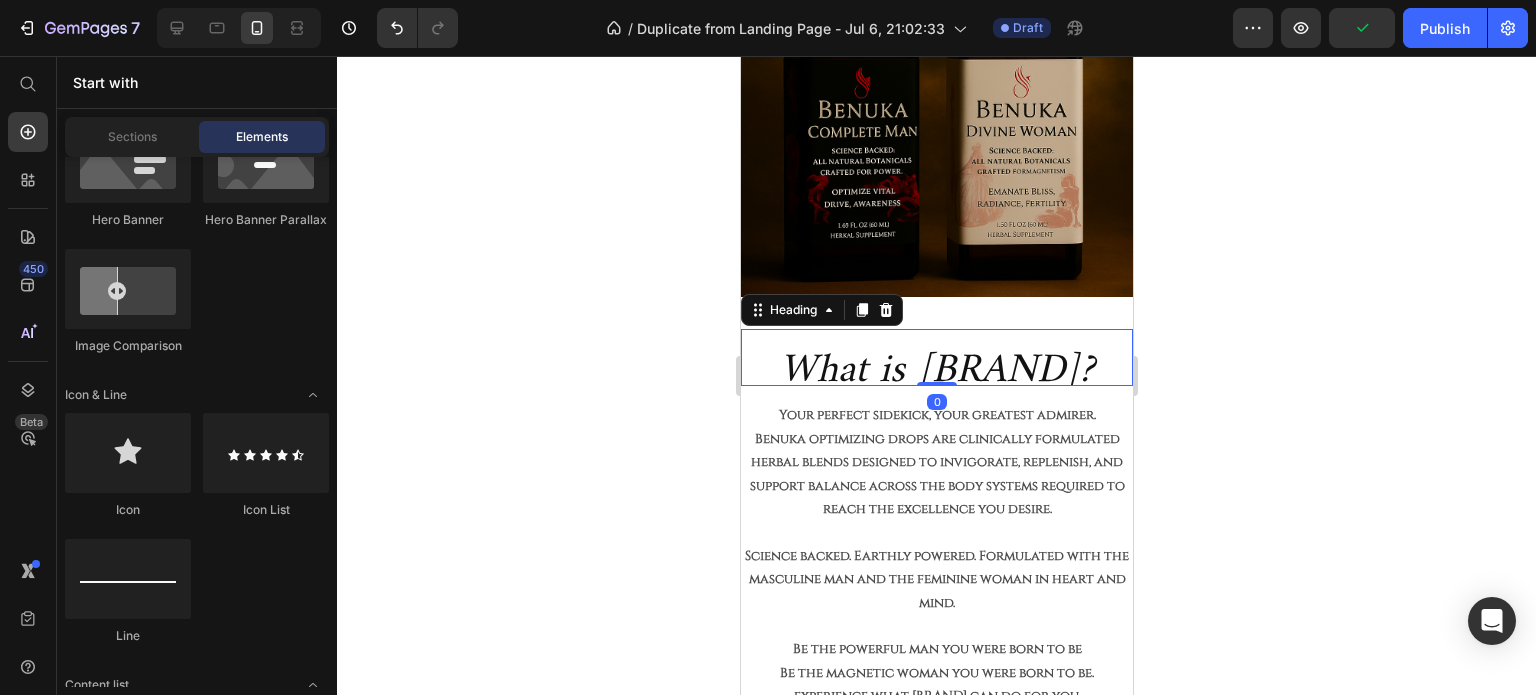 click on "What is [BRAND]?" at bounding box center (936, 357) 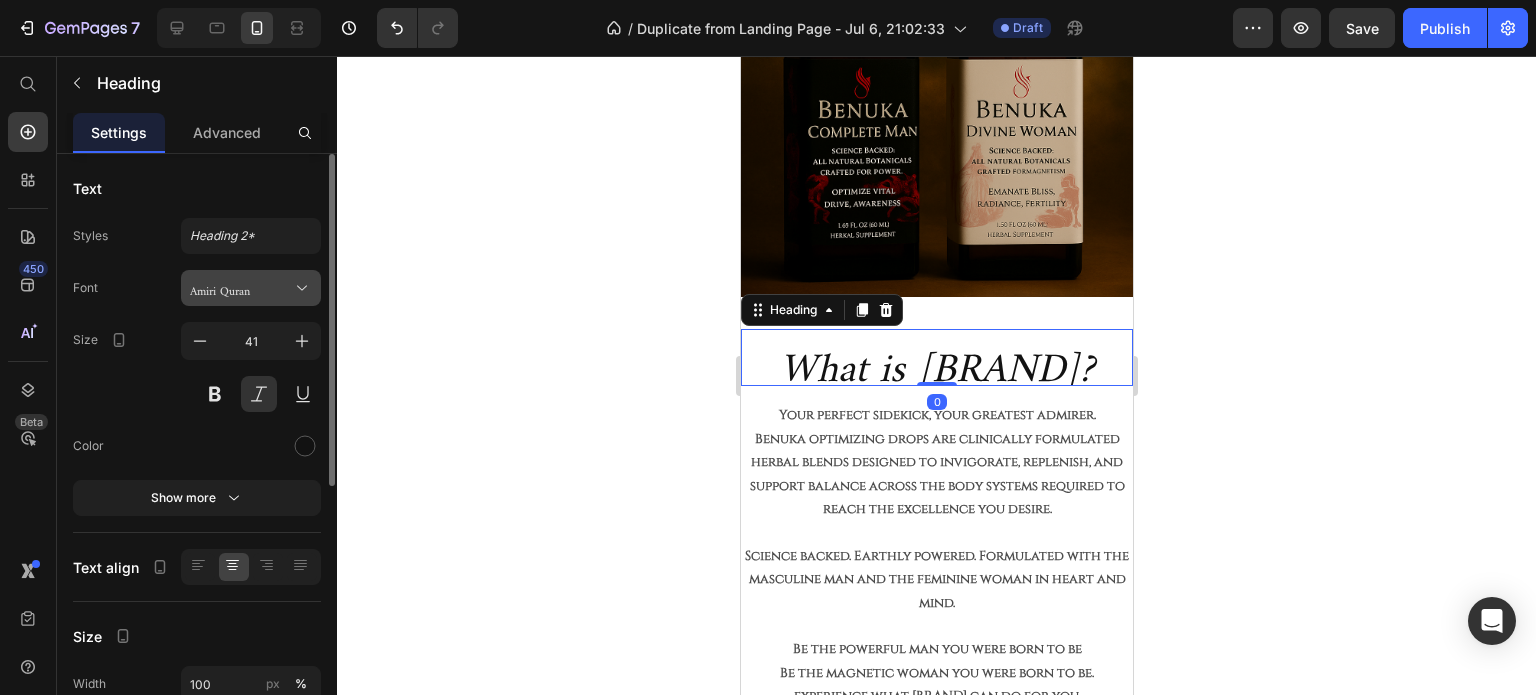 click on "Amiri Quran" at bounding box center [241, 288] 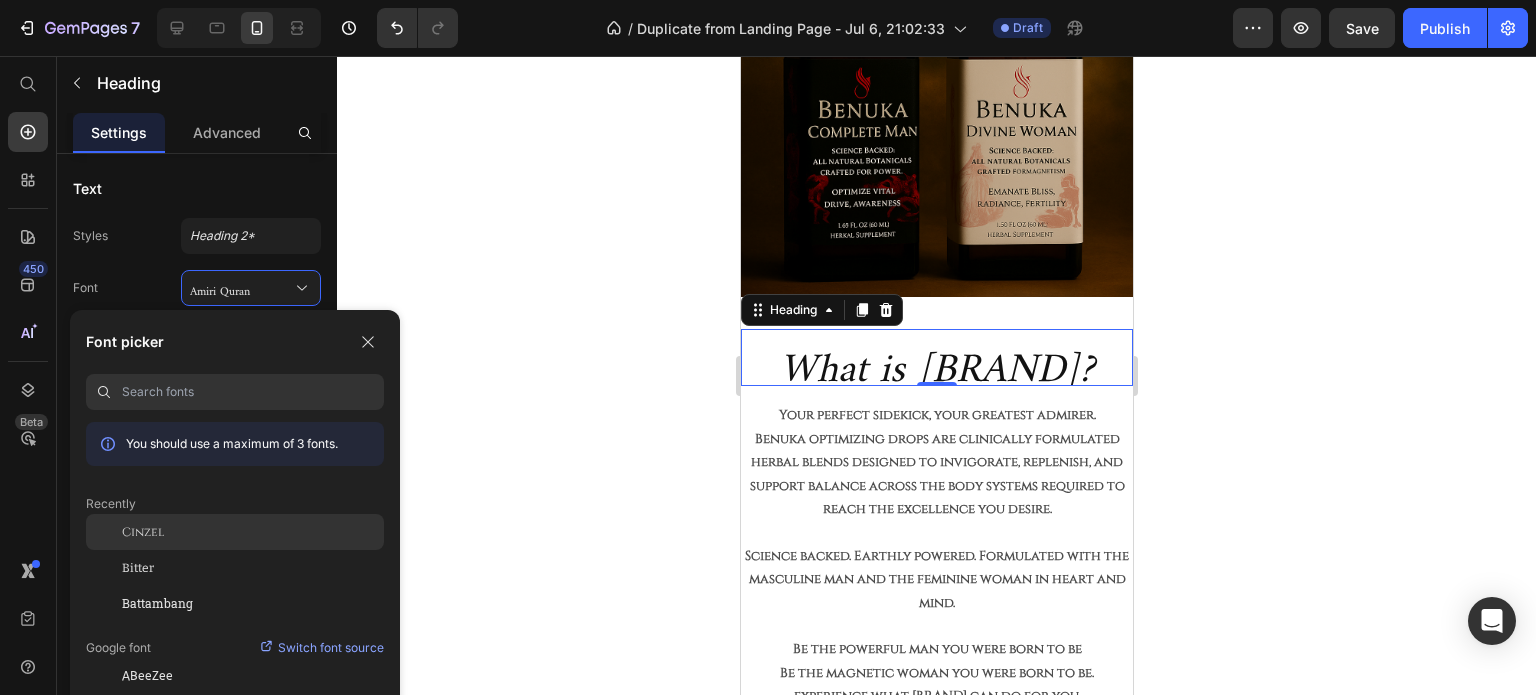 click on "Cinzel" at bounding box center [143, 532] 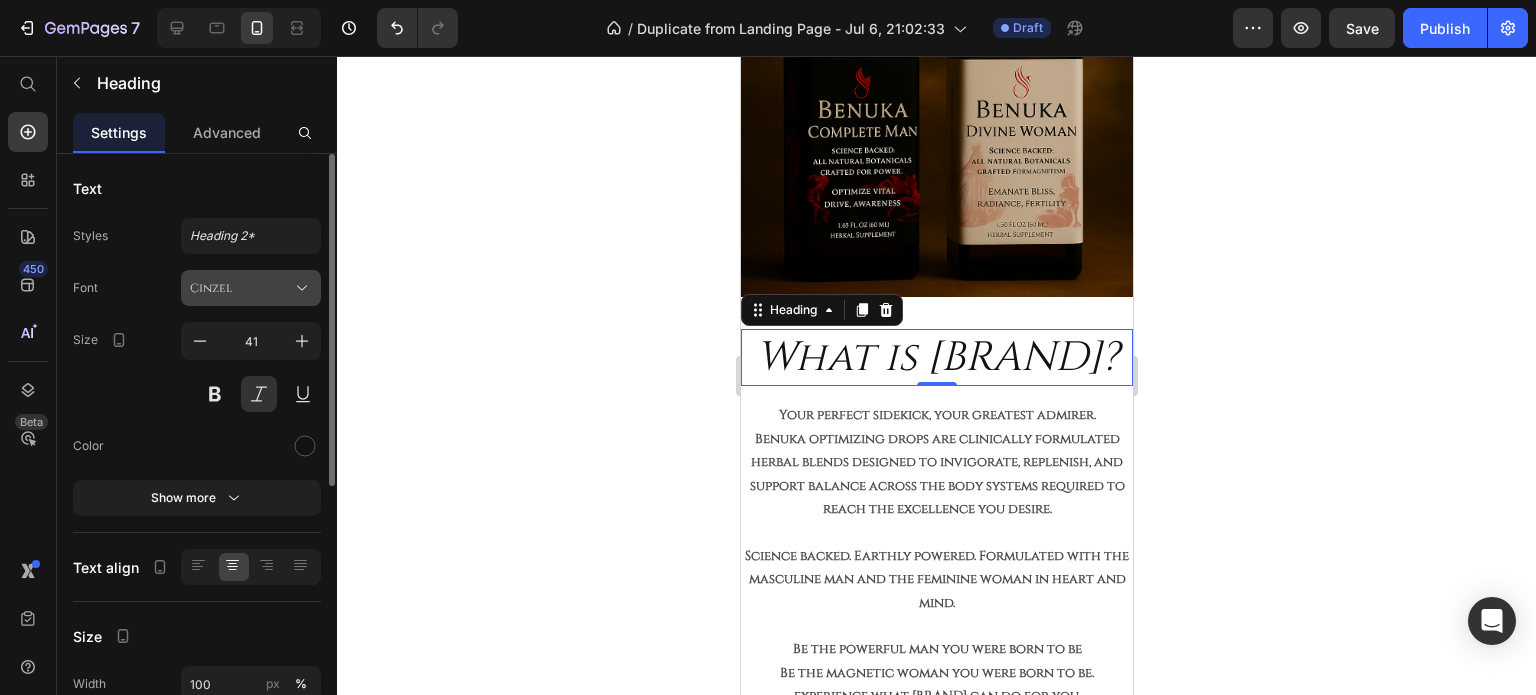 click on "Cinzel" at bounding box center (251, 288) 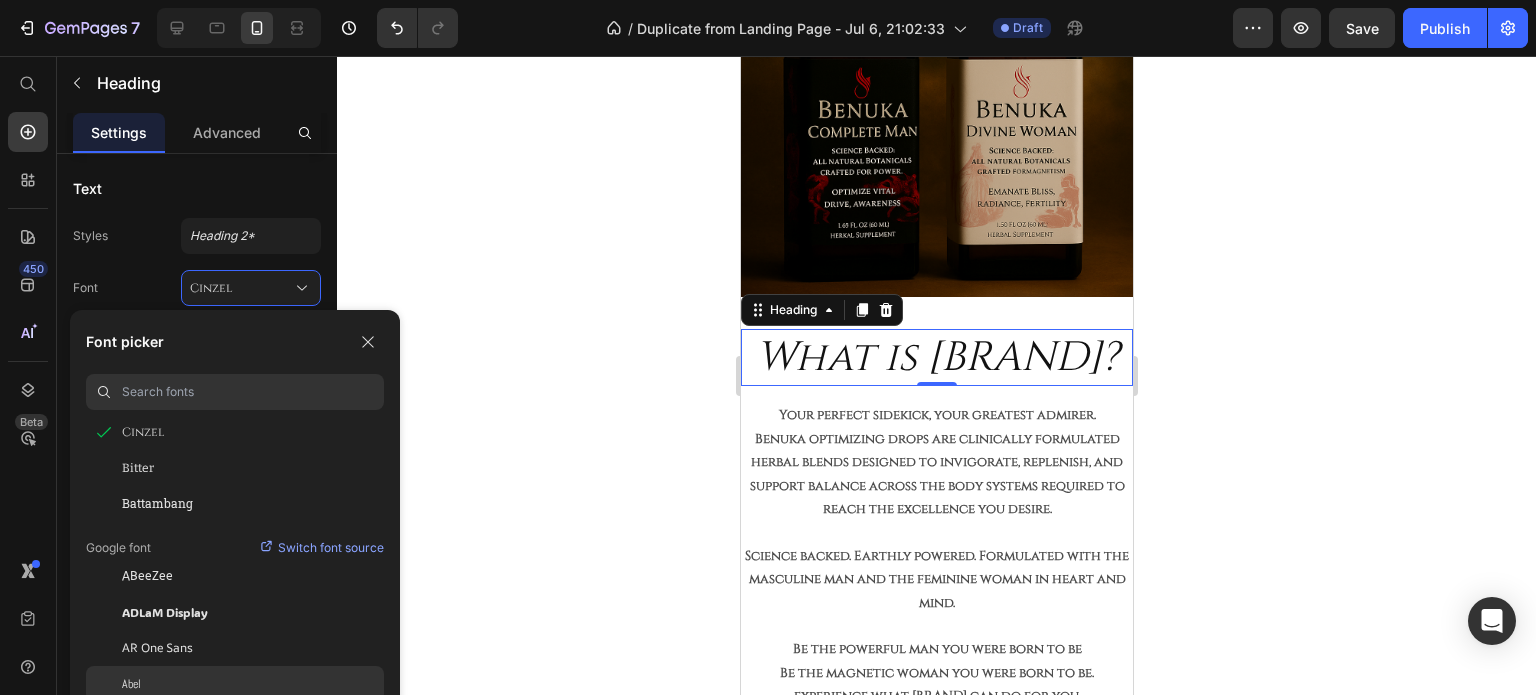 scroll, scrollTop: 0, scrollLeft: 0, axis: both 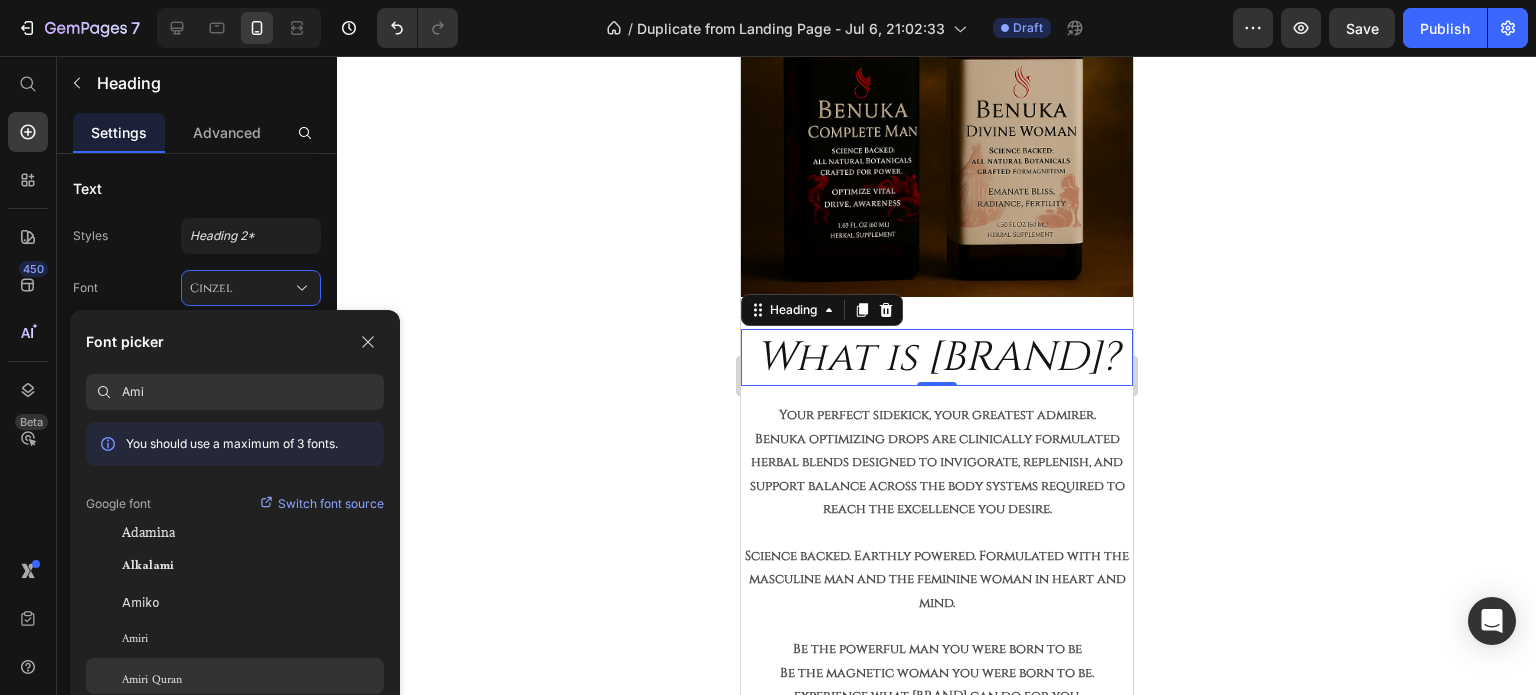 type on "Ami" 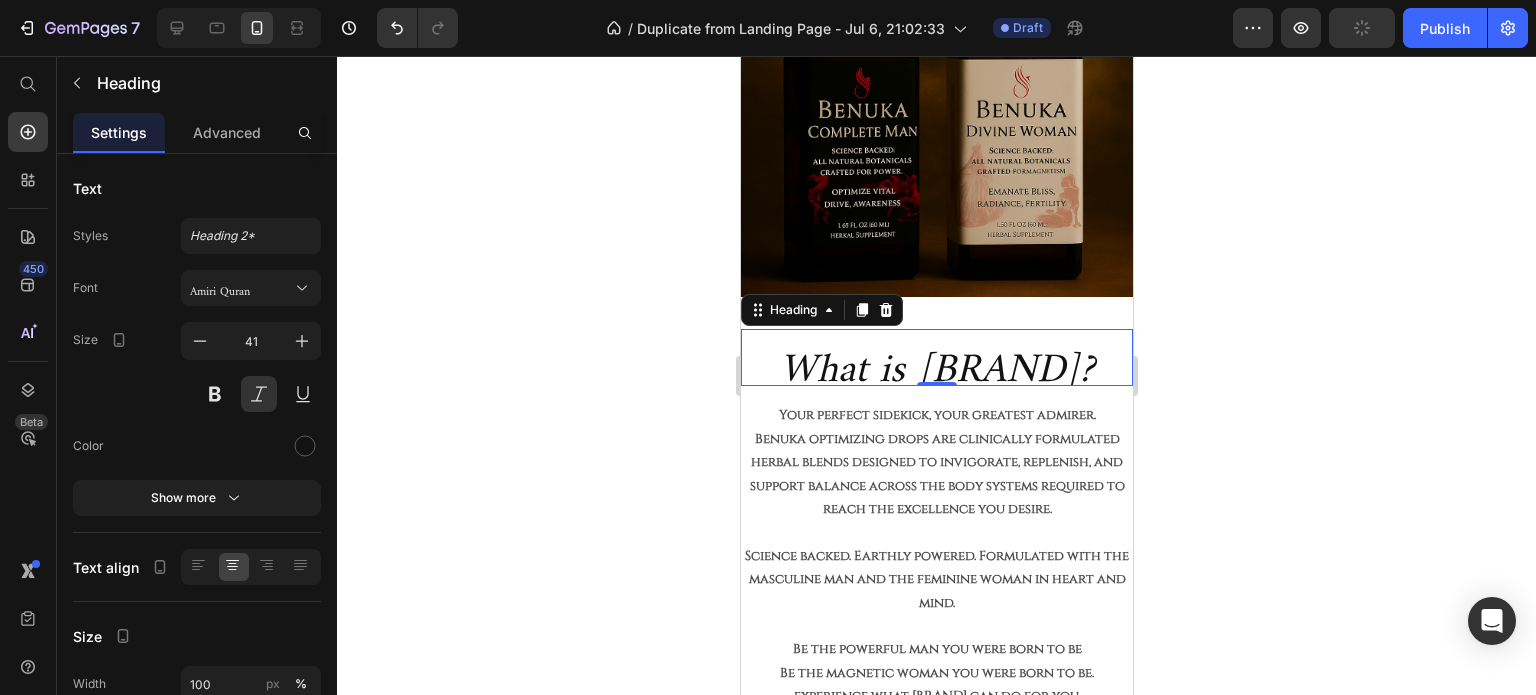 click 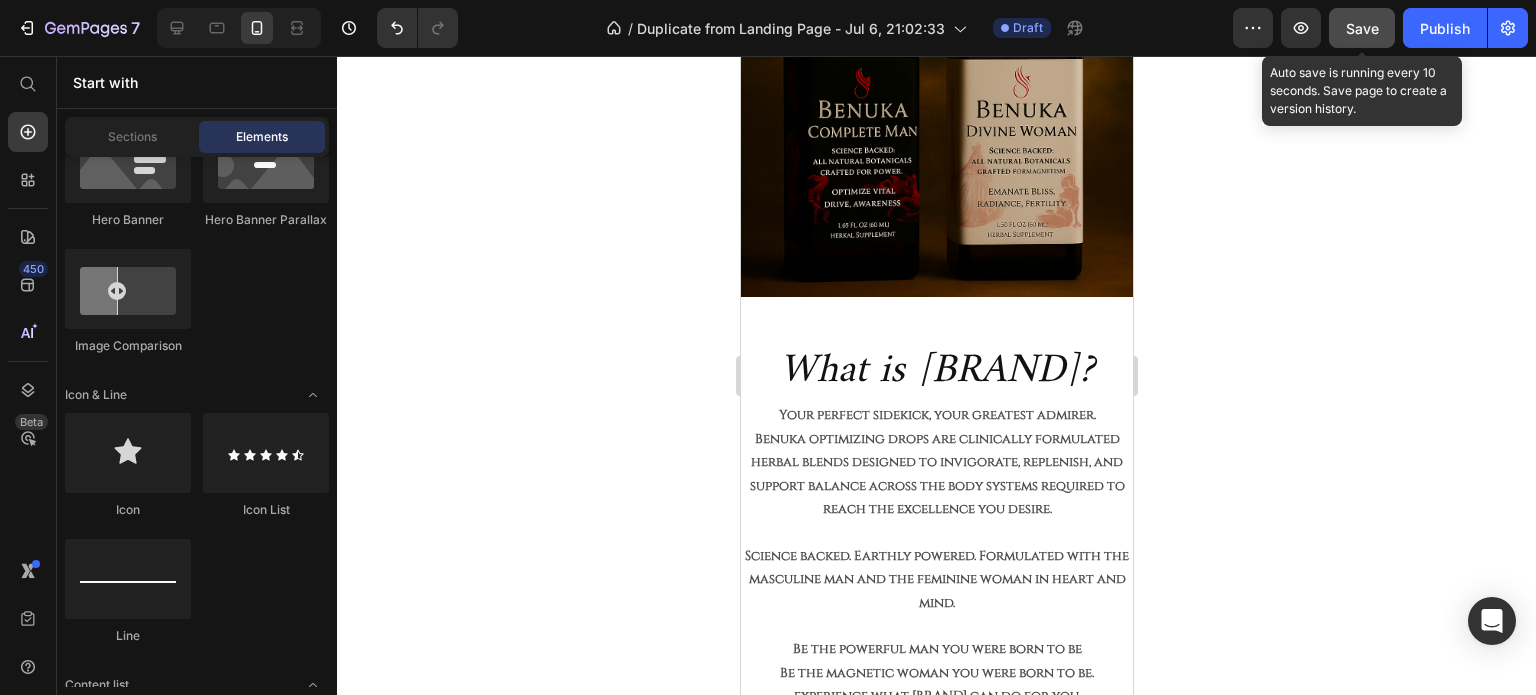 click on "Save" at bounding box center [1362, 28] 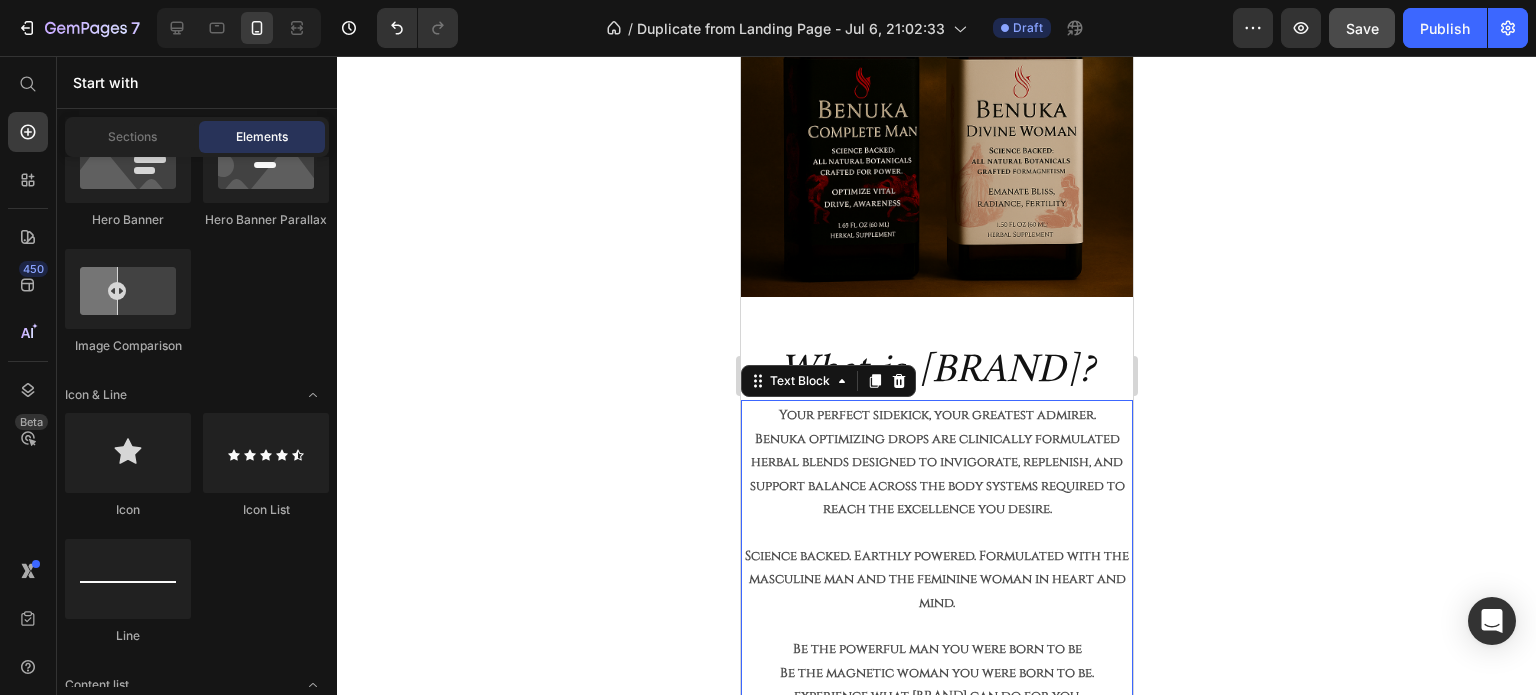 click on "Your perfect sidekick, your greatest admirer." at bounding box center [936, 415] 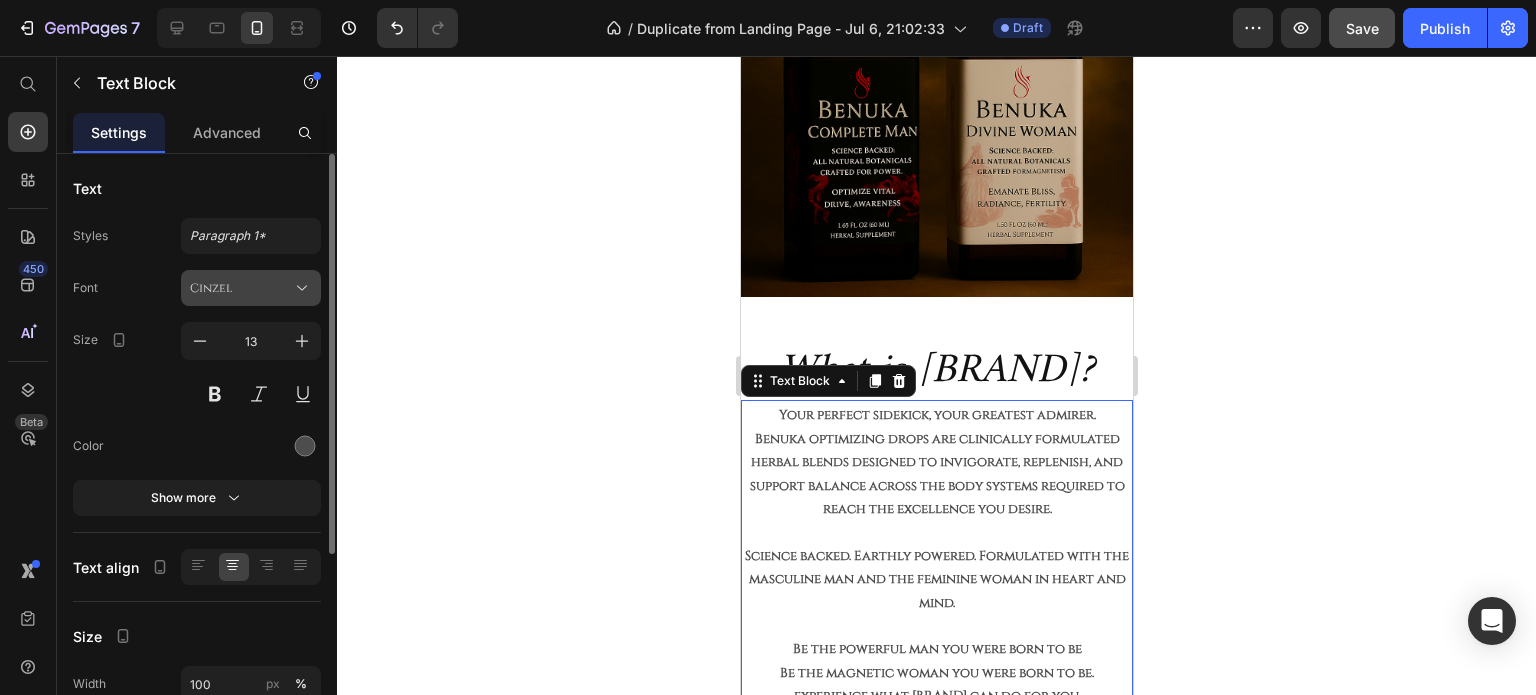 click on "Cinzel" at bounding box center [251, 288] 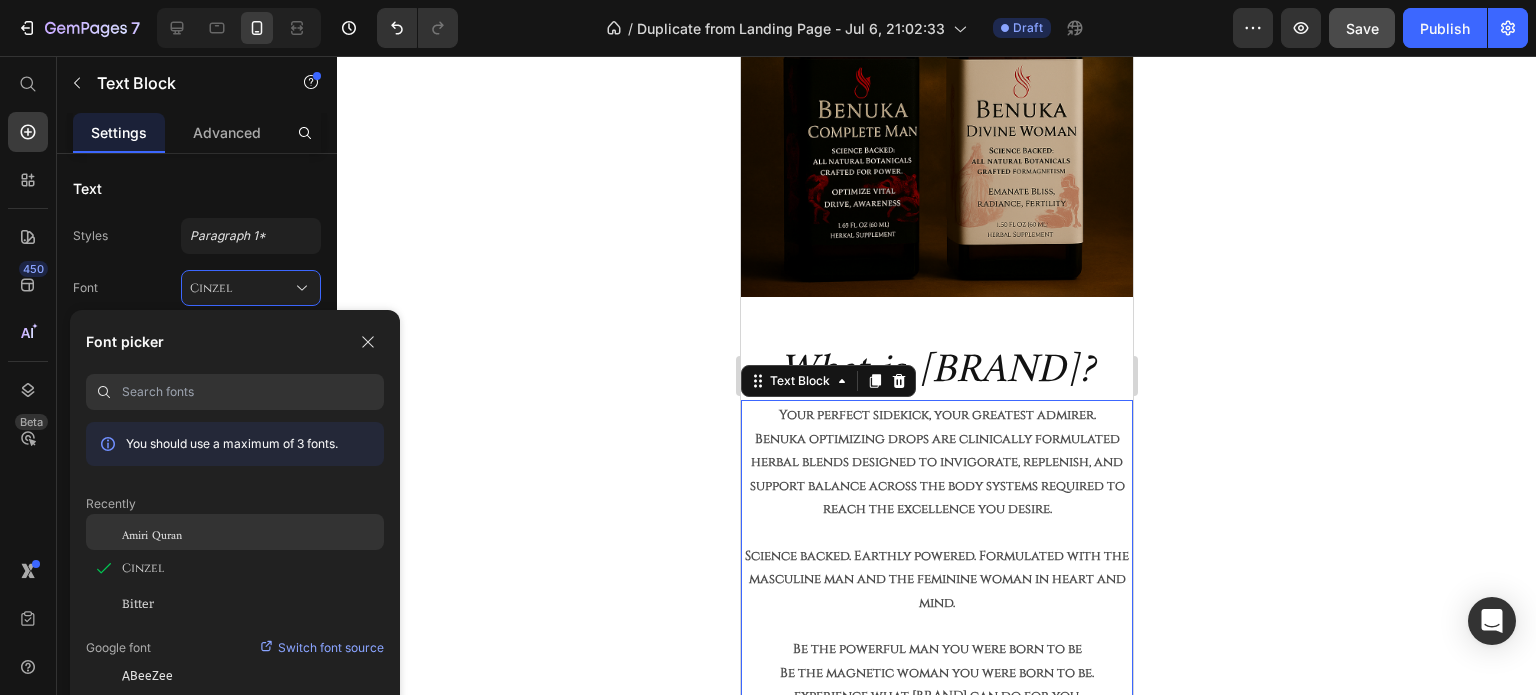 click on "Amiri Quran" 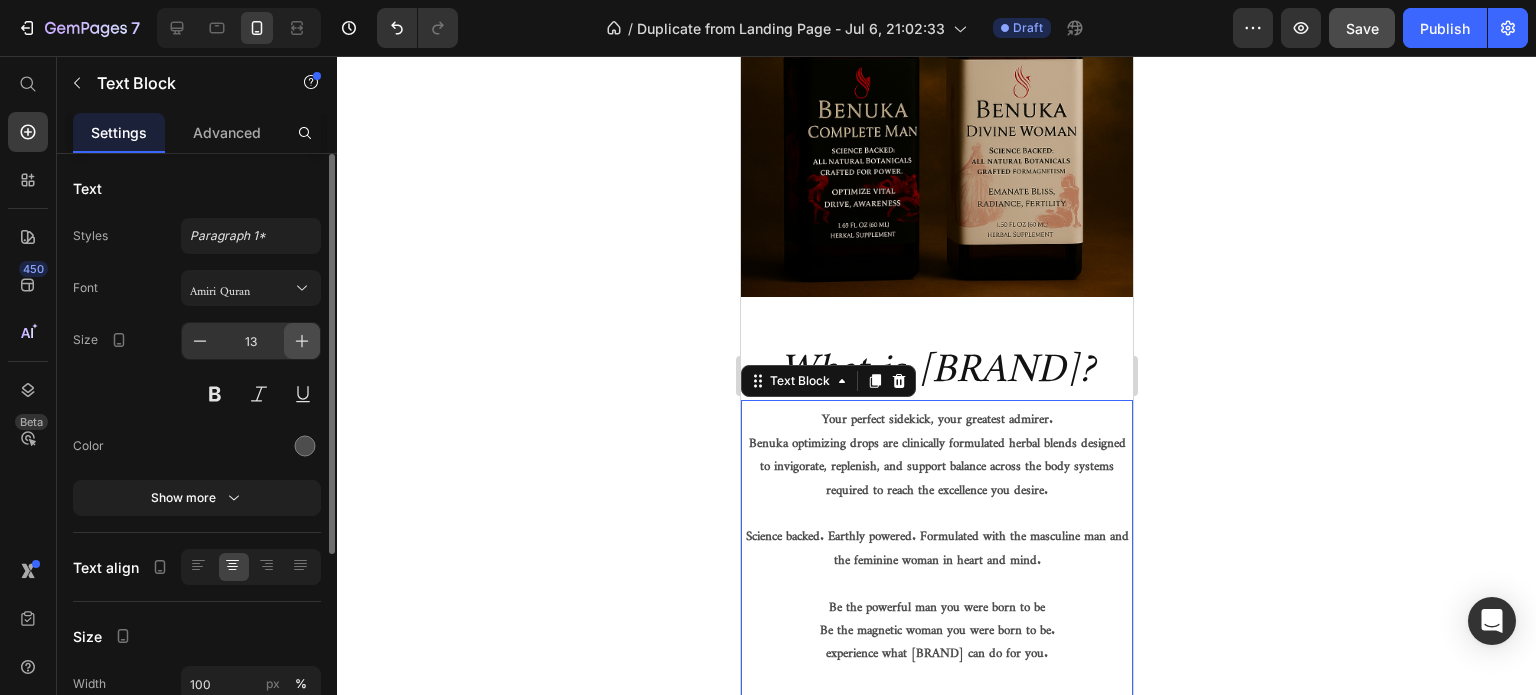click 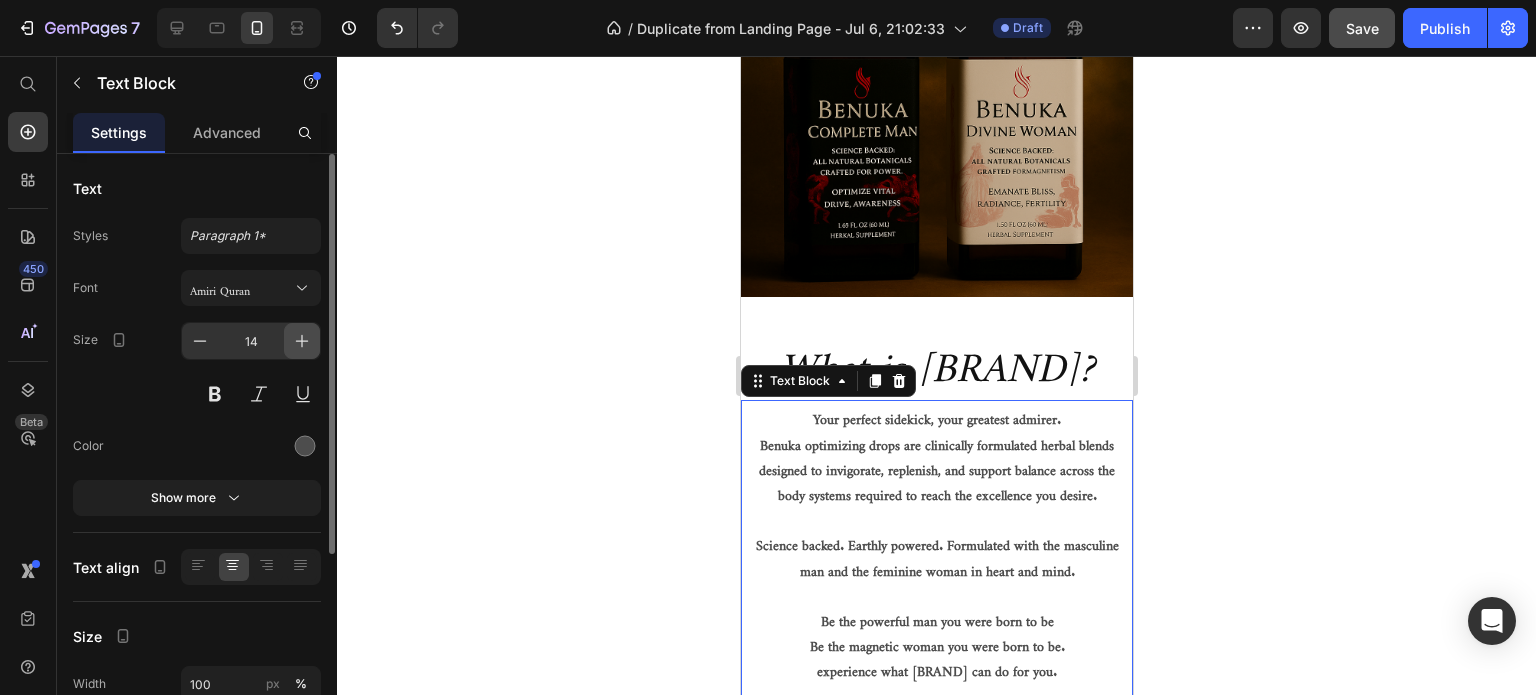 click 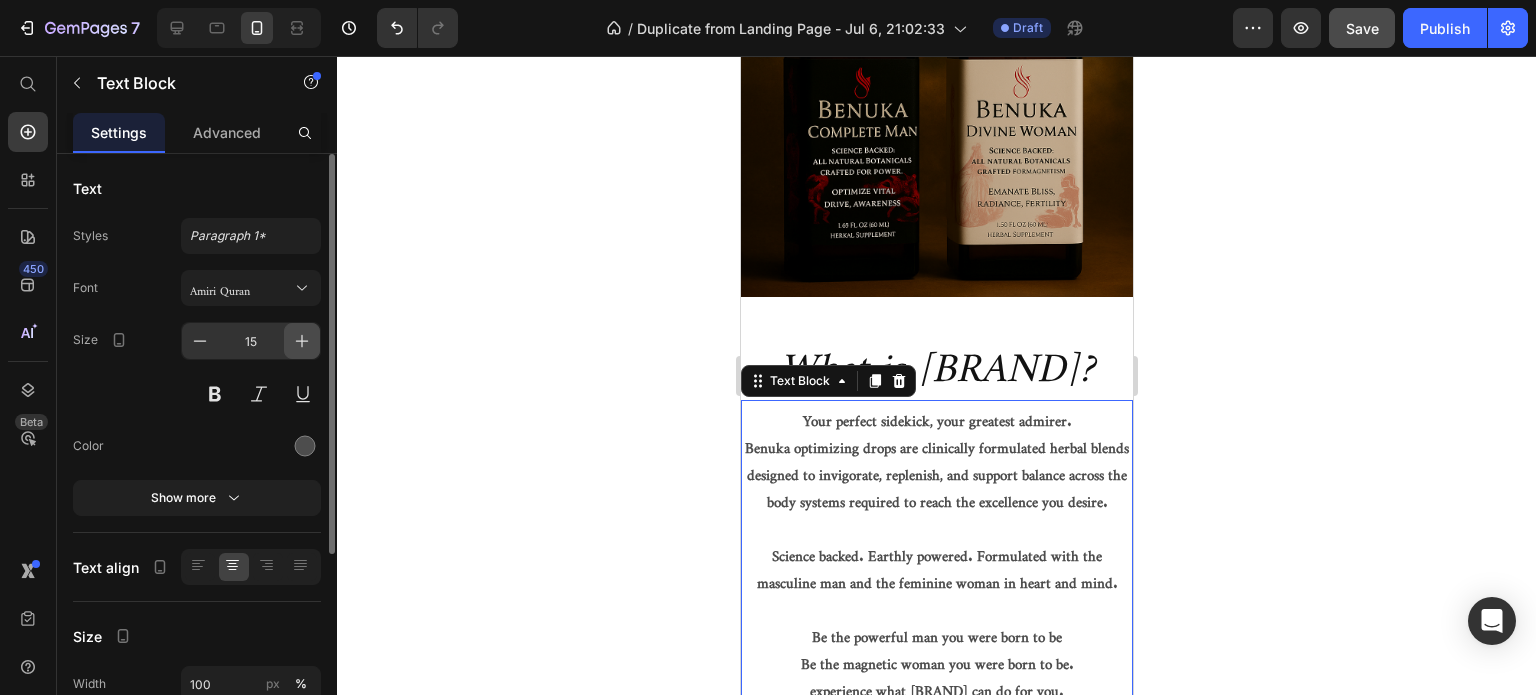 click 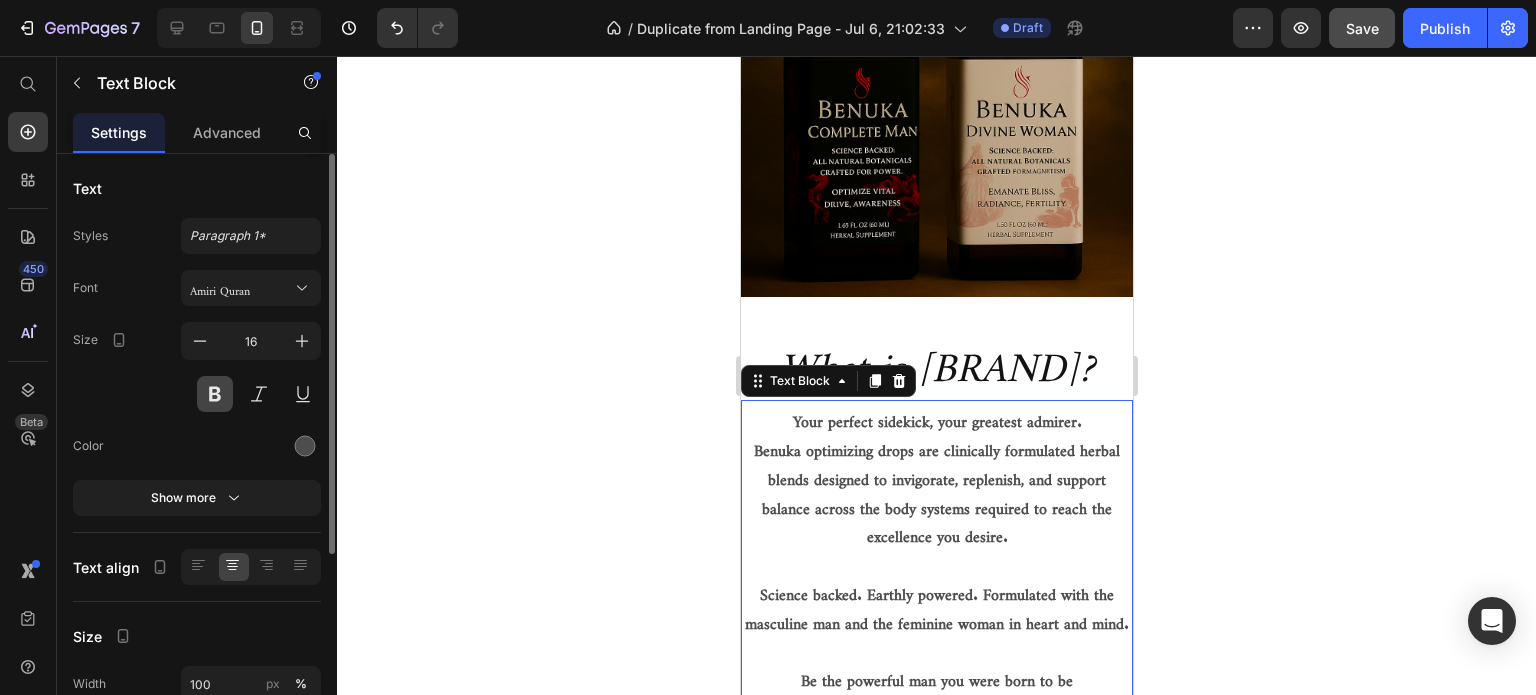 click at bounding box center (215, 394) 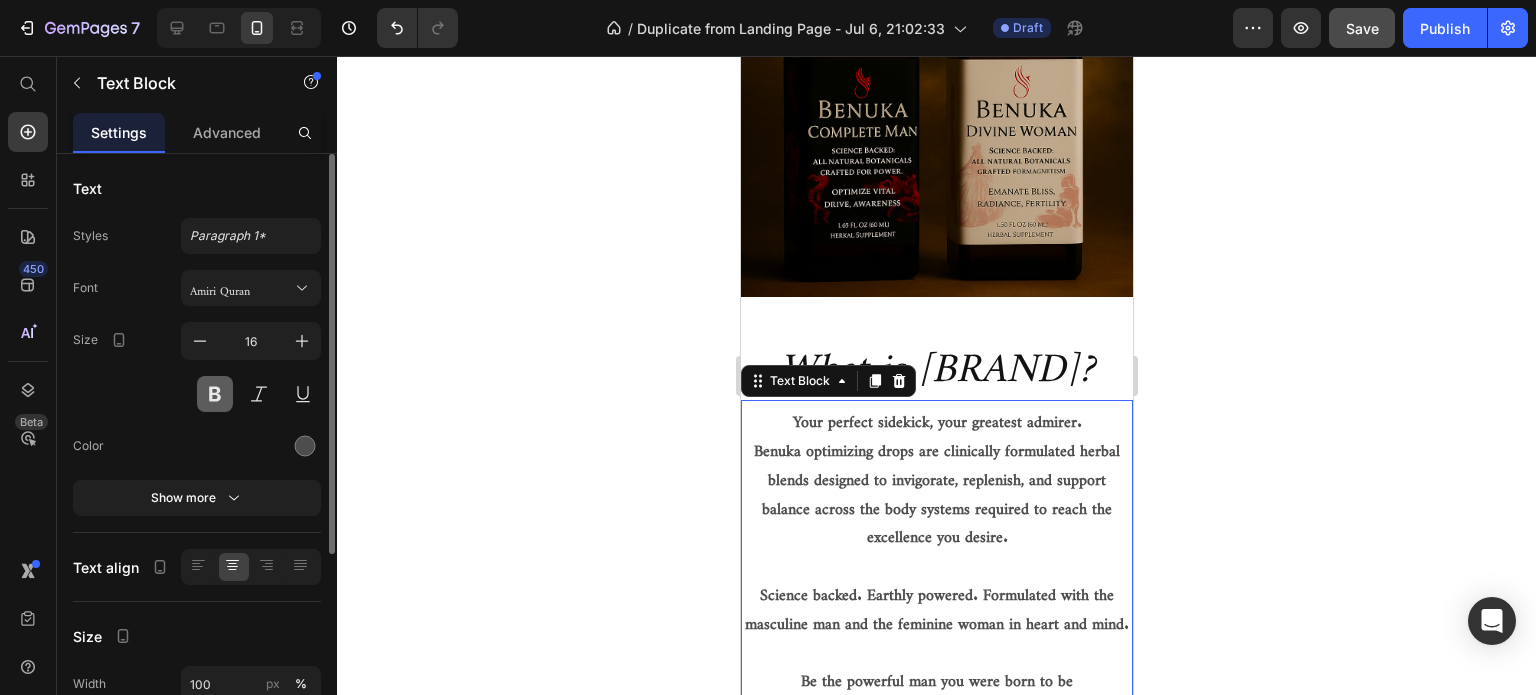 click at bounding box center (215, 394) 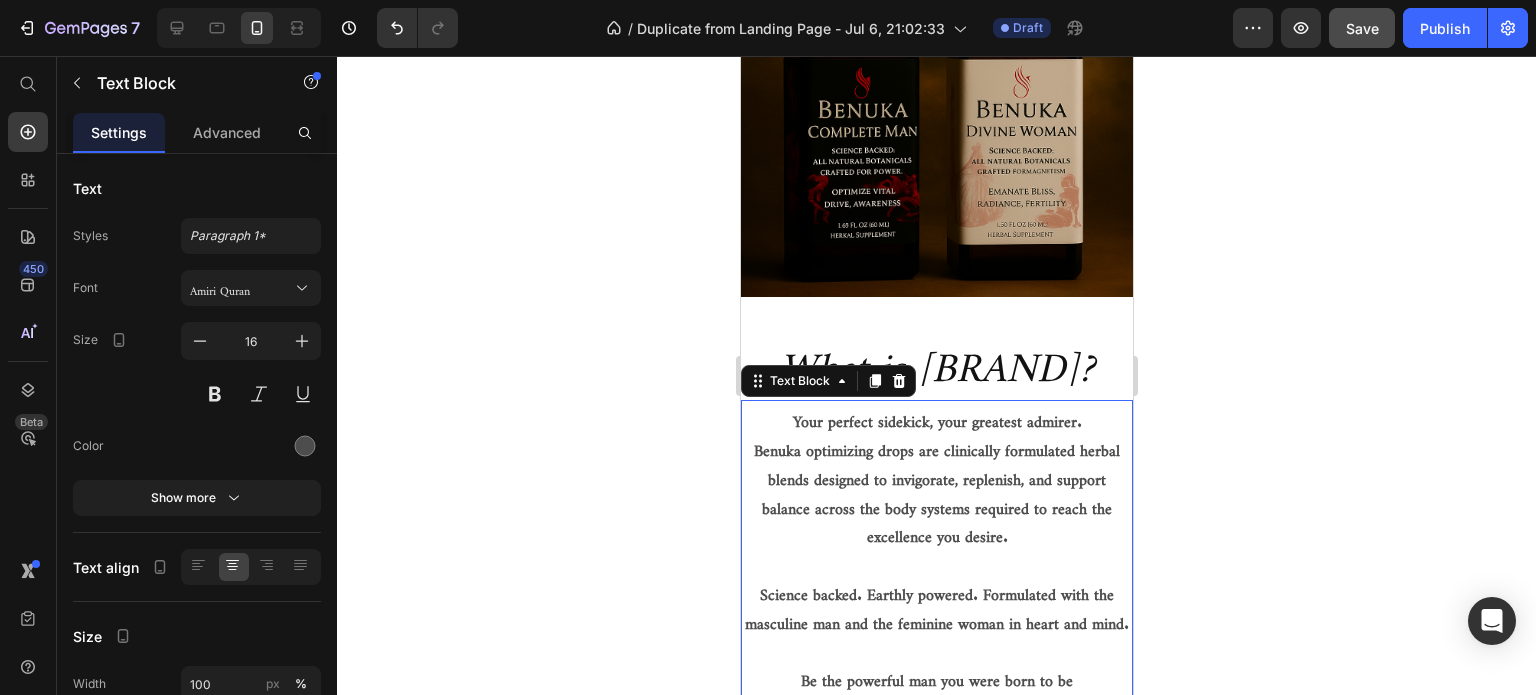 click 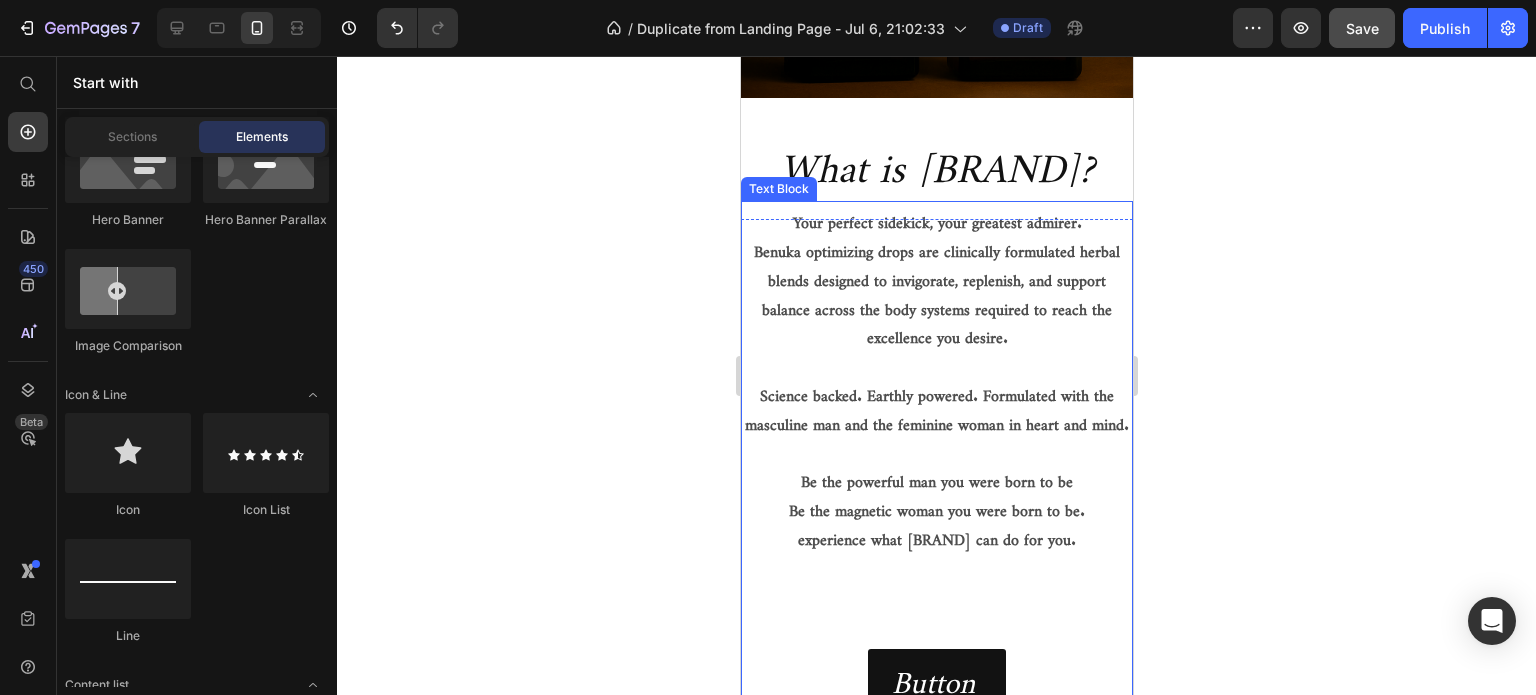 scroll, scrollTop: 500, scrollLeft: 0, axis: vertical 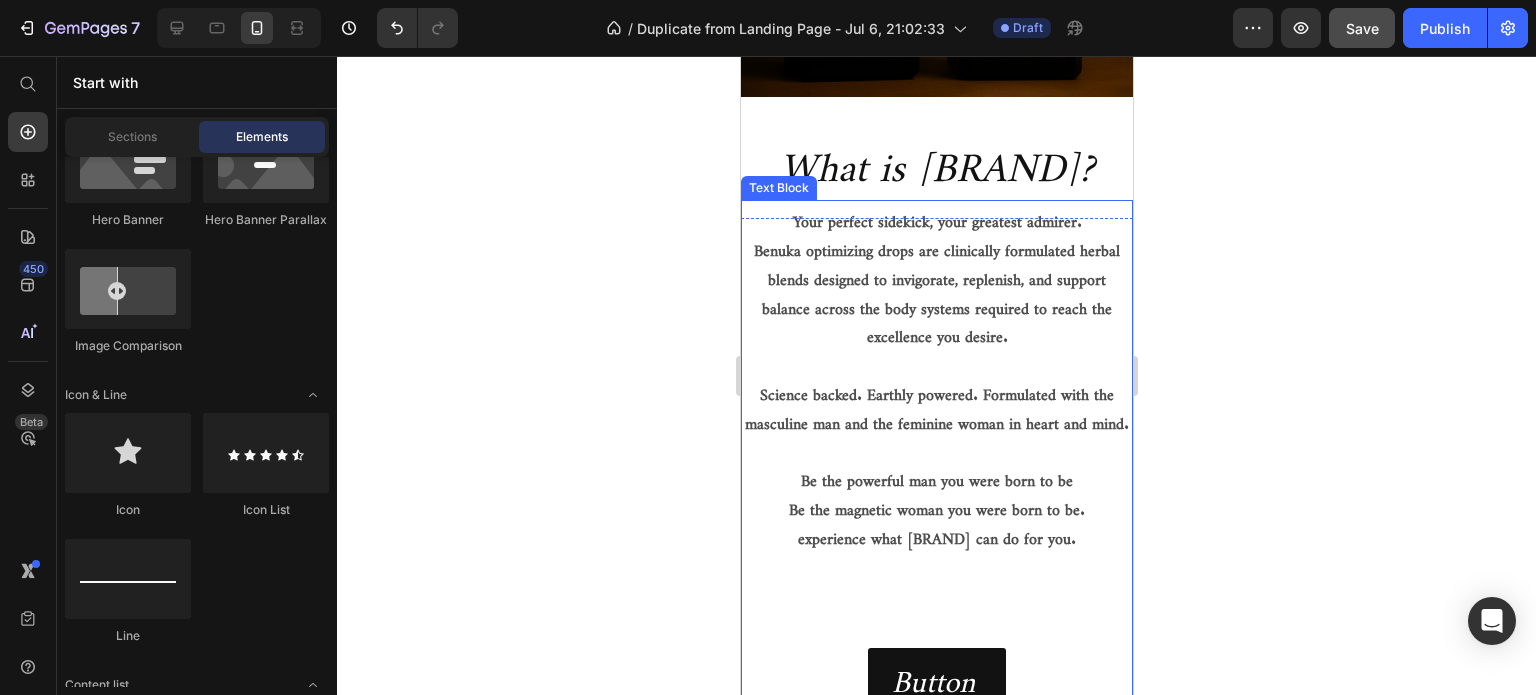 click on "Benuka optimizing drops are clinically formulated herbal blends designed to invigorate, replenish, and support balance across the body systems required to reach the excellence you desire." at bounding box center [936, 290] 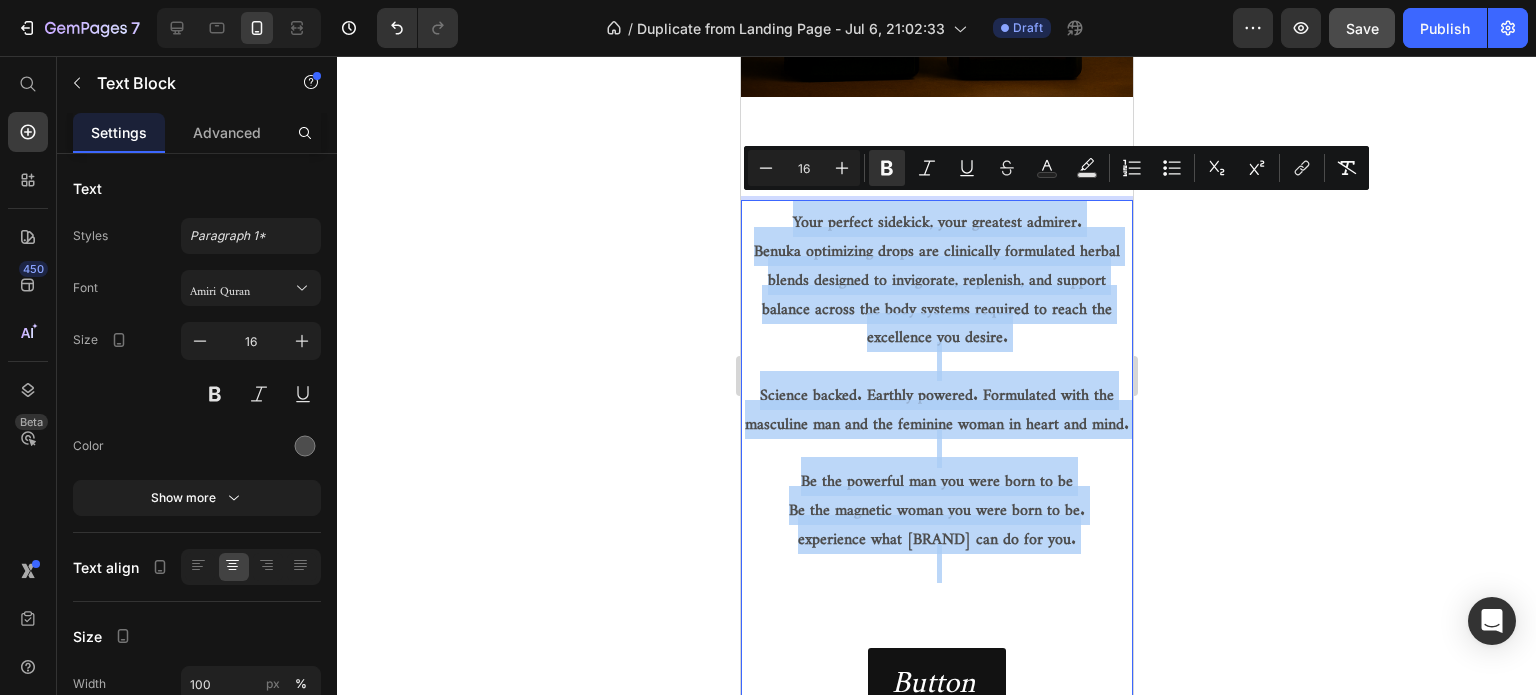 drag, startPoint x: 777, startPoint y: 217, endPoint x: 1073, endPoint y: 583, distance: 470.71436 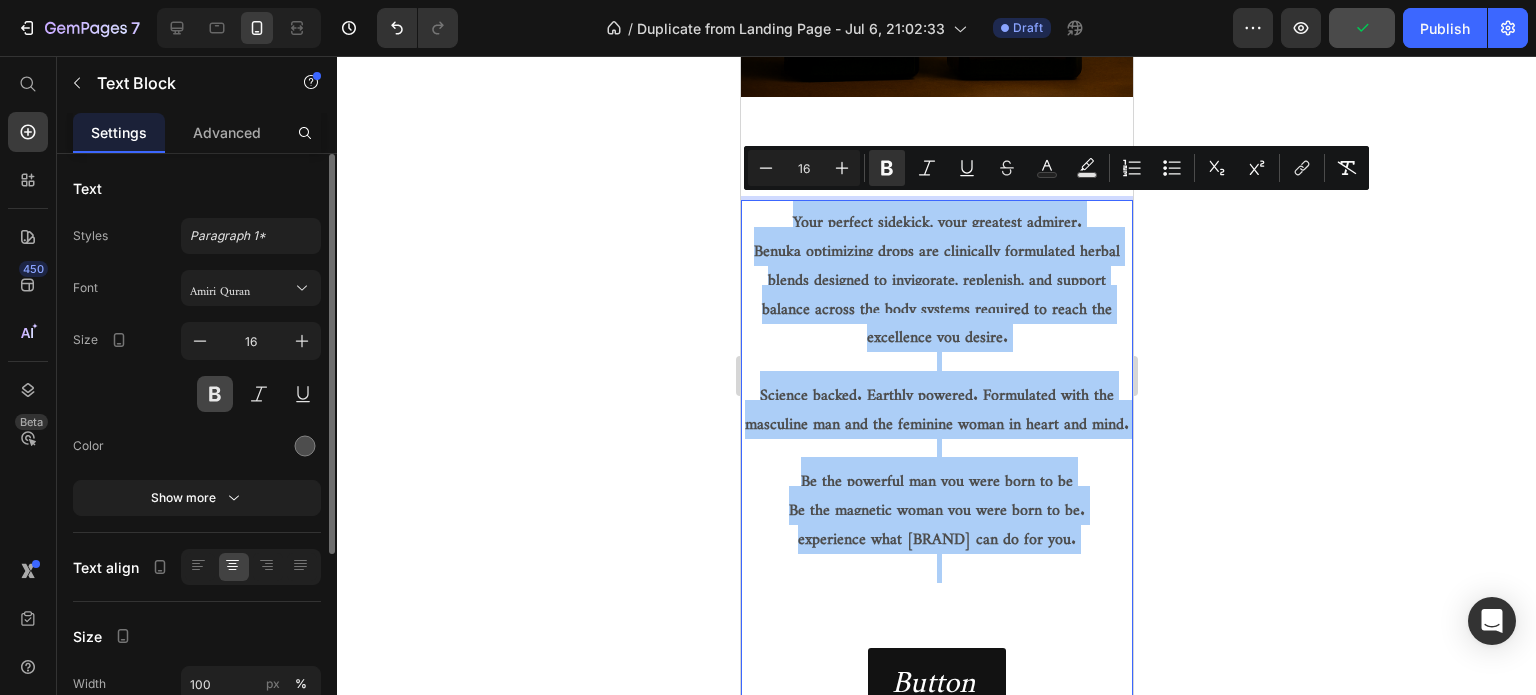 click at bounding box center [215, 394] 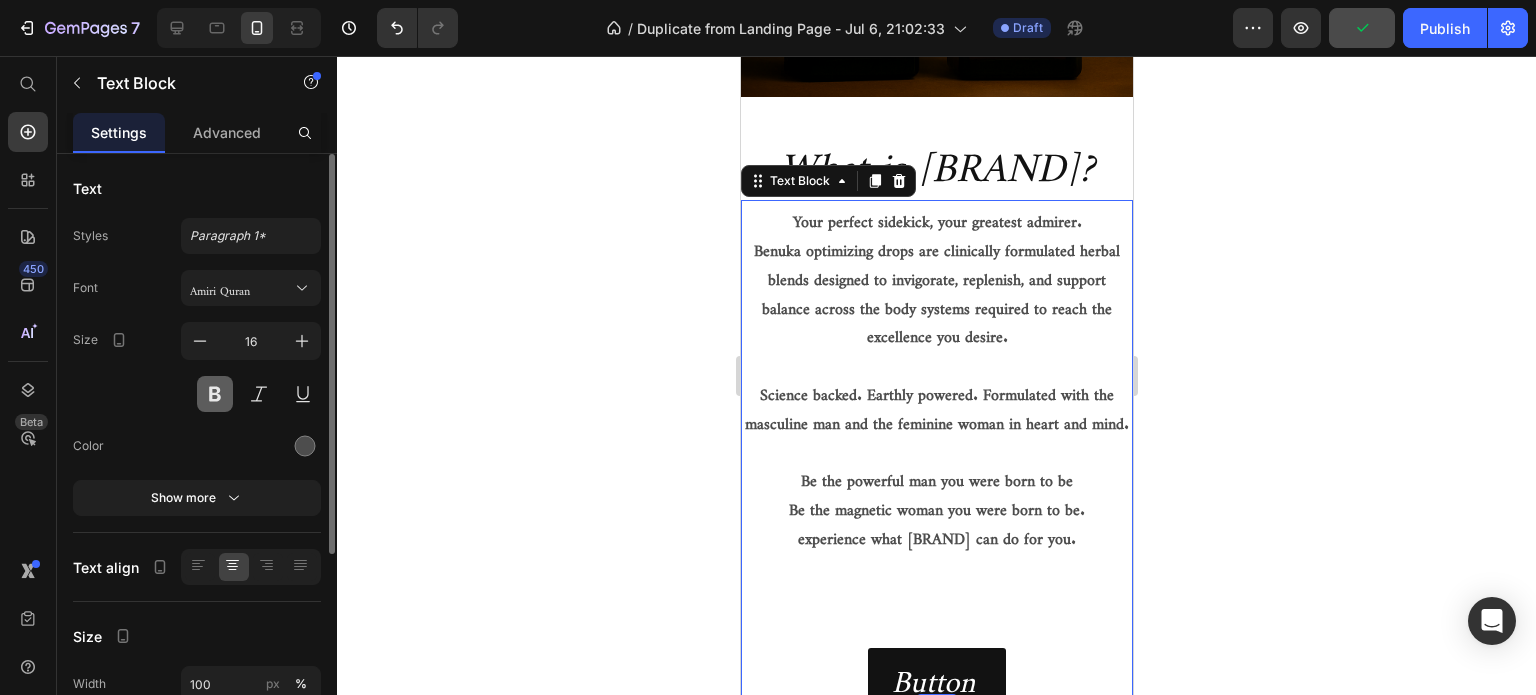 click at bounding box center [215, 394] 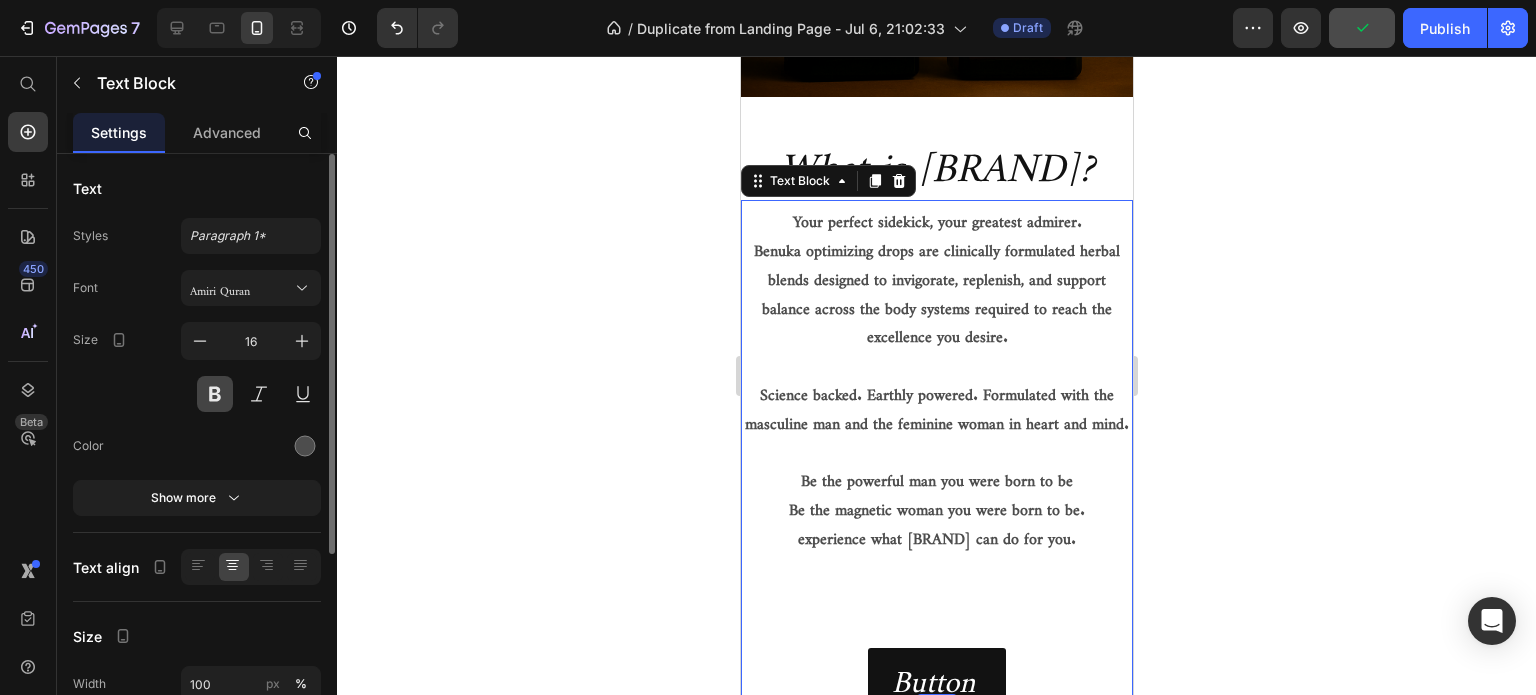 click at bounding box center (215, 394) 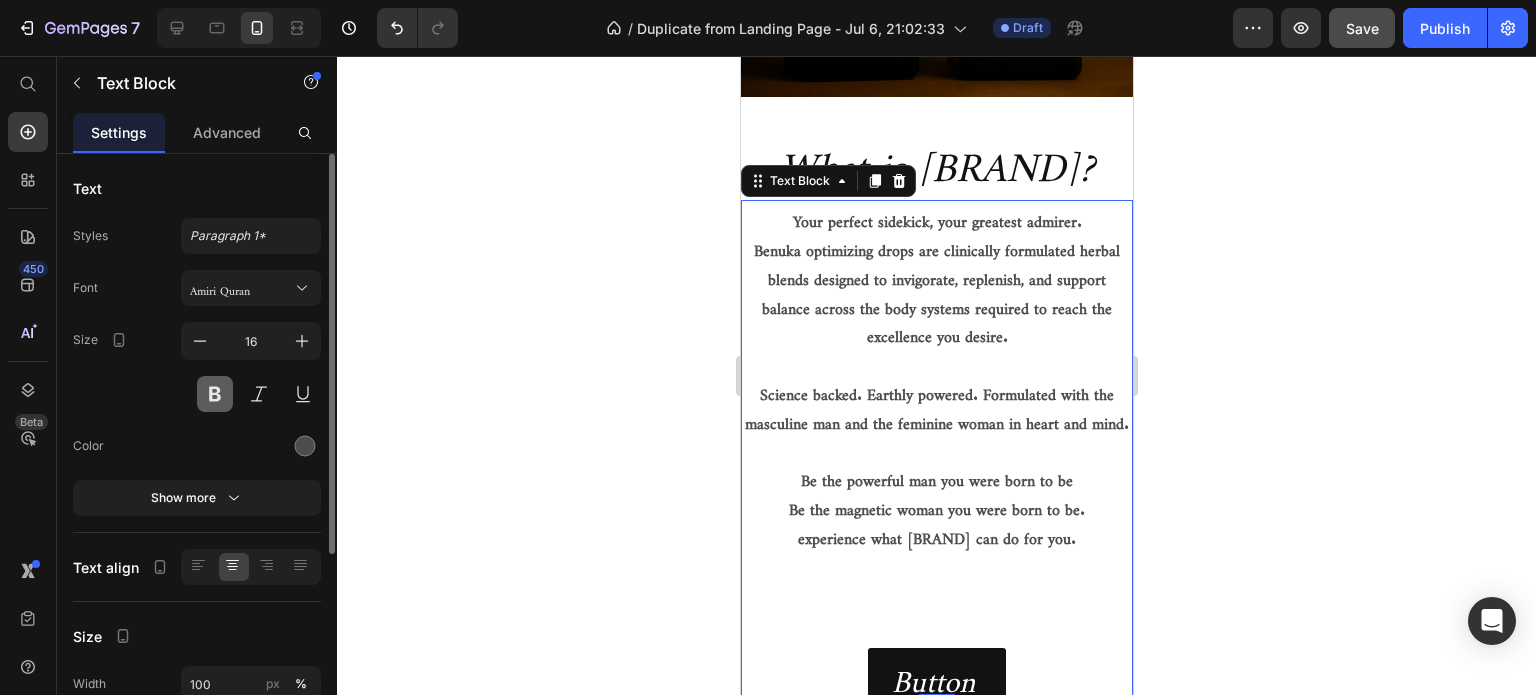click at bounding box center [215, 394] 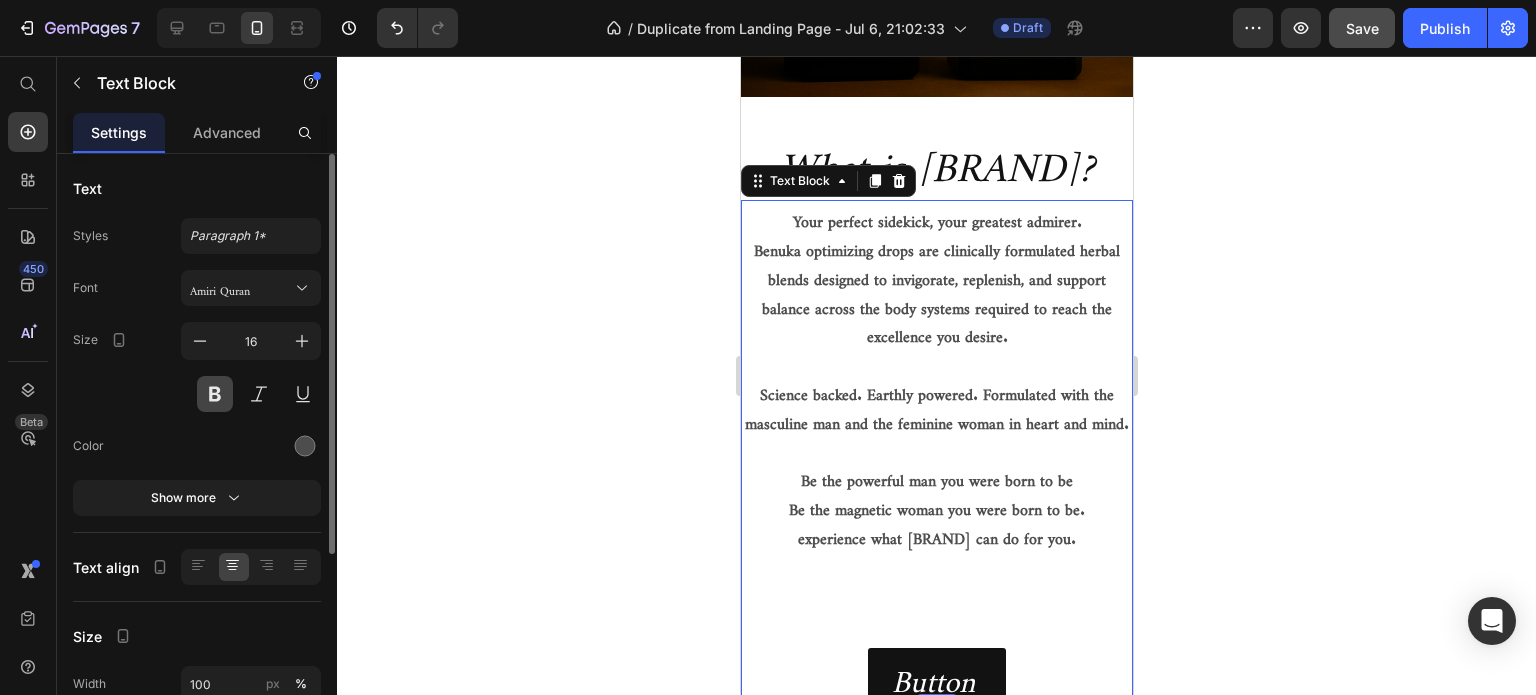 click at bounding box center (215, 394) 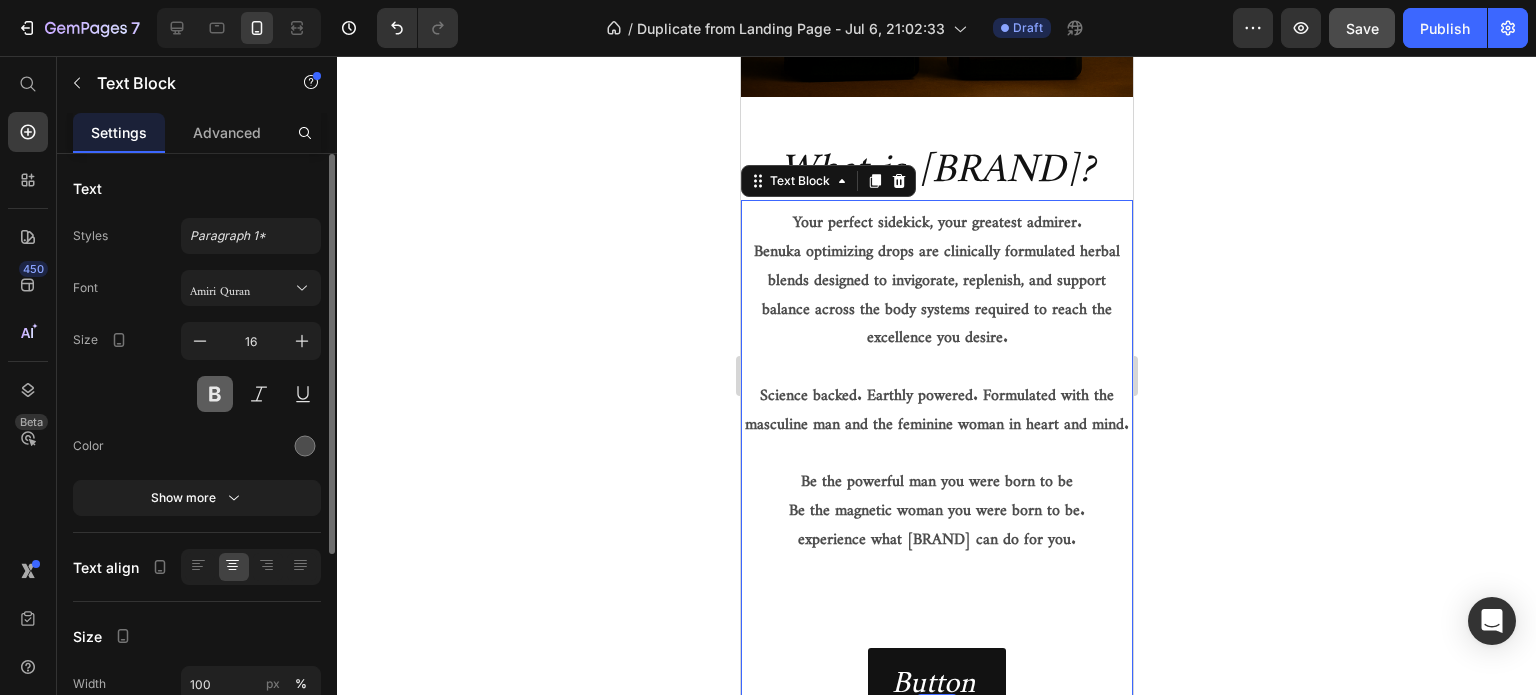 click at bounding box center (215, 394) 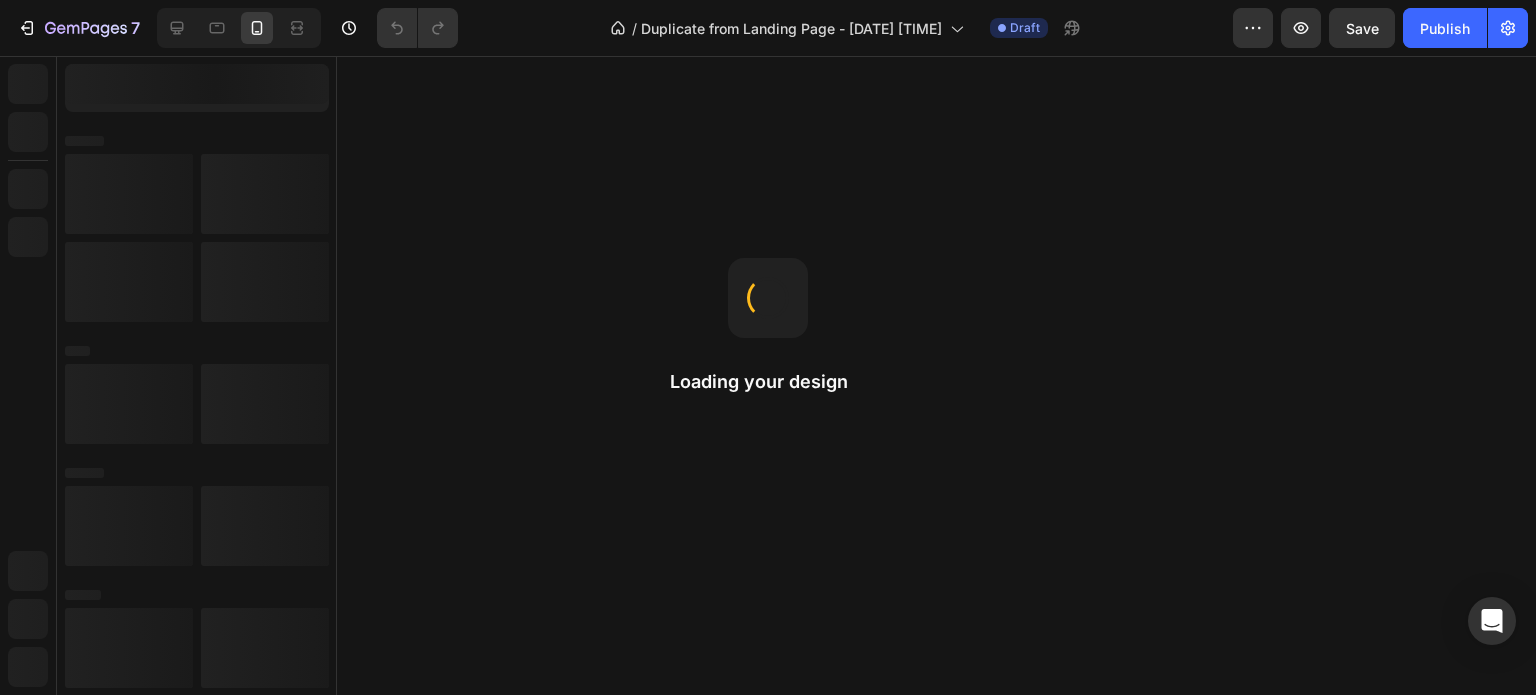 scroll, scrollTop: 0, scrollLeft: 0, axis: both 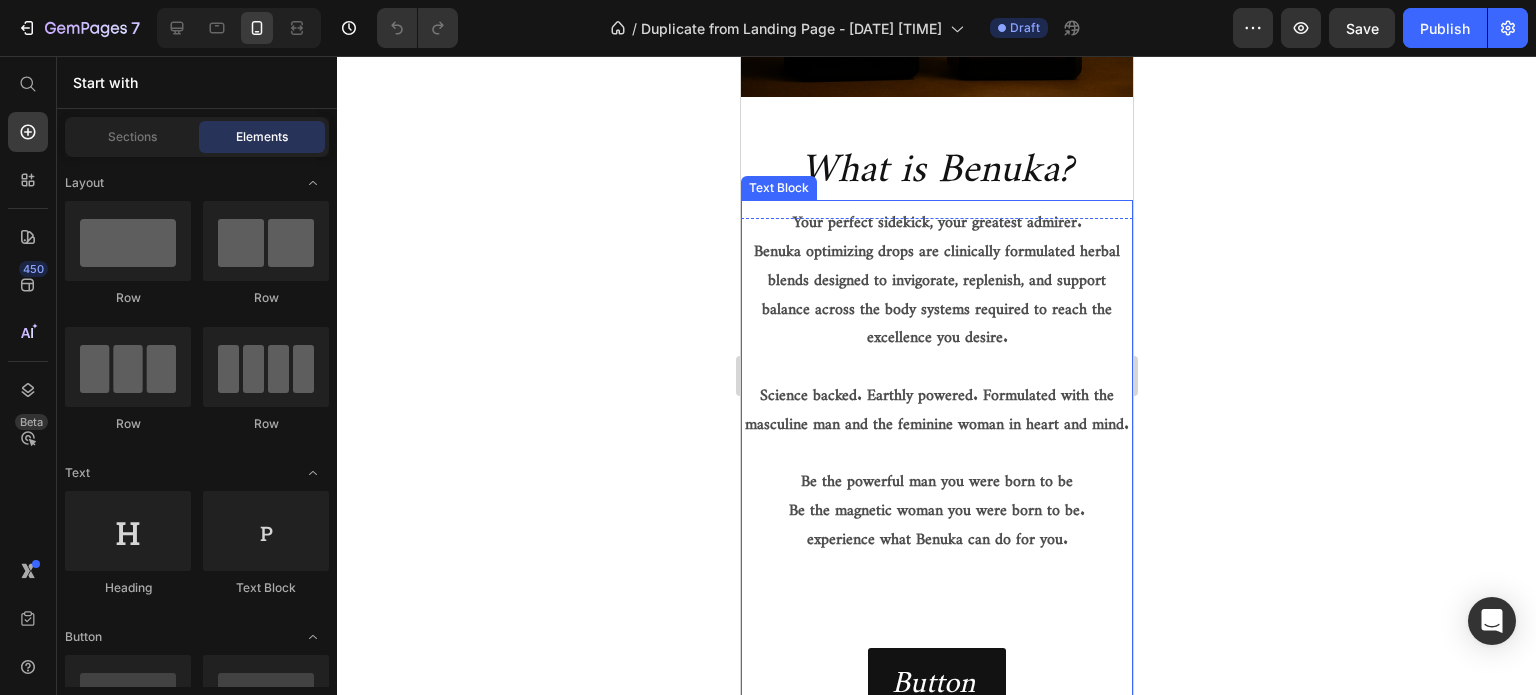click on "Benuka optimizing drops are clinically formulated herbal blends designed to invigorate, replenish, and support balance across the body systems required to reach the excellence you desire." at bounding box center [936, 289] 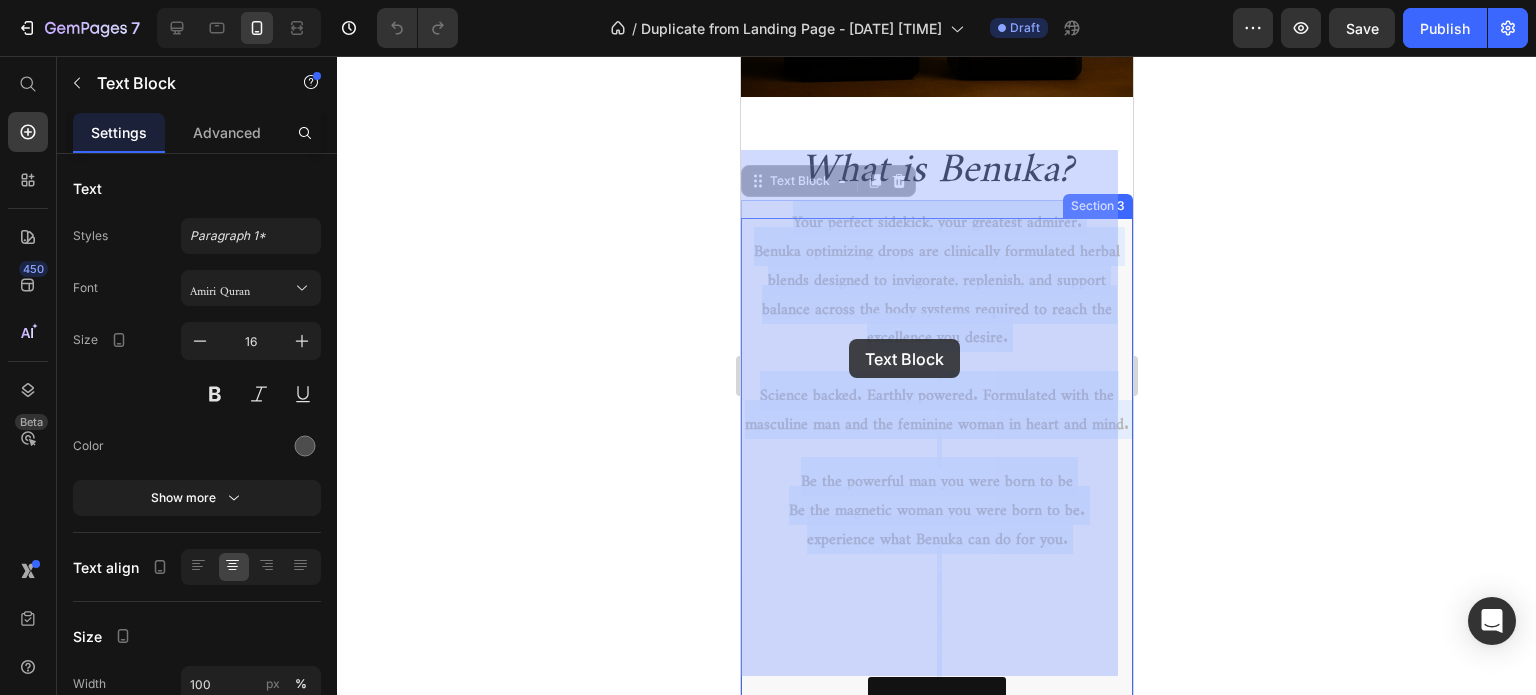 drag, startPoint x: 784, startPoint y: 217, endPoint x: 873, endPoint y: 359, distance: 167.5858 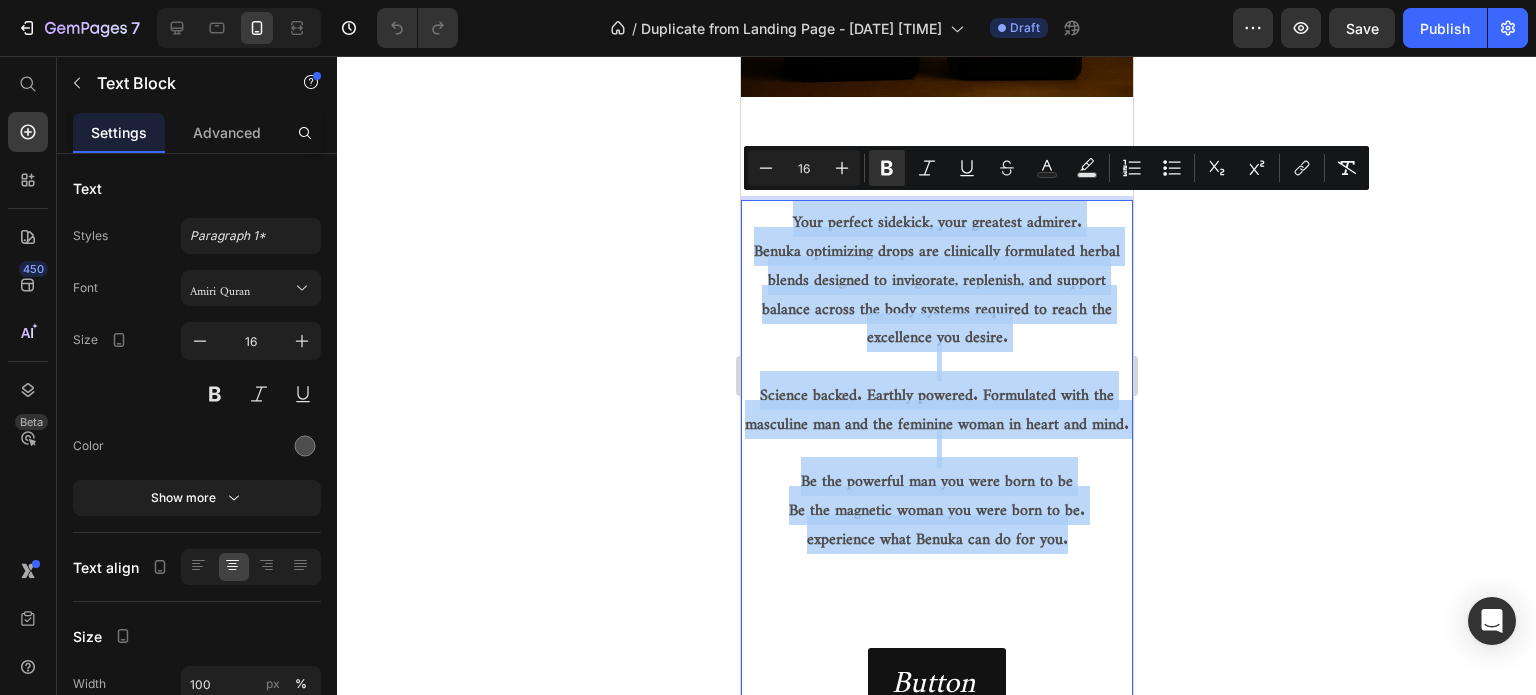drag, startPoint x: 1070, startPoint y: 566, endPoint x: 753, endPoint y: 224, distance: 466.31857 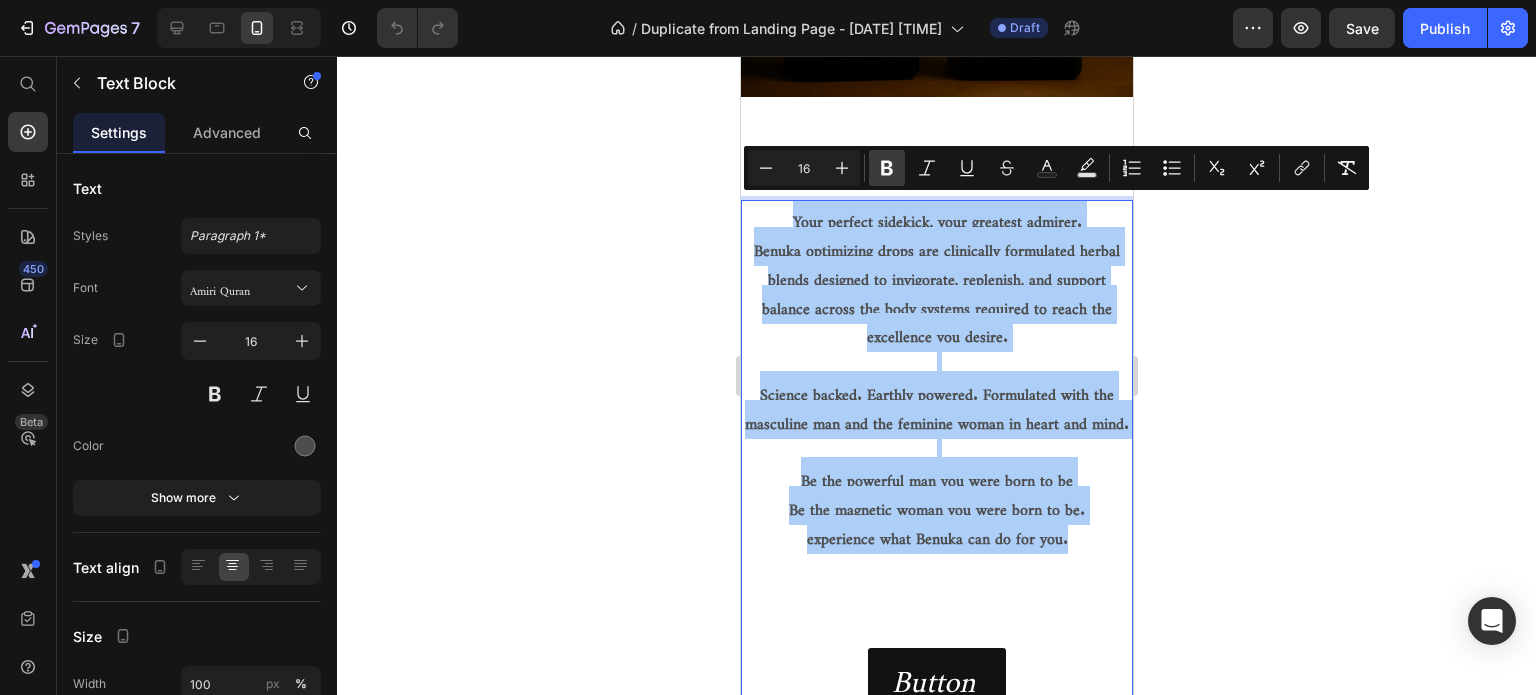 click 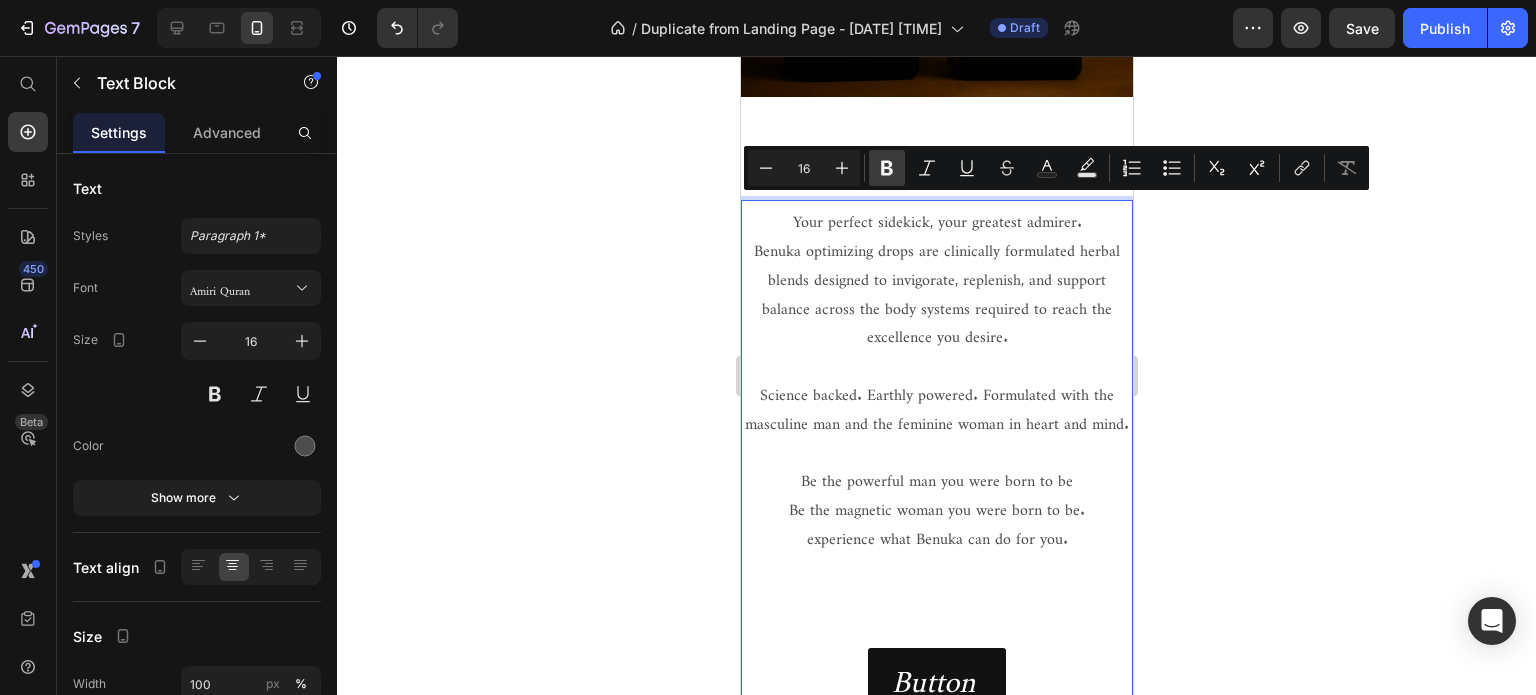 click 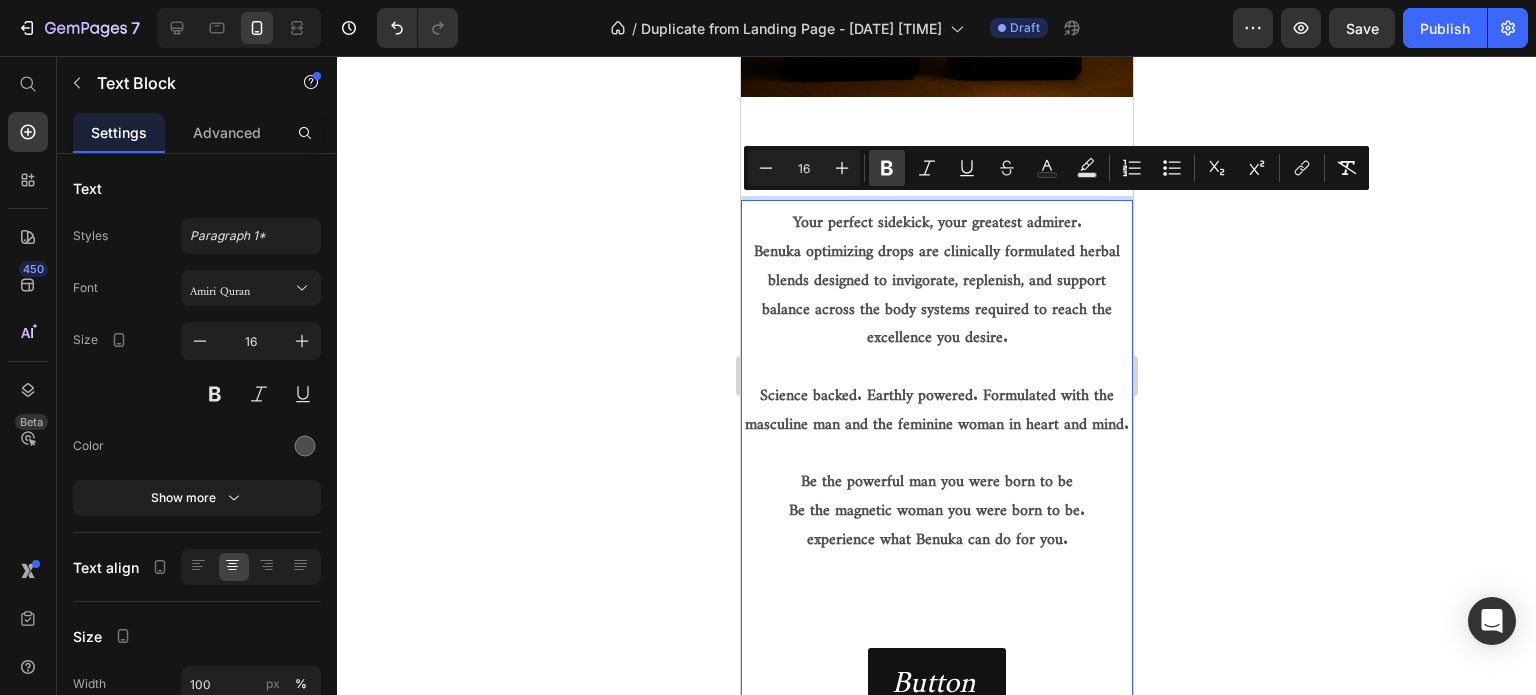 click 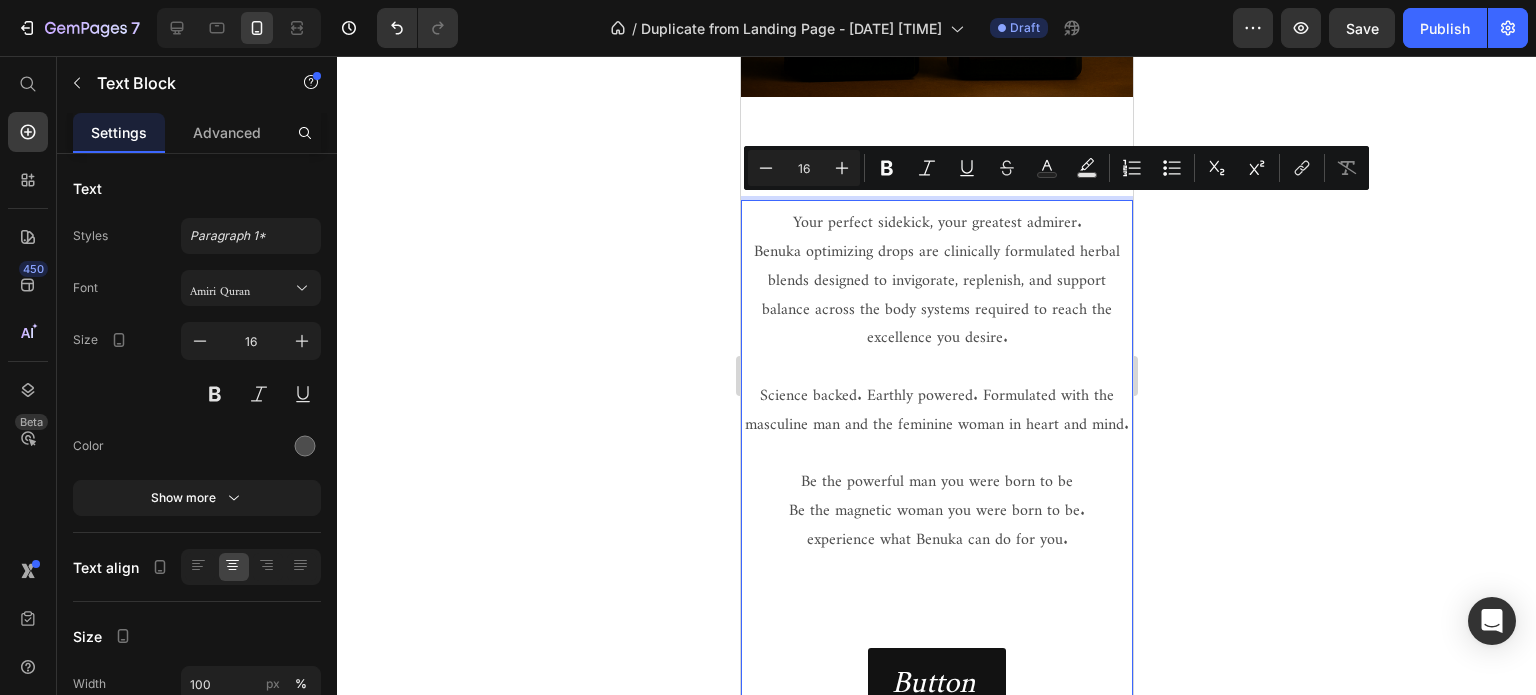 click 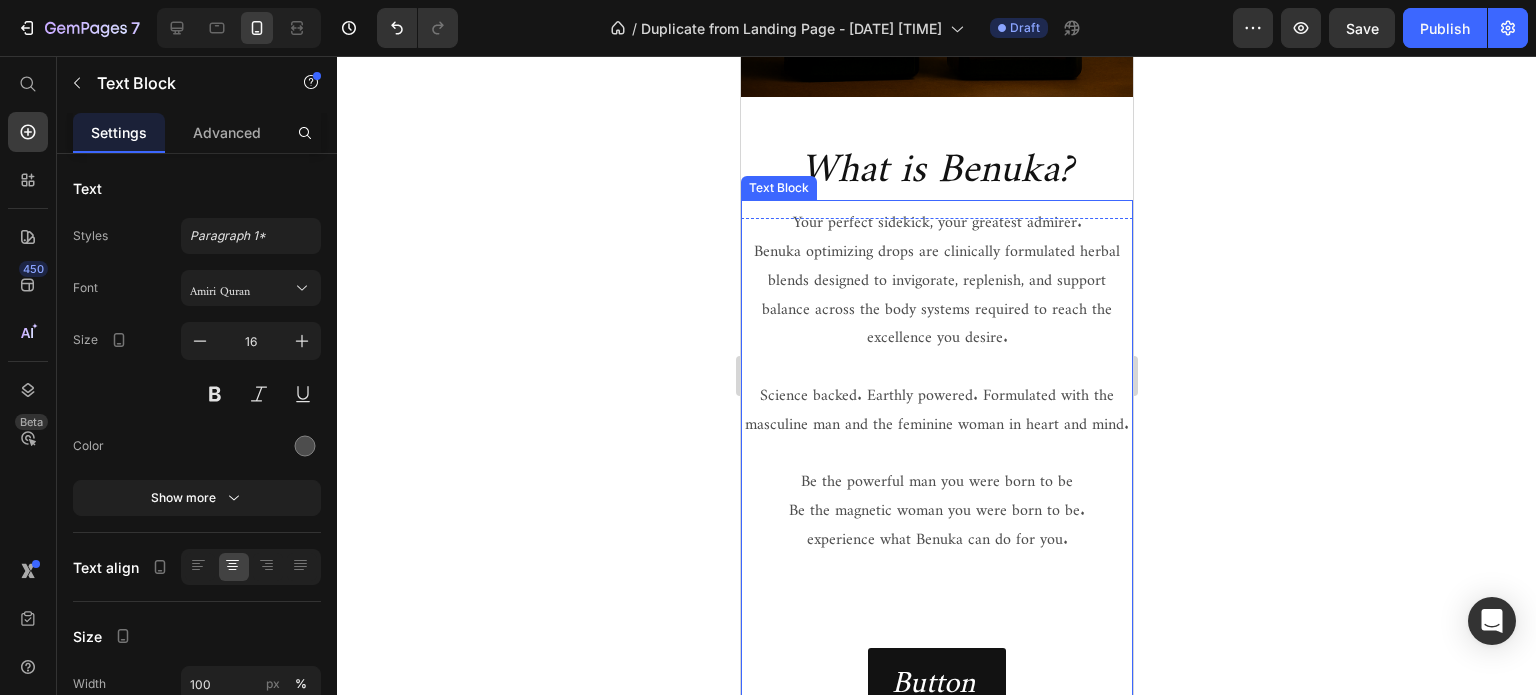 click on "Science backed. Earthly powered. Formulated with the masculine man and the feminine woman in heart and mind." at bounding box center (936, 406) 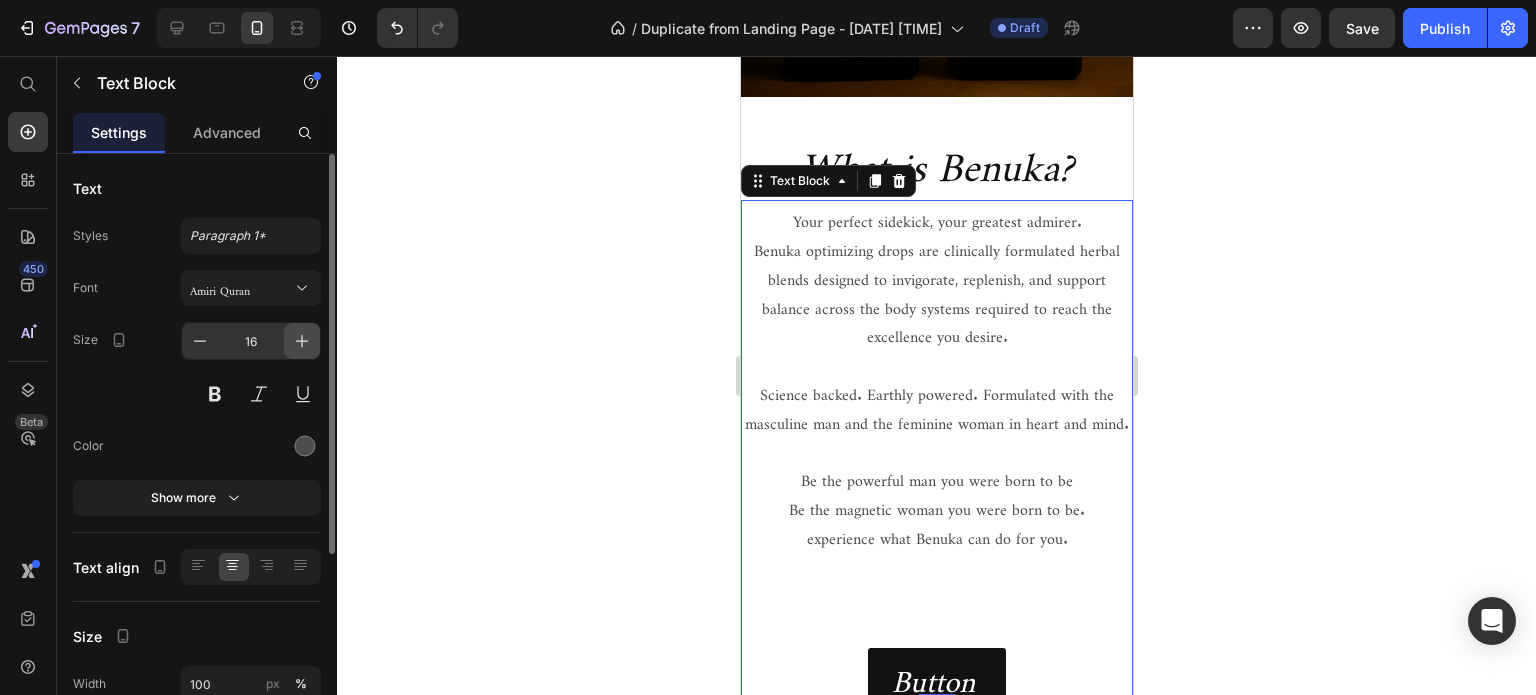 click 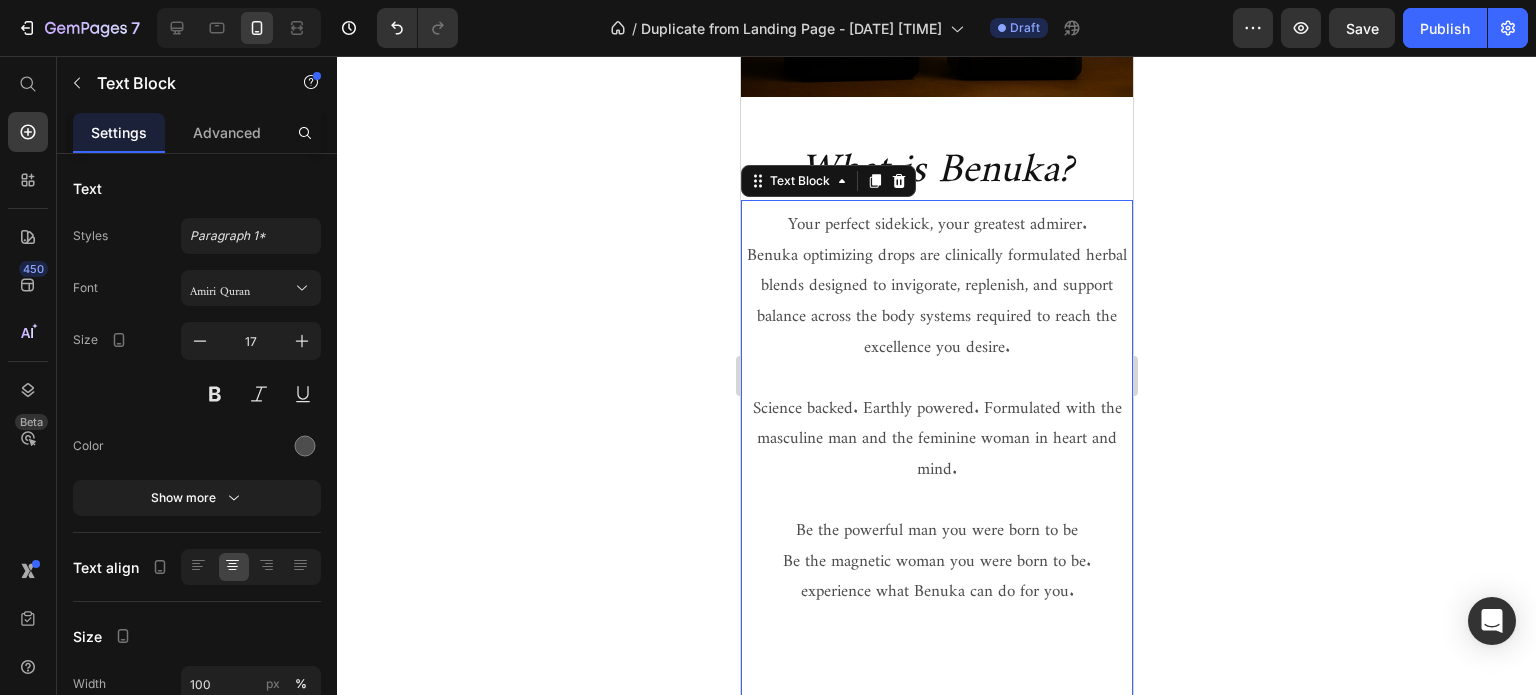 click 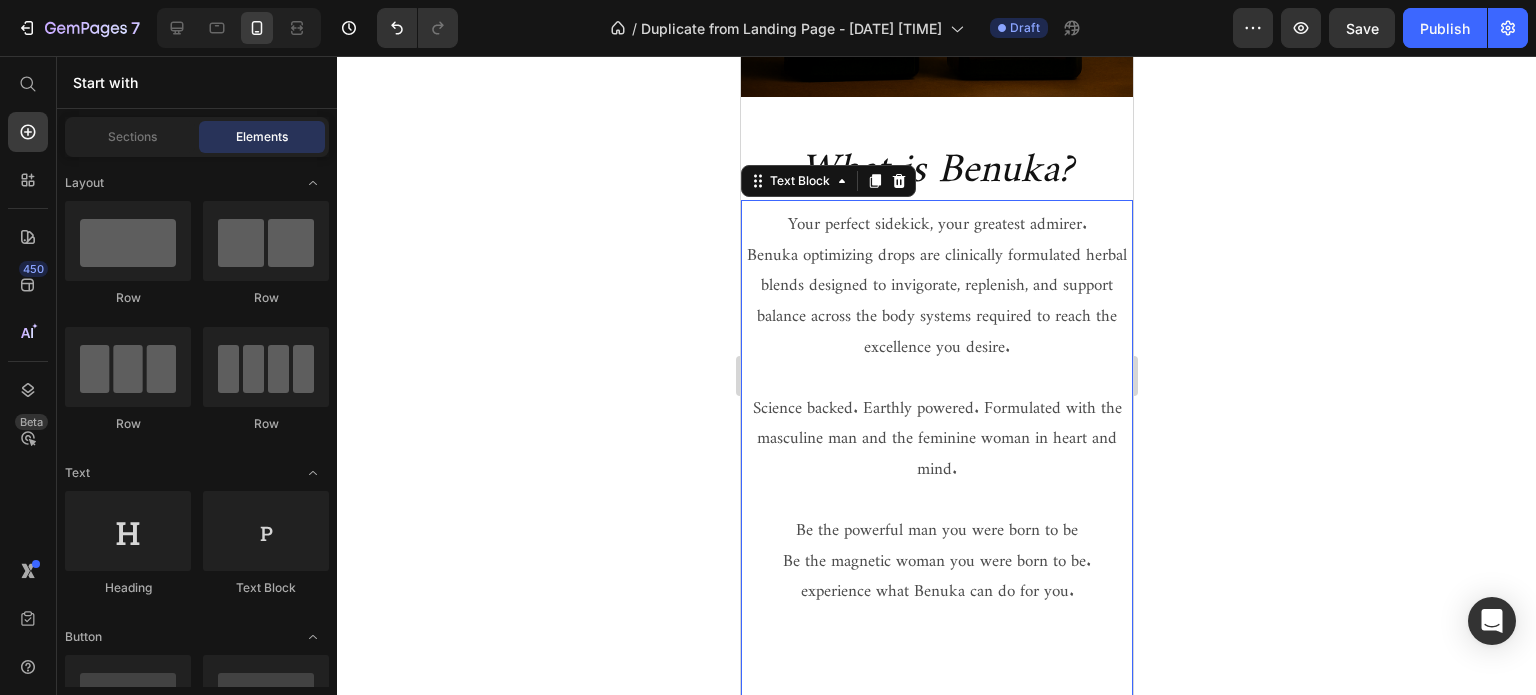 click on "experience what [BRAND] can do for you." at bounding box center [936, 586] 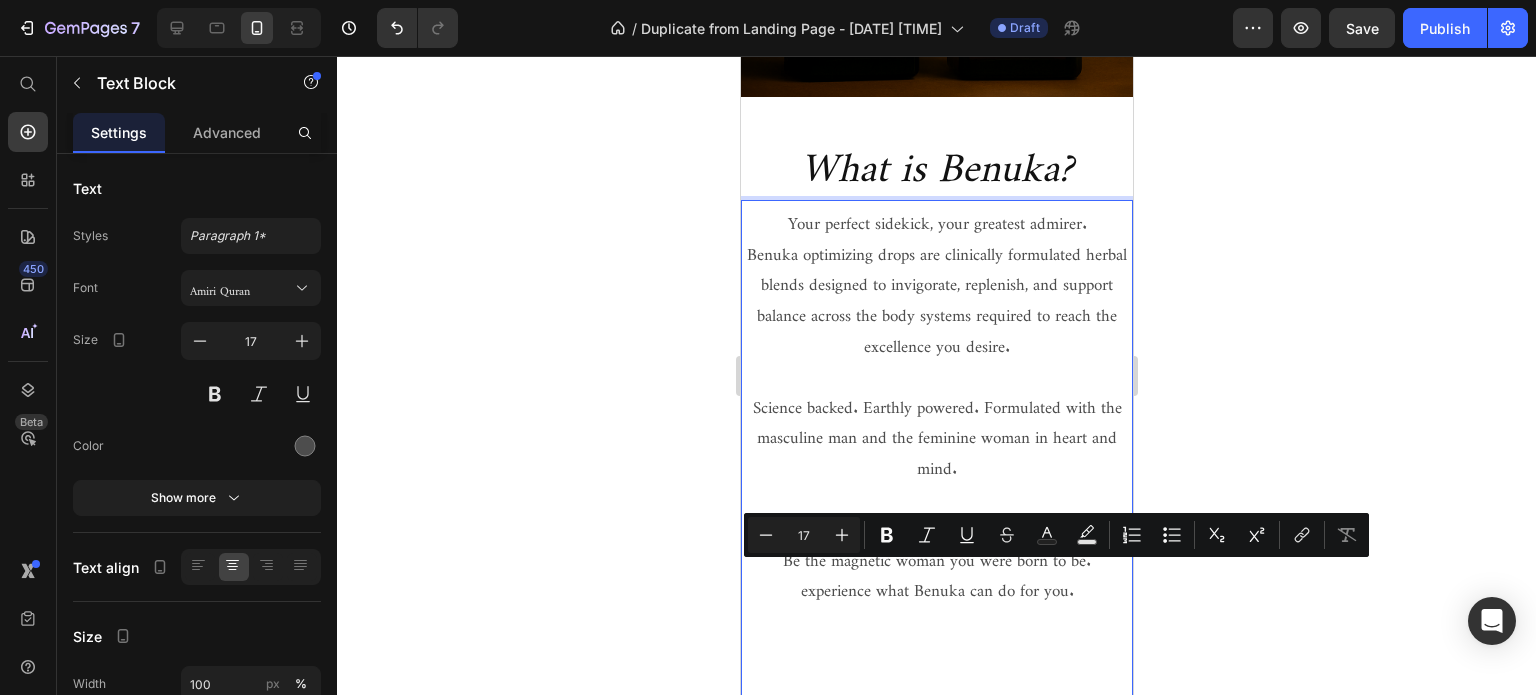 click on "experience what [BRAND] can do for you." at bounding box center (936, 586) 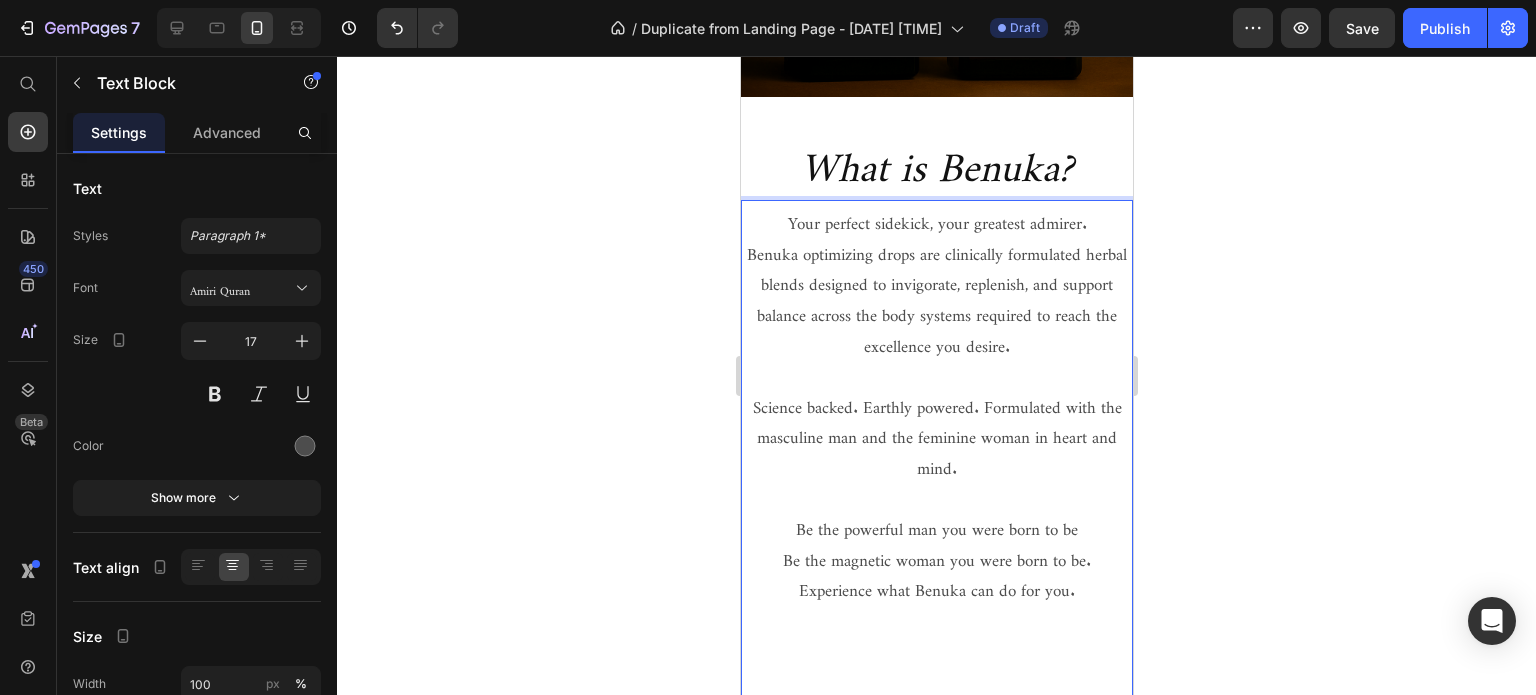 click 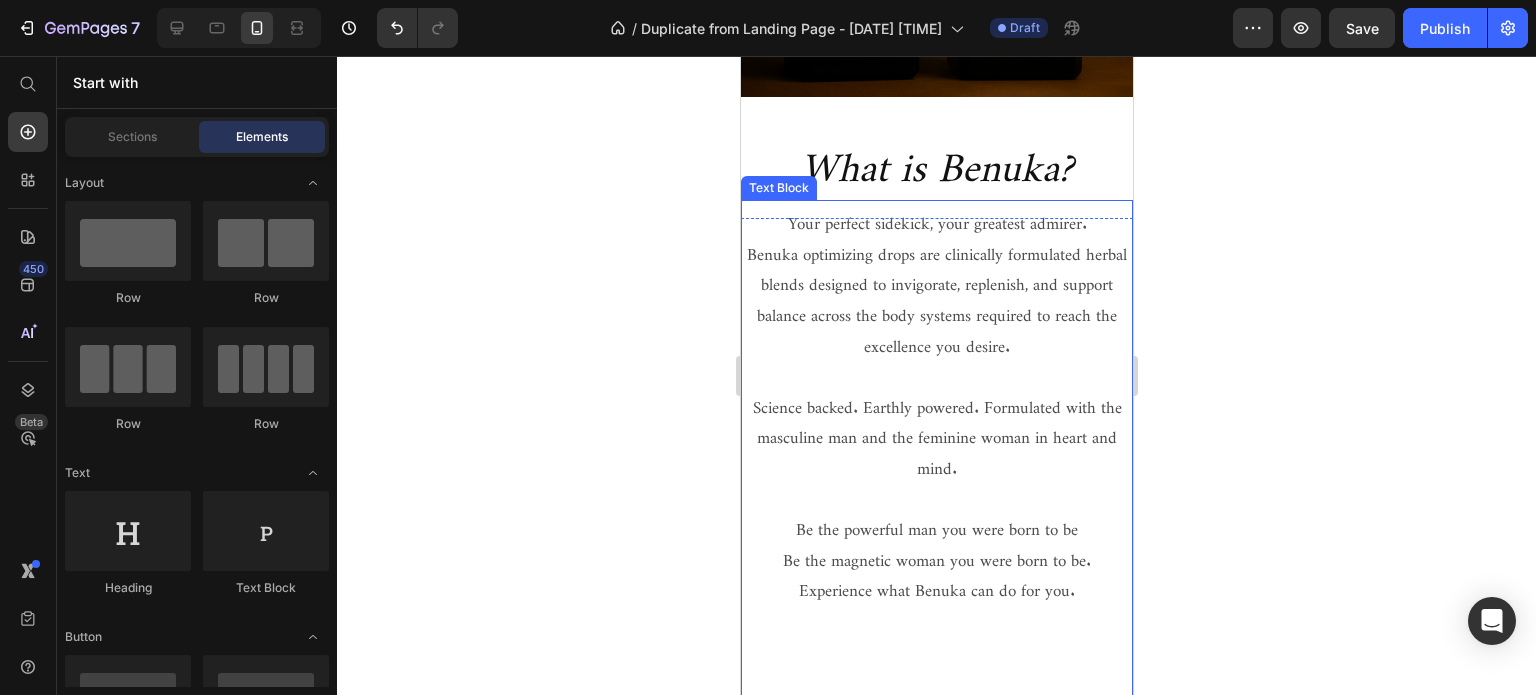 click on "Be the powerful man you were born to be" at bounding box center [936, 525] 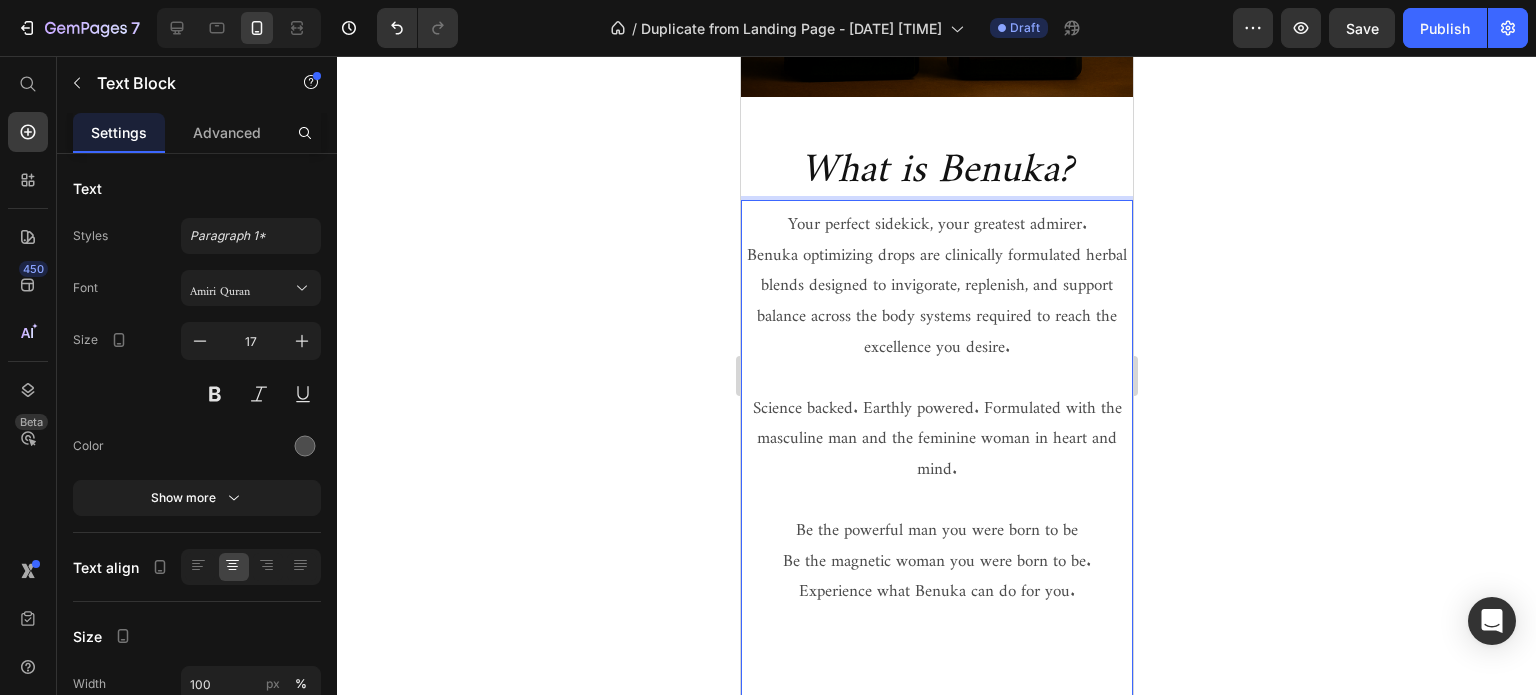 click on "Be the magnetic woman you were born to be." at bounding box center (936, 556) 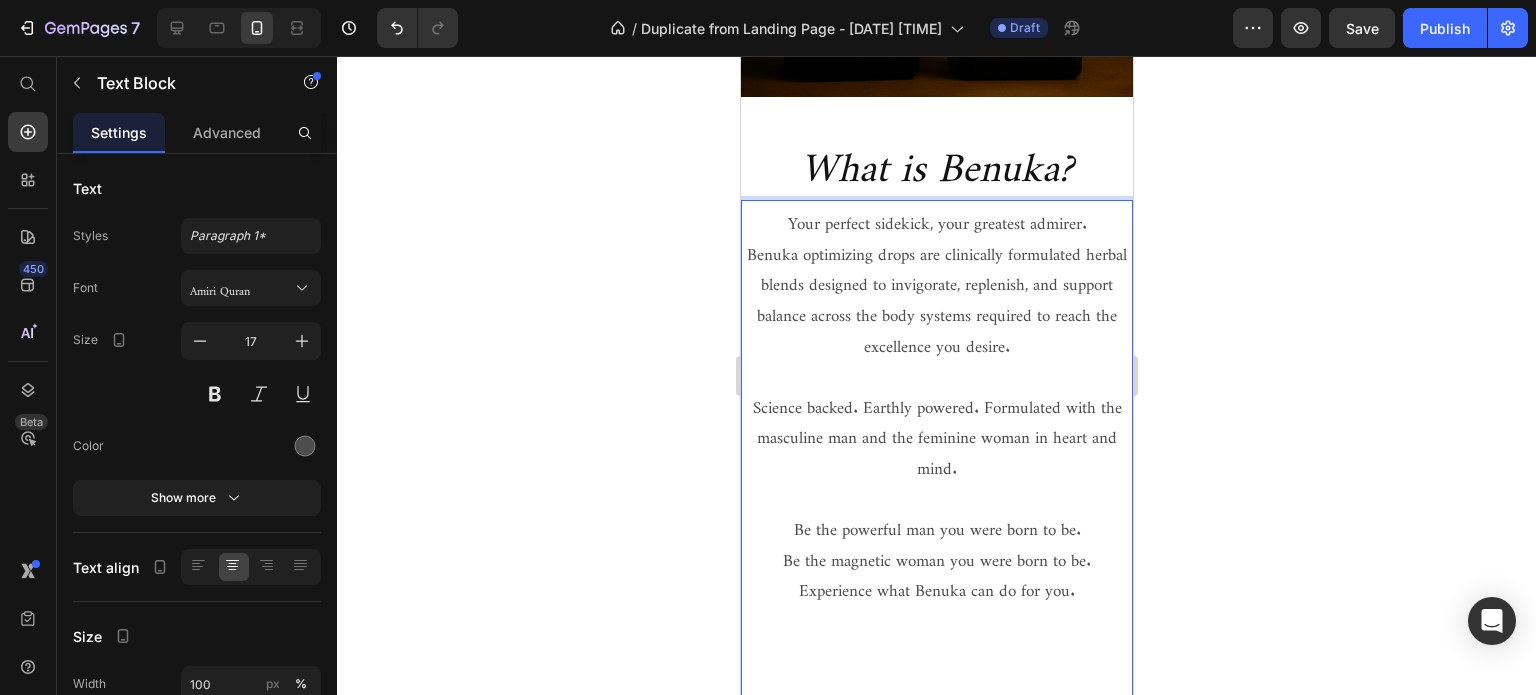click 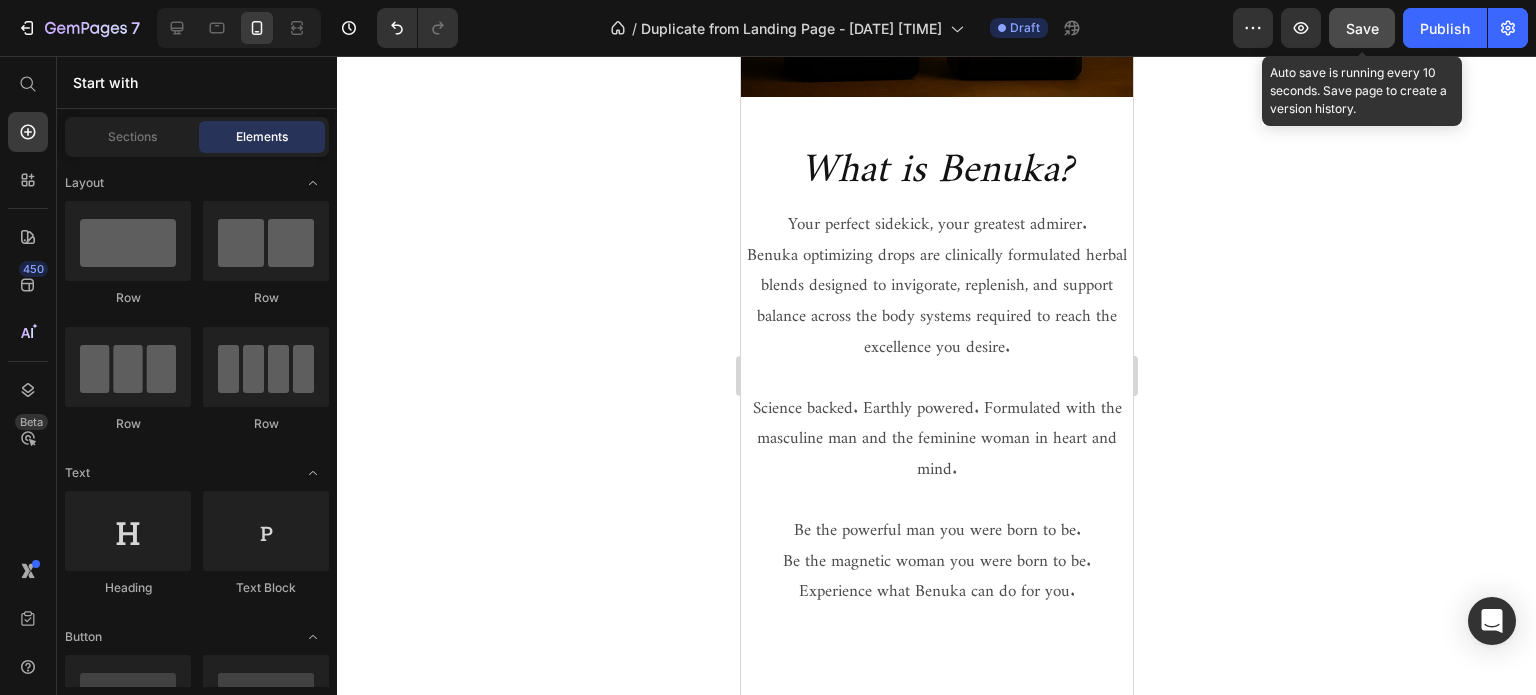 click on "Save" 